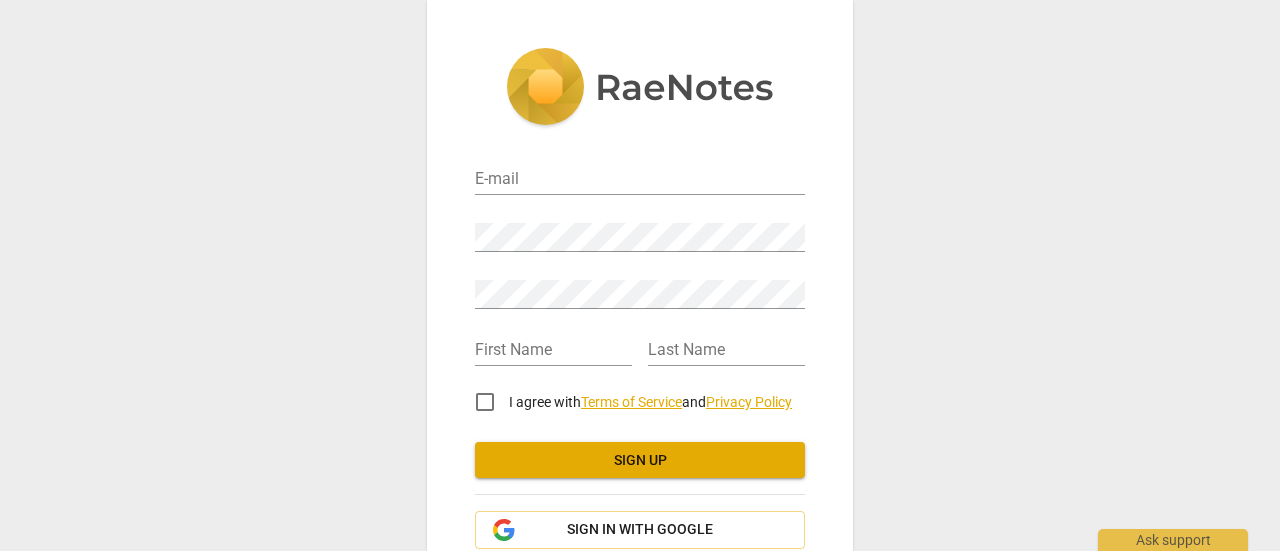 scroll, scrollTop: 0, scrollLeft: 0, axis: both 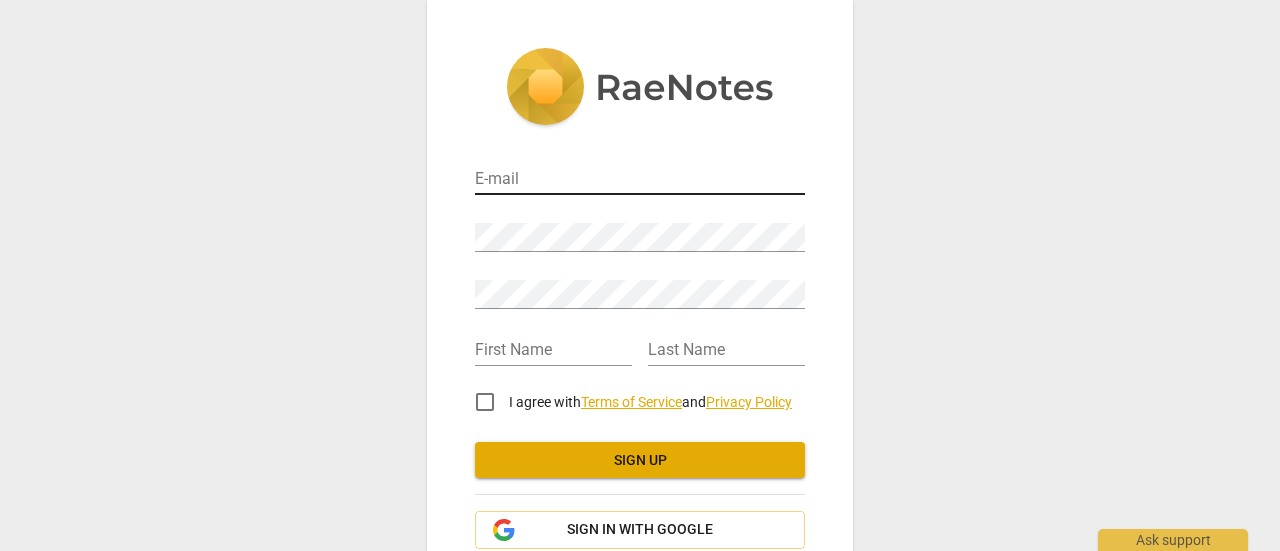 click at bounding box center [640, 180] 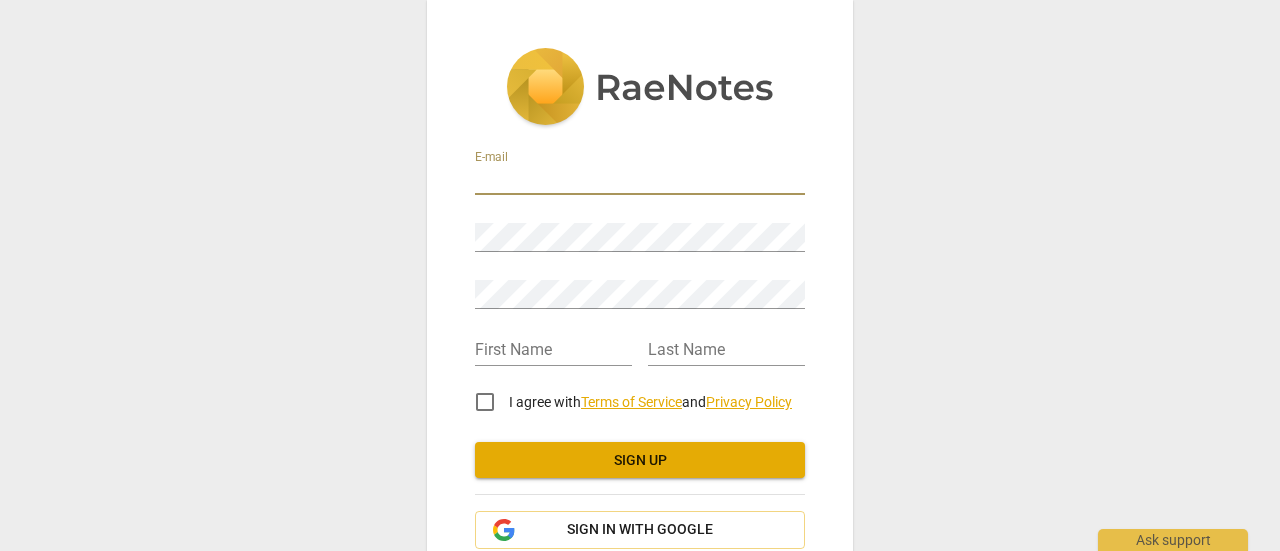 type on "[EMAIL]" 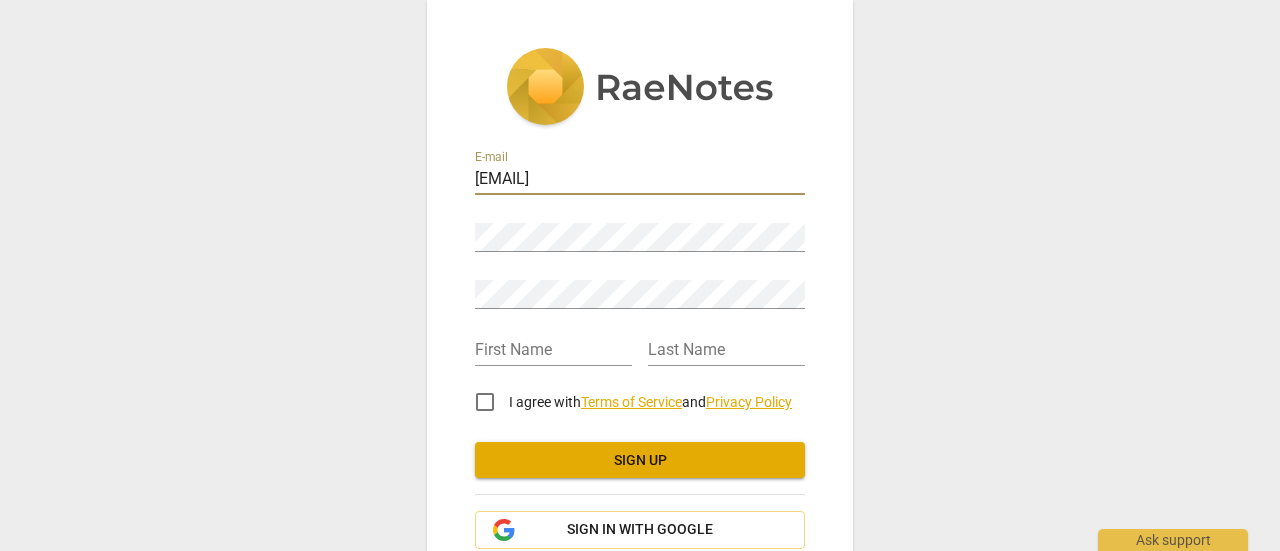 type on "[FIRST]" 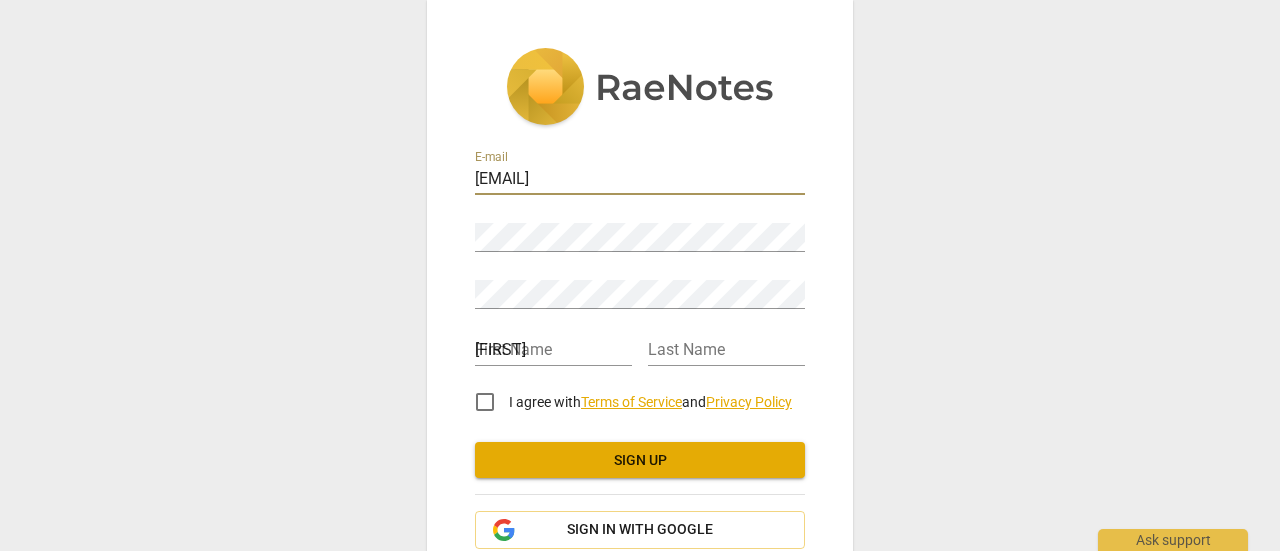 type on "Jamaan" 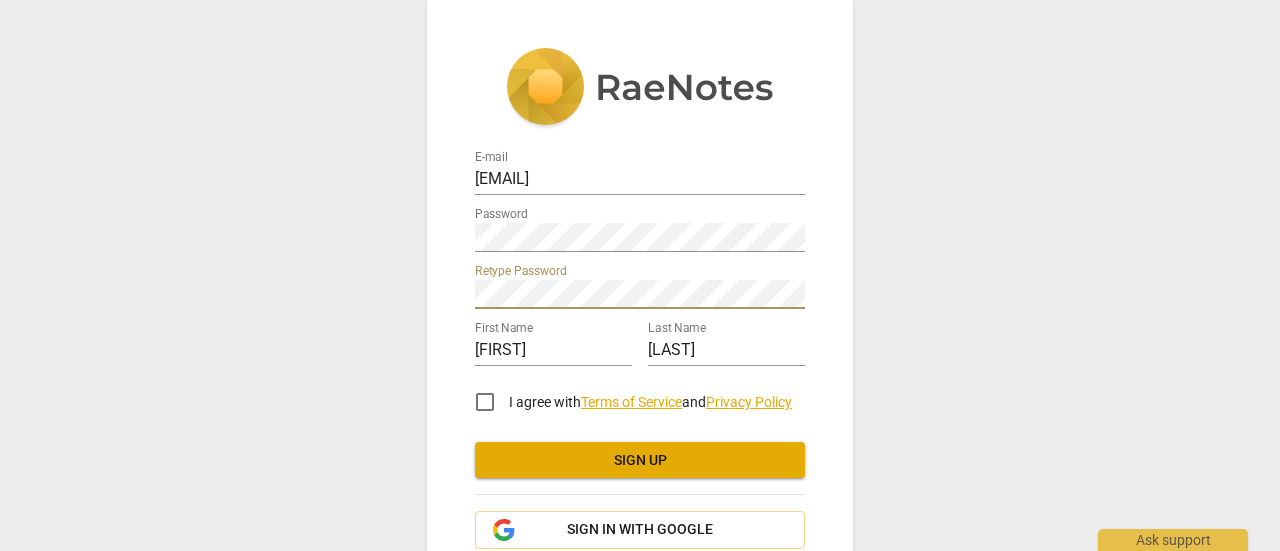 click on "I agree with  Terms of Service  and  Privacy Policy" at bounding box center [485, 402] 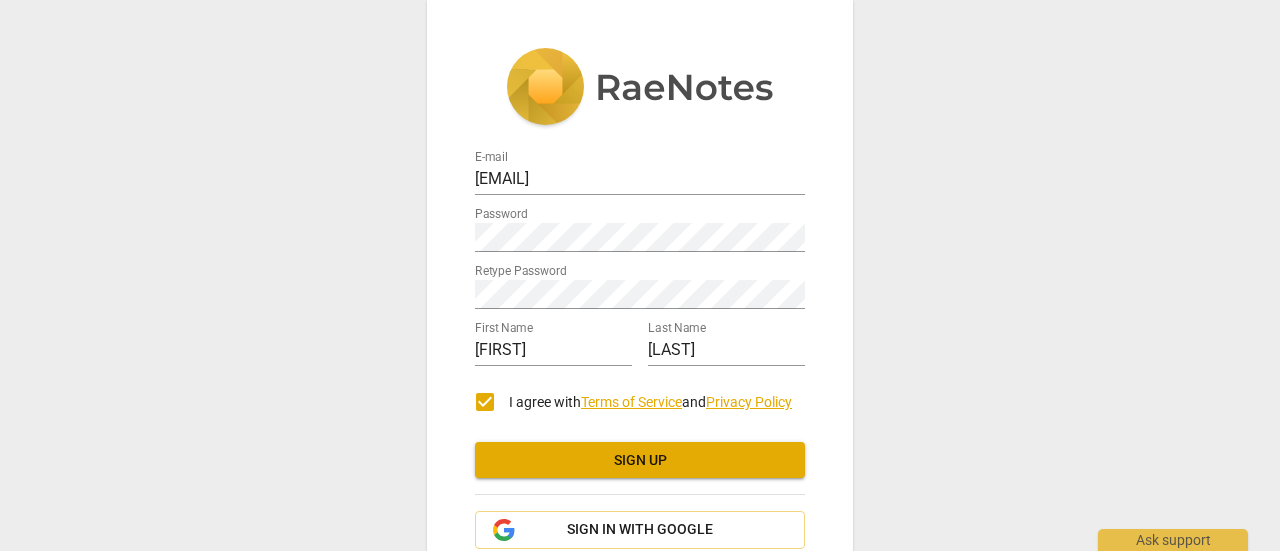click on "Sign up" at bounding box center (640, 461) 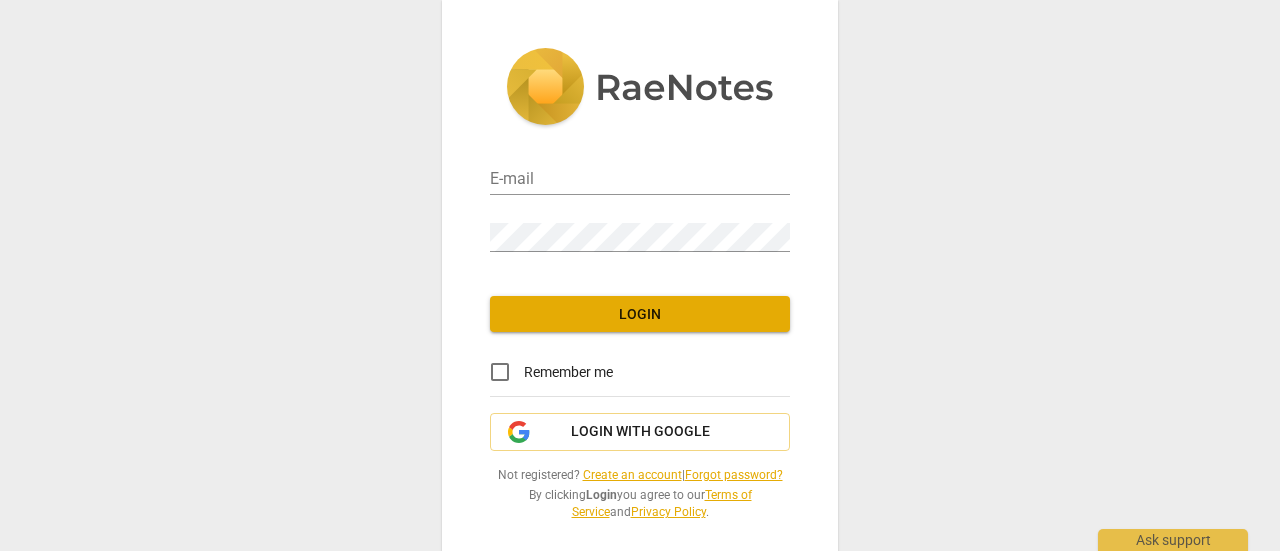 scroll, scrollTop: 0, scrollLeft: 0, axis: both 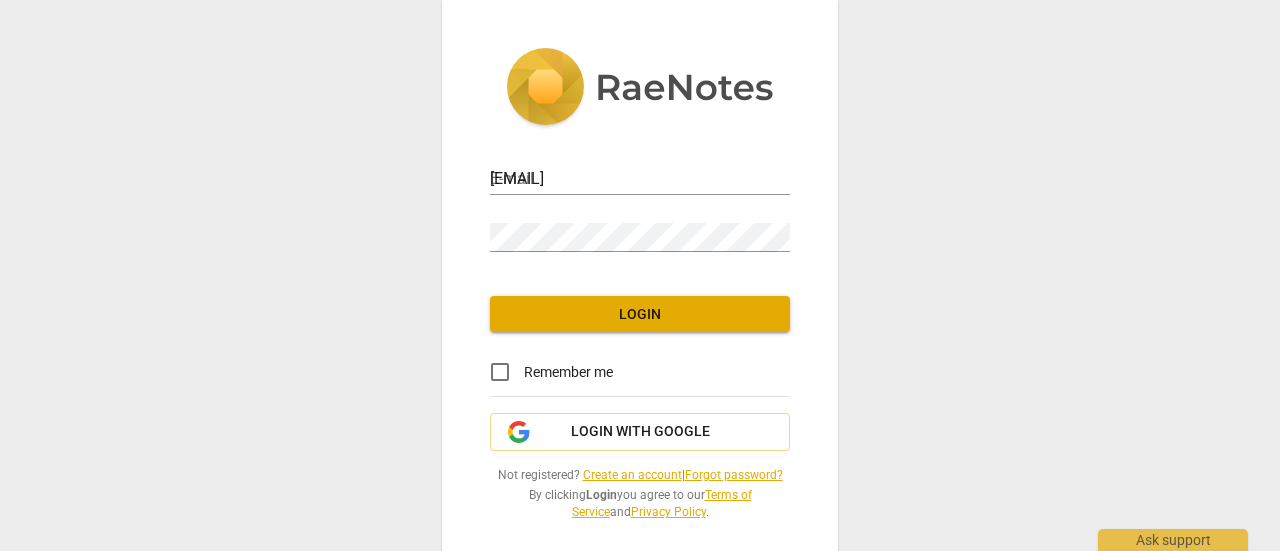 click on "Login" at bounding box center [640, 315] 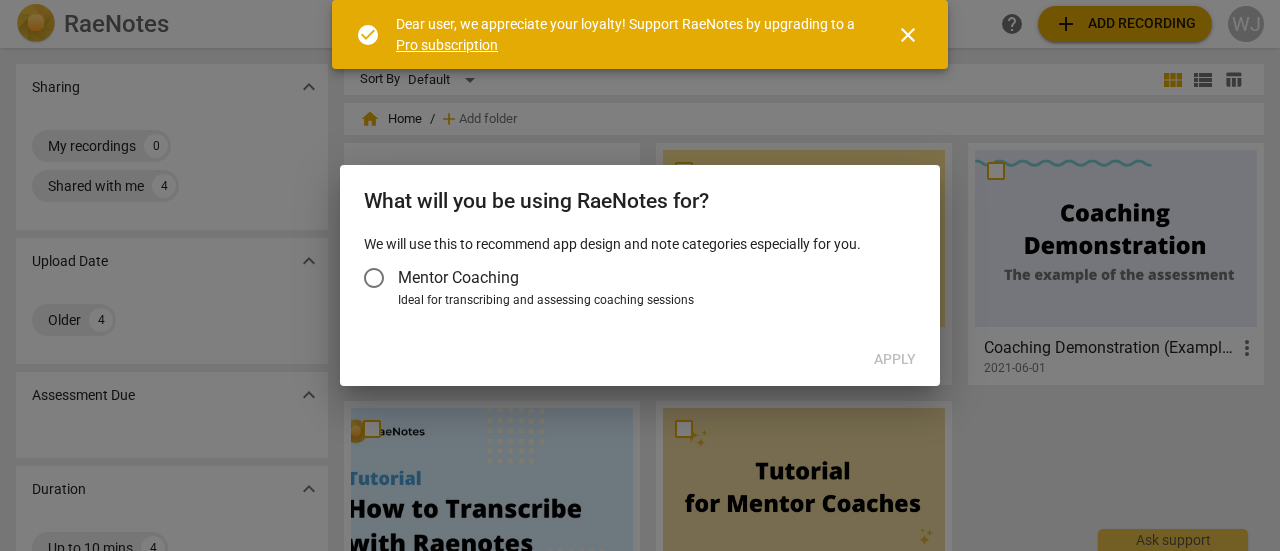 click on "Mentor Coaching" at bounding box center (374, 278) 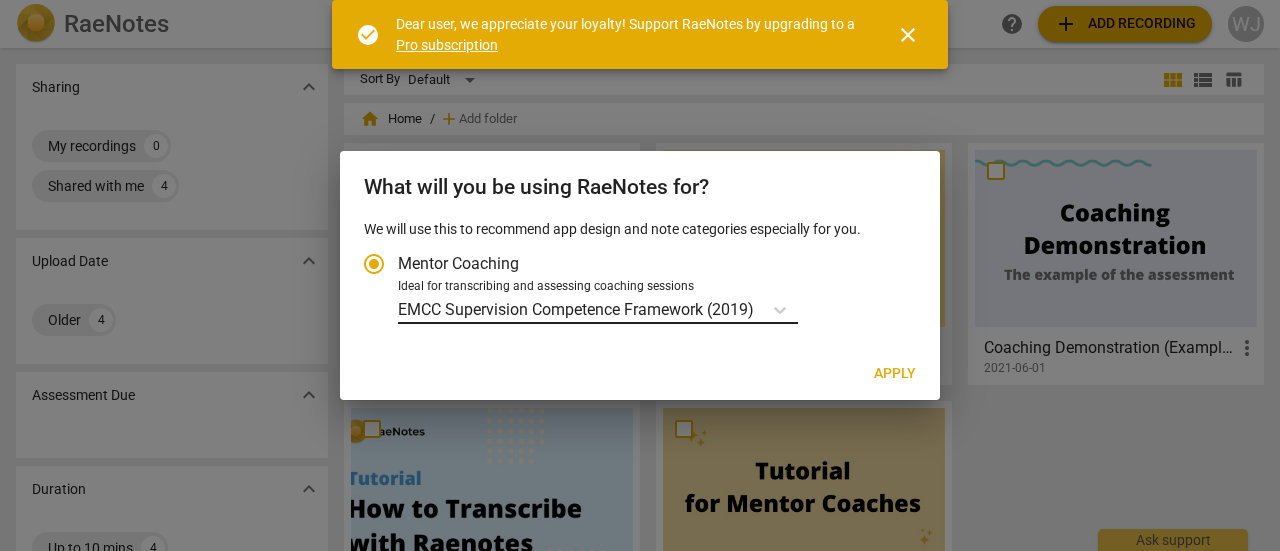 click on "EMCC Supervision Competence Framework (2019)" at bounding box center (576, 309) 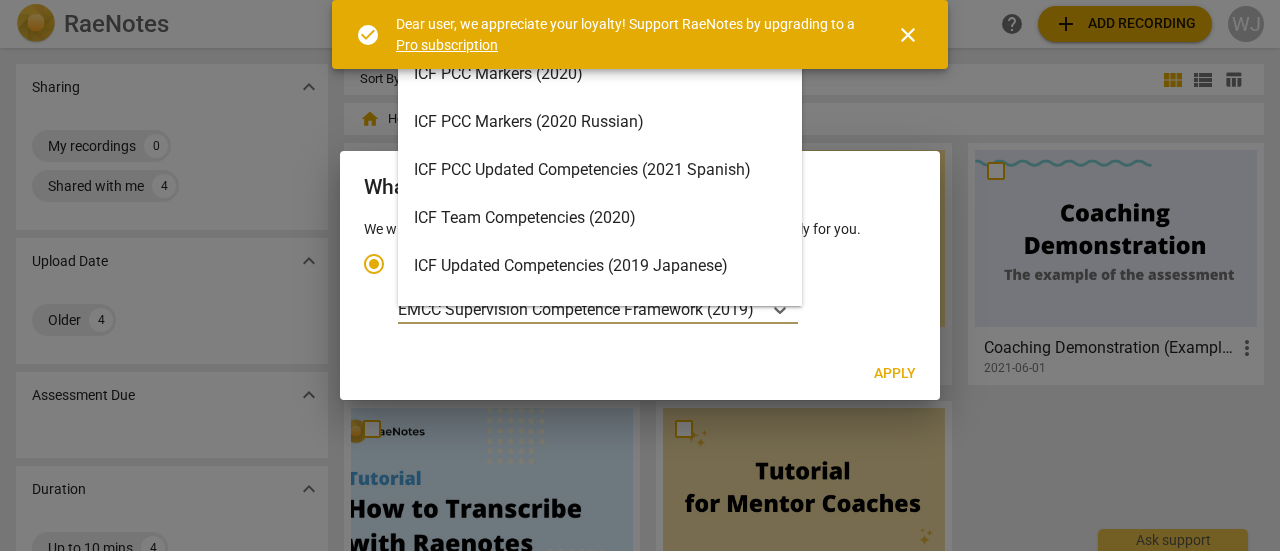 scroll, scrollTop: 0, scrollLeft: 0, axis: both 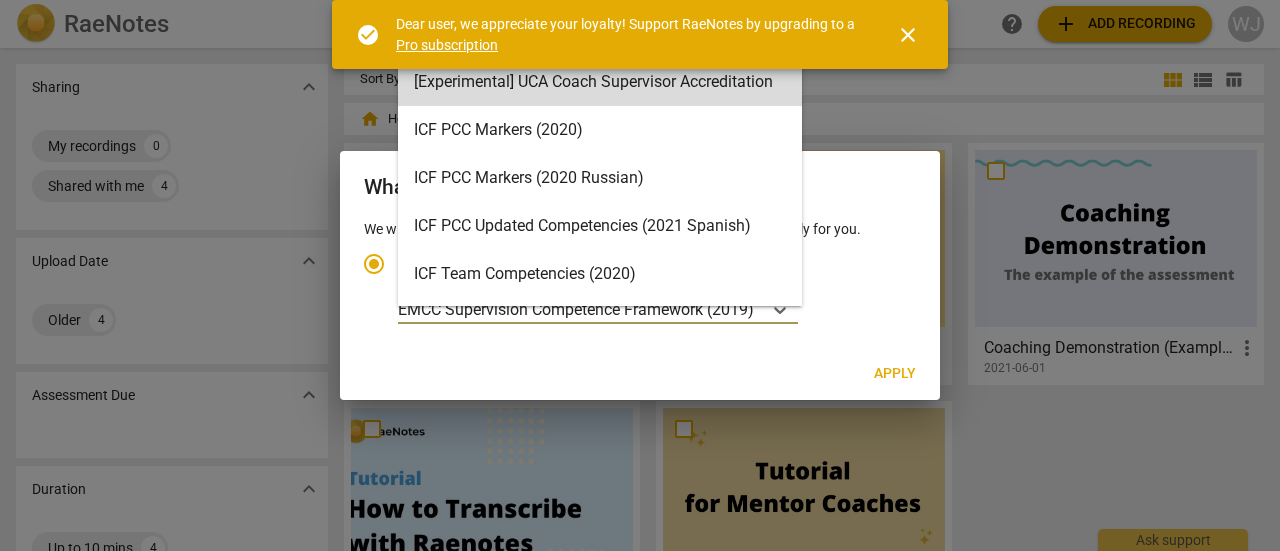 click on "close" at bounding box center [908, 35] 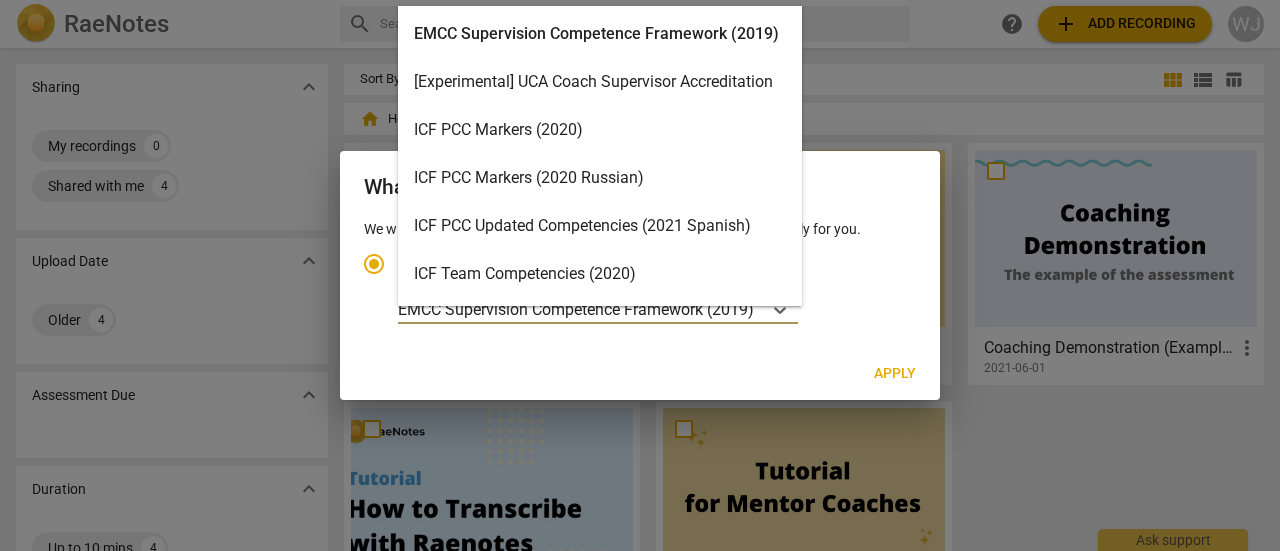click on "RaeNotes search help add   Add recording WJ Sharing expand_more My recordings 0 Shared with me 4 Upload Date expand_more Older 4 Assessment Due expand_more Duration expand_more Up to 10 mins 4 Tags expand_more tutorial 2 ICF Updated 2019 1 RaeNotes example 1 Expiration Date expand_more Fresh 4 Sort By Default view_module view_list table_chart home Home / add Add folder add   Add recording Demo: AI Competency Finder more_vert 2023-08-18 Coaching Demonstration (Example) more_vert 2021-06-01 How To Transcribe with RaeNotes more_vert 2020-07-05 User Guide for ICF Mentor Coaches more_vert 2020-06-23 Ask support
What will you be using RaeNotes for? We will use this to recommend app design and note categories especially for you. Mentor Coaching Ideal for transcribing and assessing coaching sessions 15 results available. Use Up and Down to choose options, press Enter to select the currently focused option, press Escape to exit the menu, press Tab to select the option and exit the menu." at bounding box center [640, 0] 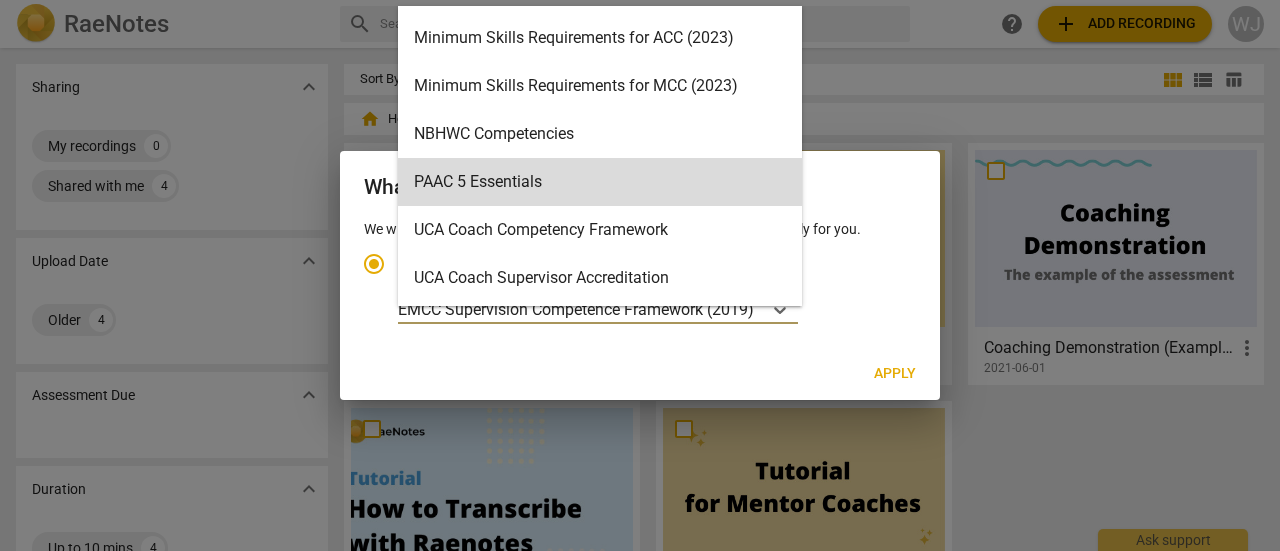 scroll, scrollTop: 0, scrollLeft: 0, axis: both 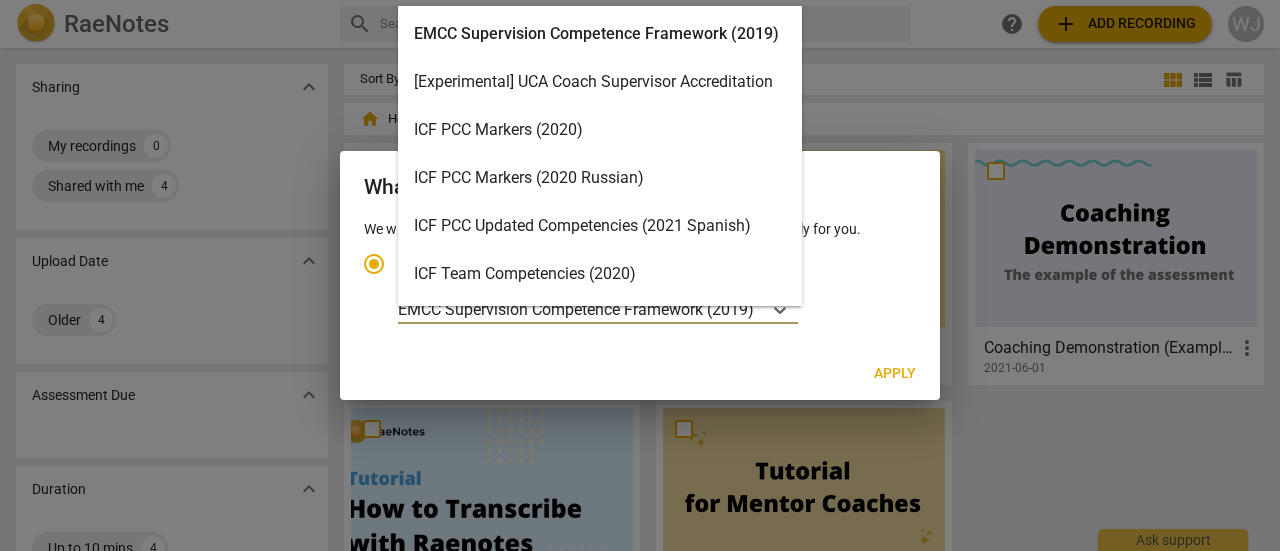 click on "ICF PCC Markers (2020)" at bounding box center (600, 130) 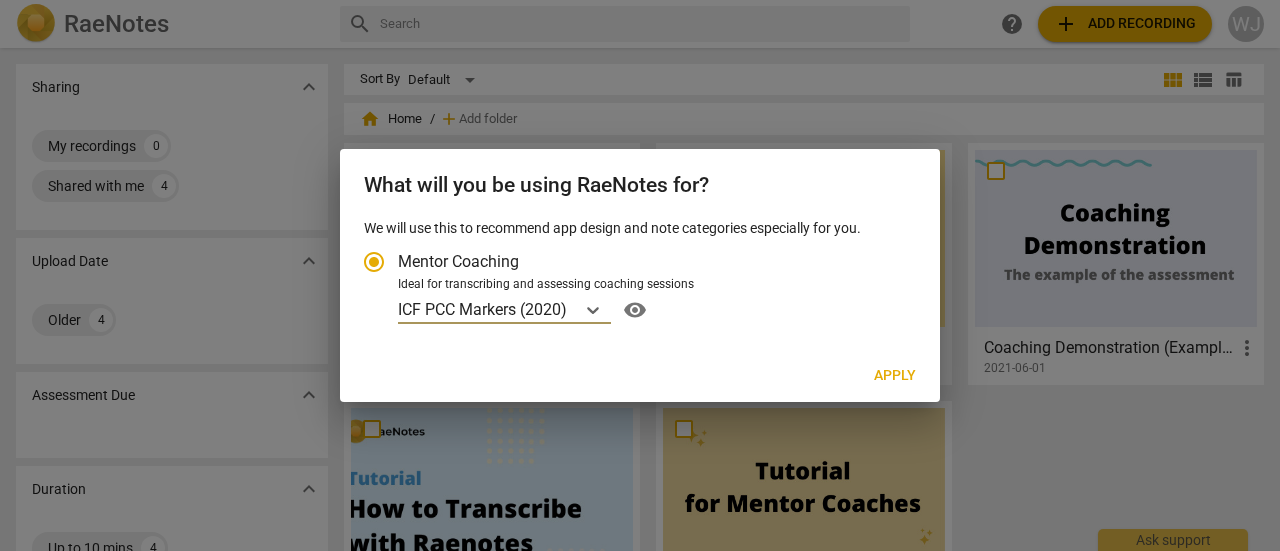 click on "Apply" at bounding box center [895, 376] 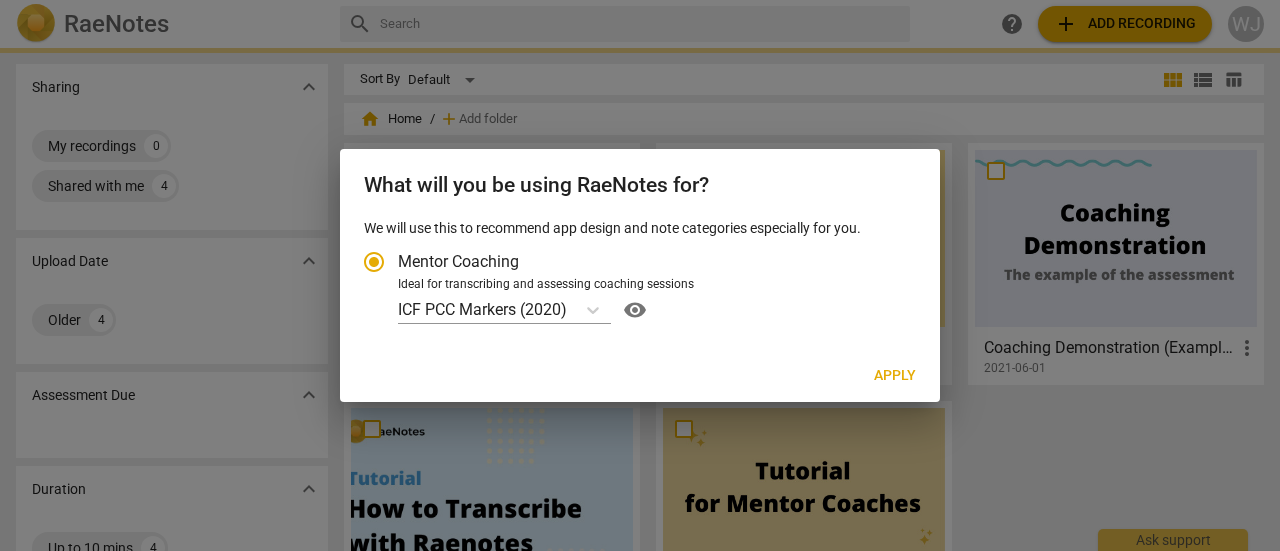 radio on "false" 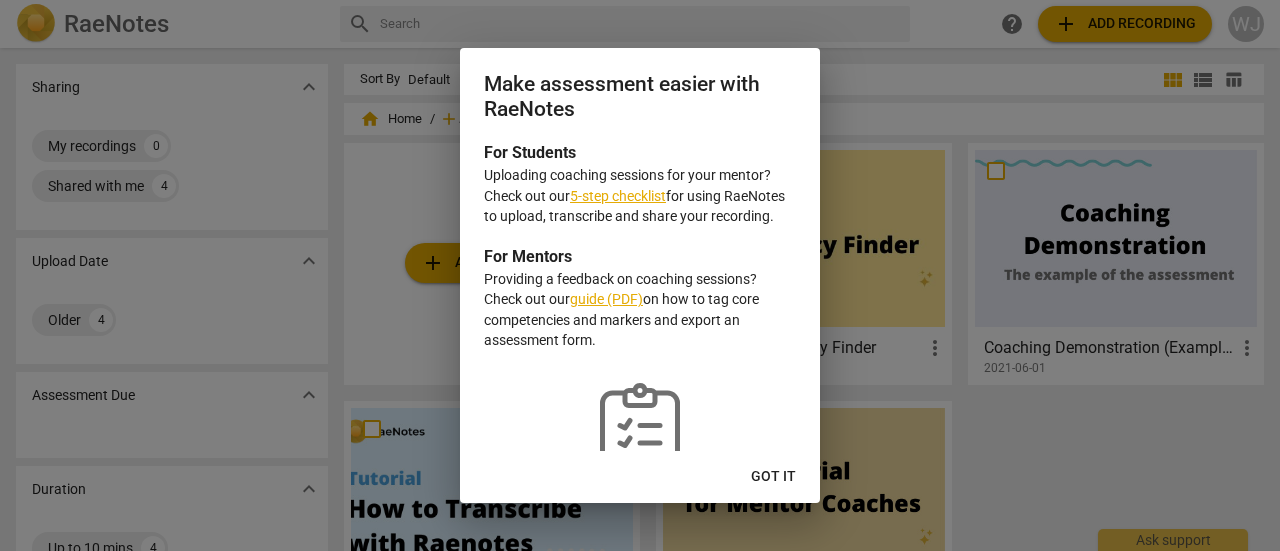 click on "guide (PDF)" at bounding box center [606, 299] 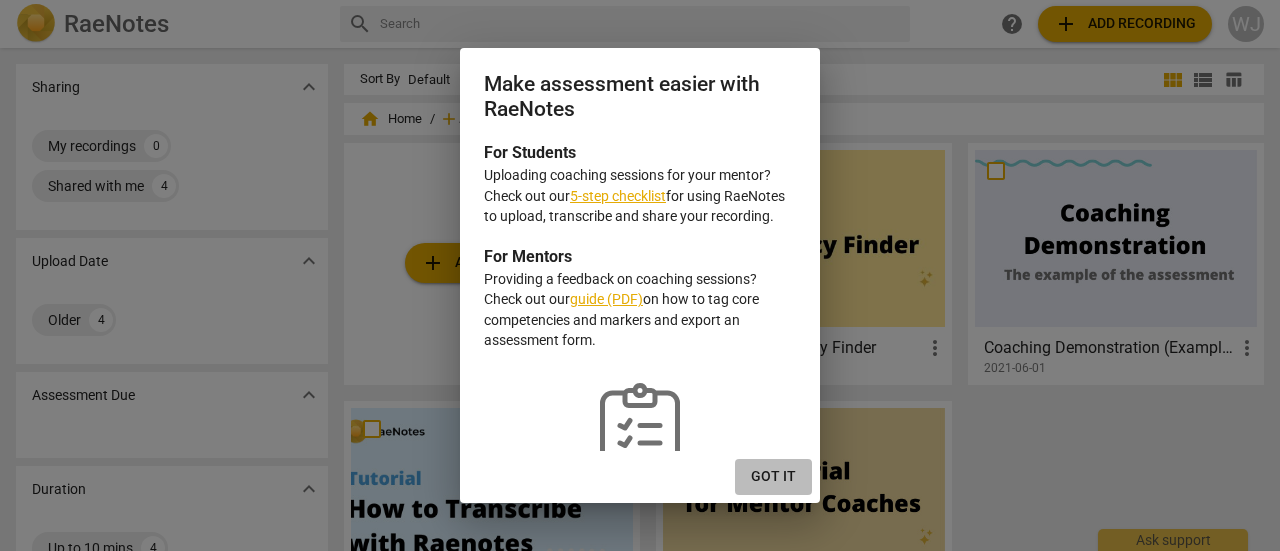 click on "Got it" at bounding box center [773, 477] 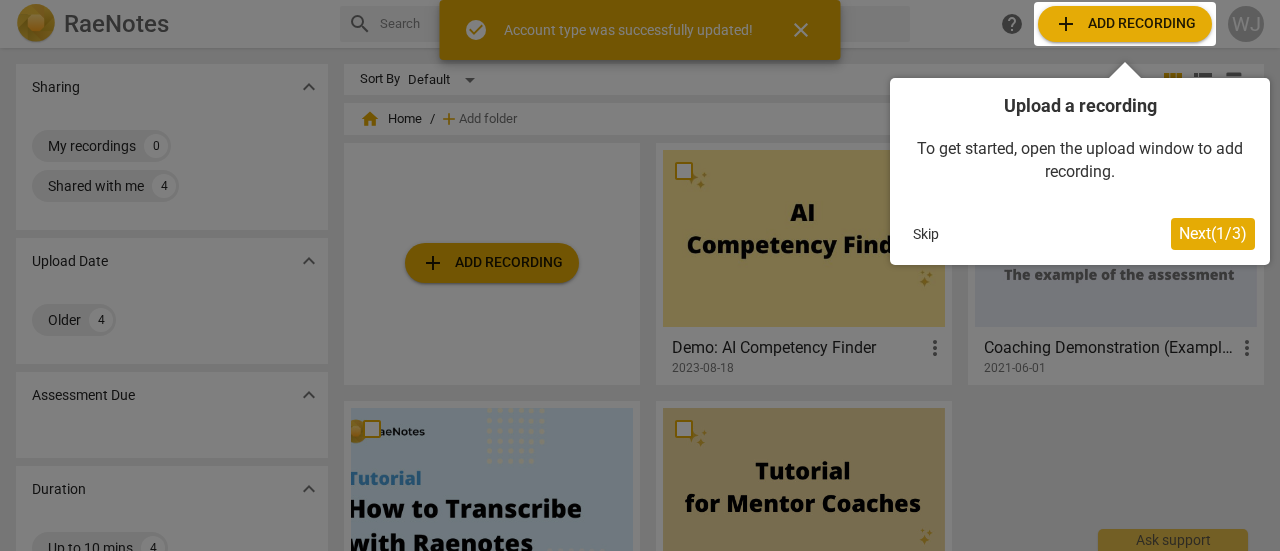 click at bounding box center (640, 275) 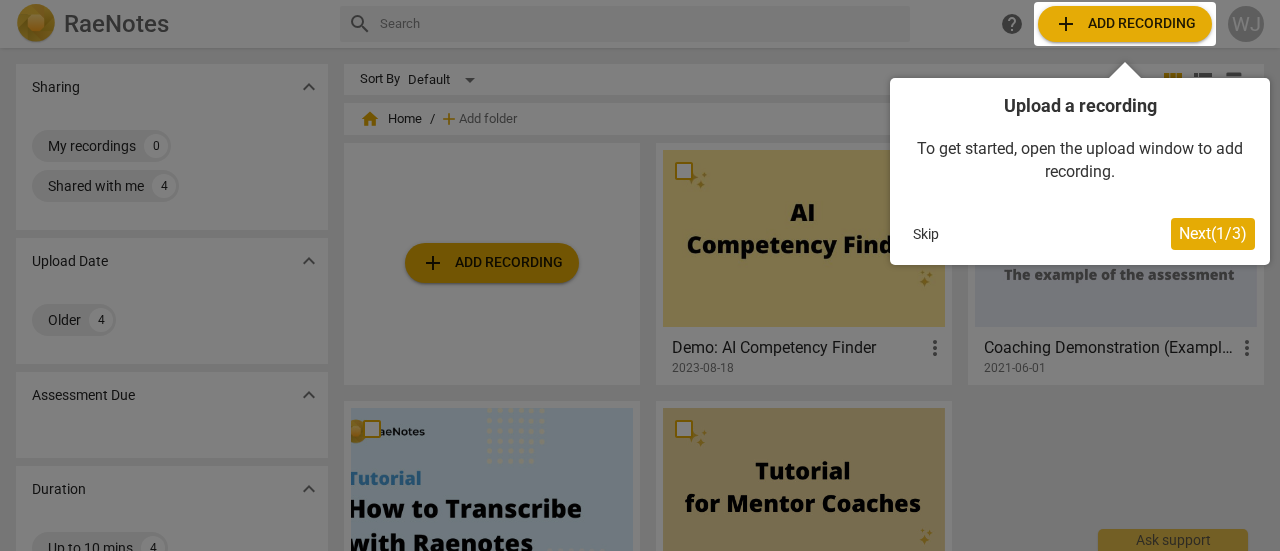 click on "Next  ( 1 / 3 )" at bounding box center (1213, 233) 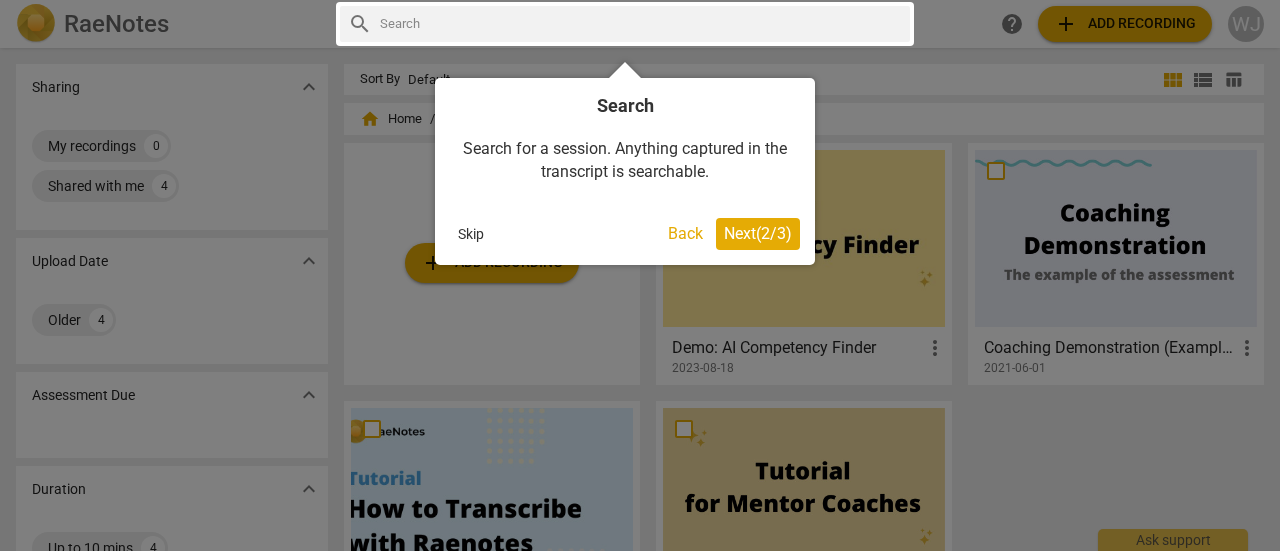 click on "Next  ( 2 / 3 )" at bounding box center (758, 233) 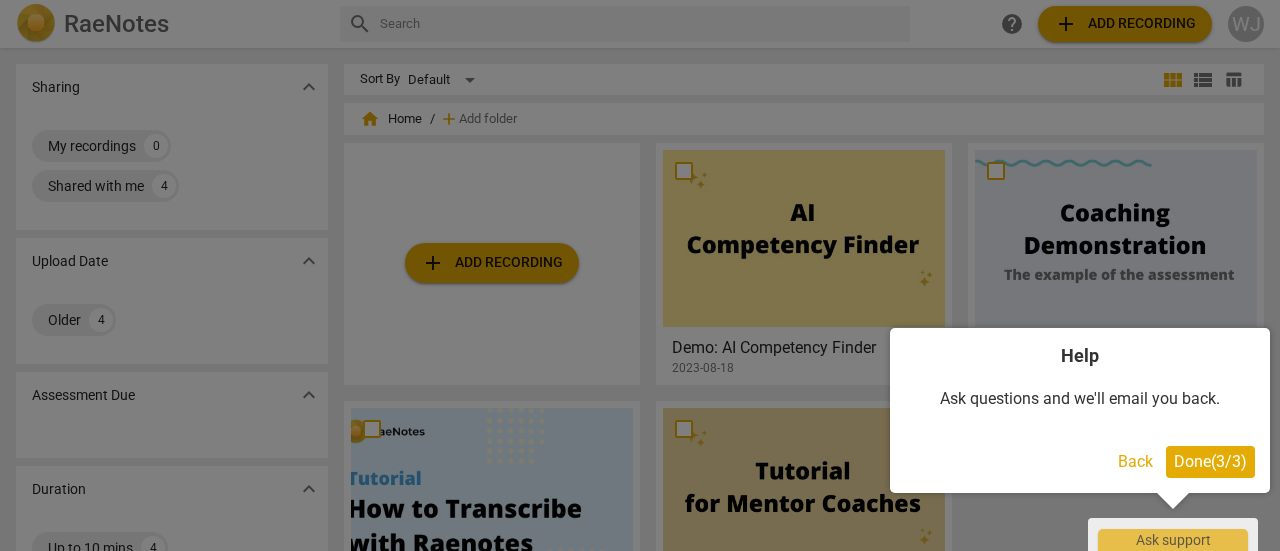click on "Done  ( 3 / 3 )" at bounding box center (1210, 461) 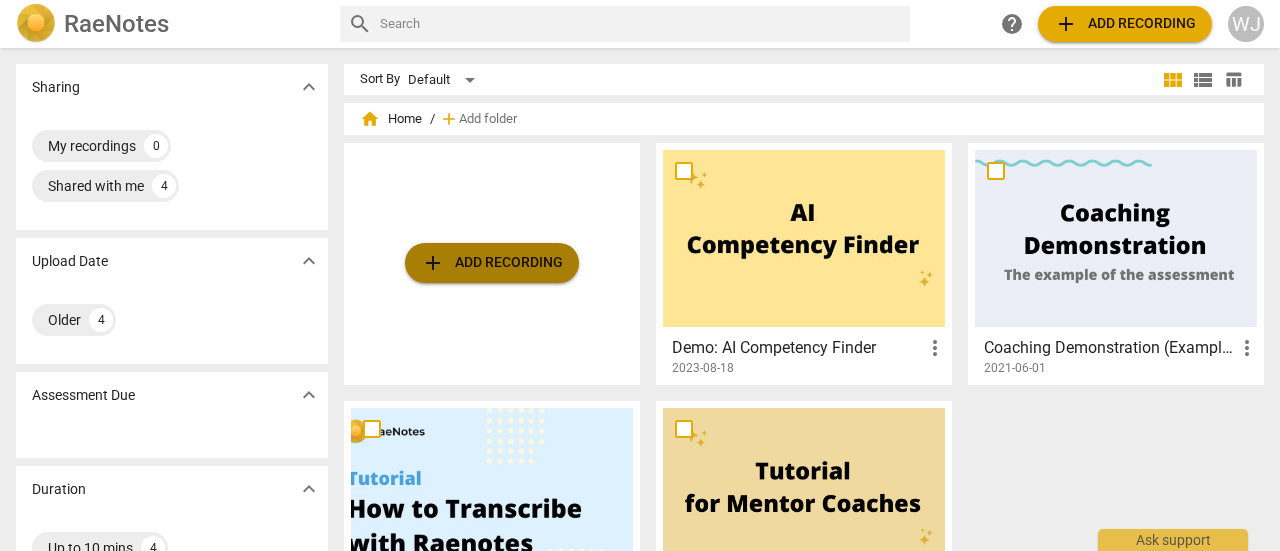 click on "add   Add recording" at bounding box center (492, 263) 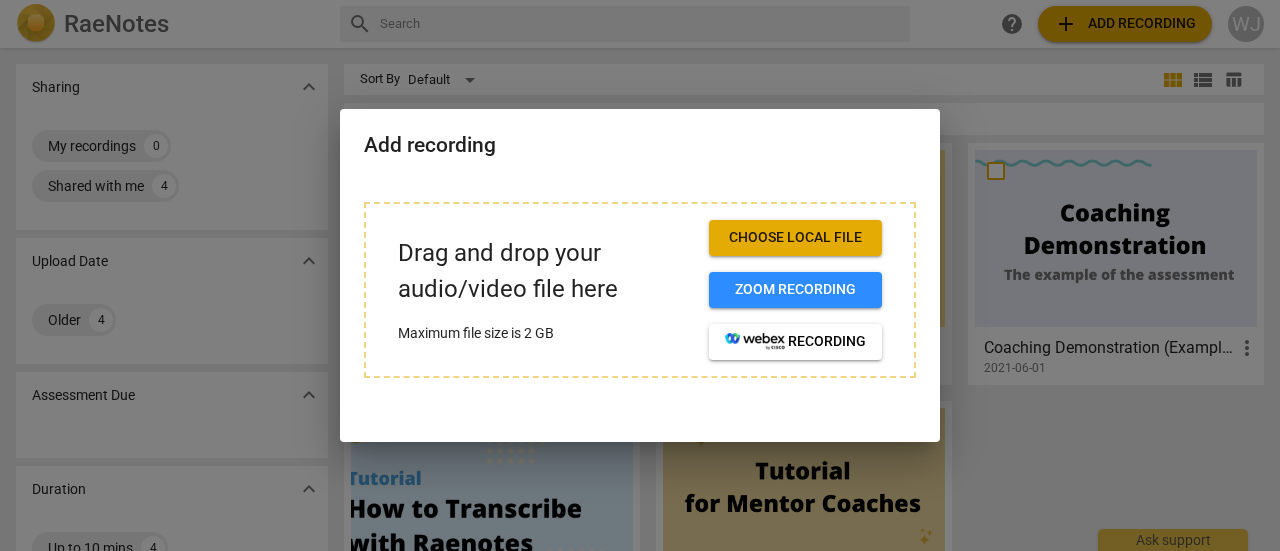 click on "Choose local file" at bounding box center [795, 238] 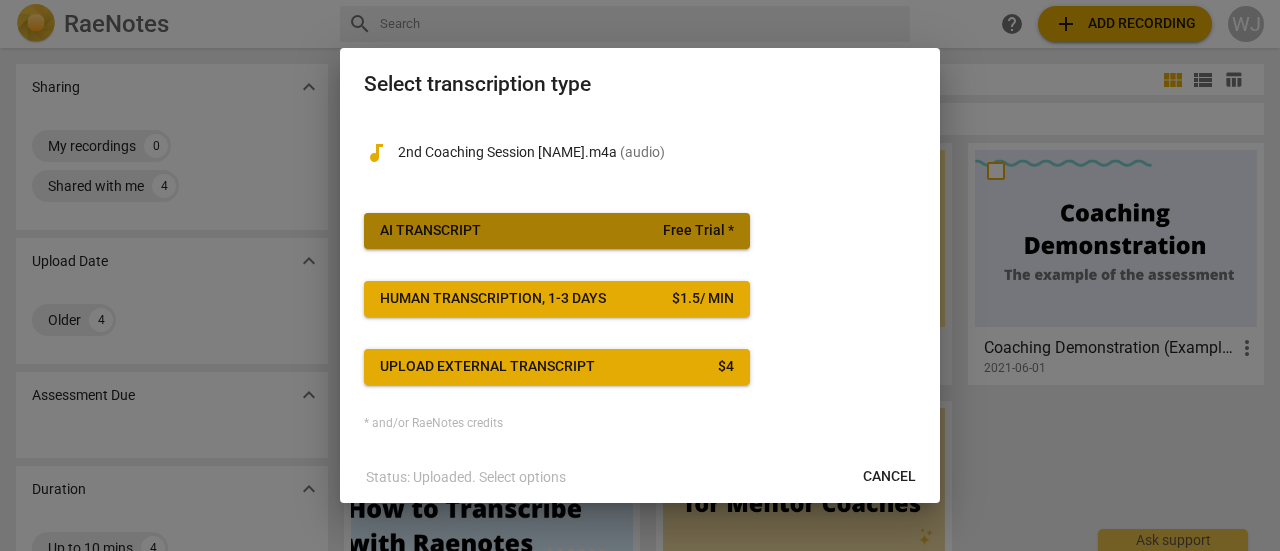 click on "AI Transcript Free Trial *" at bounding box center [557, 231] 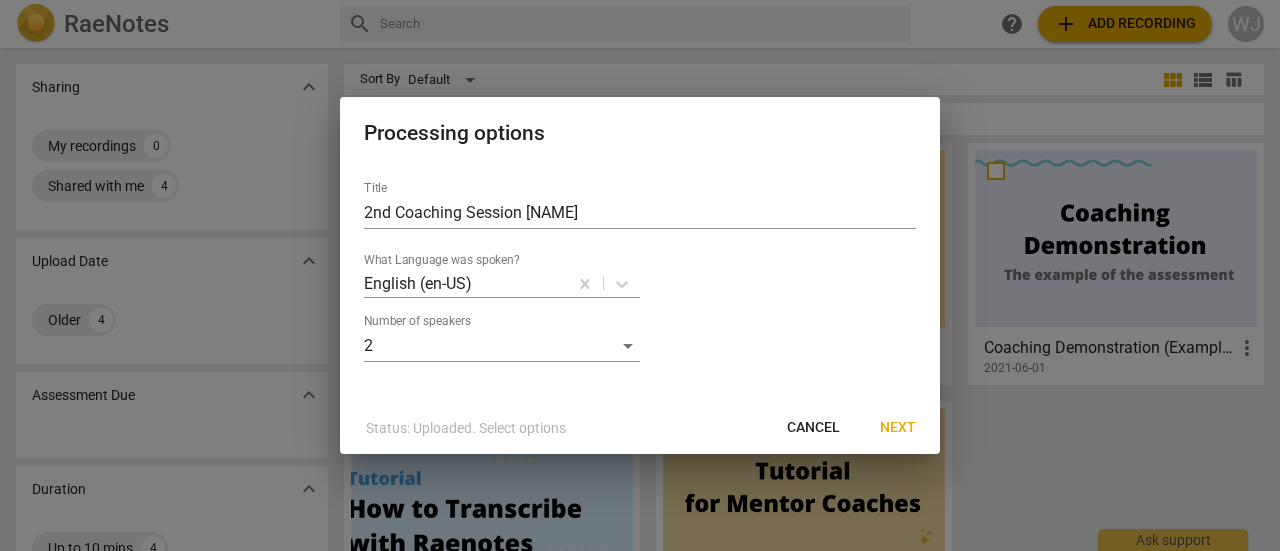 click on "Next" at bounding box center (898, 428) 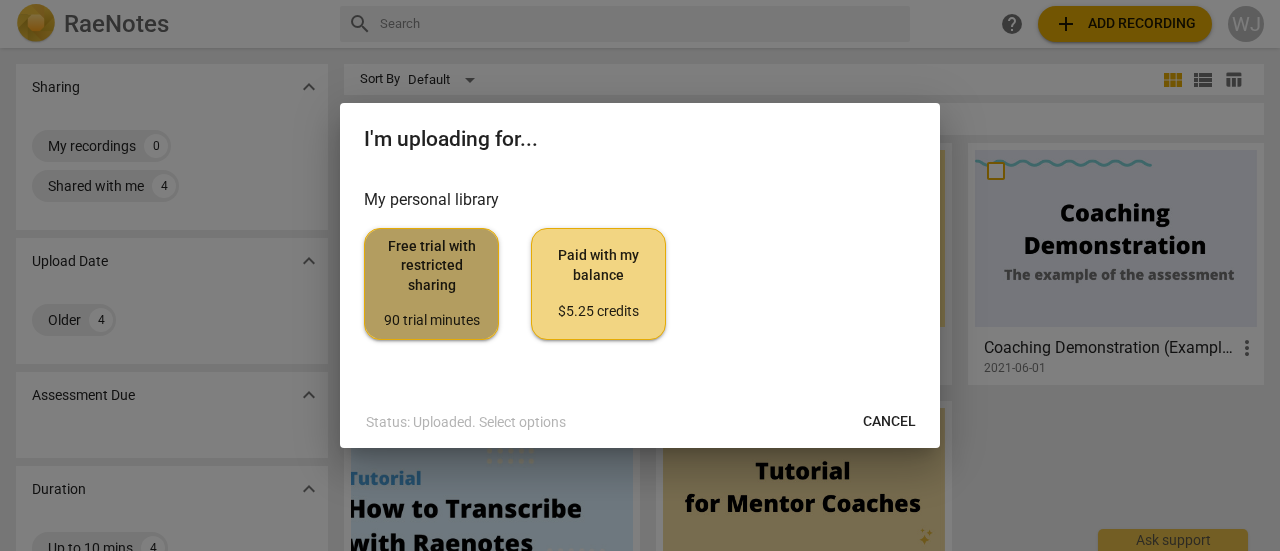 click on "Free trial with restricted sharing 90 trial minutes" at bounding box center [431, 284] 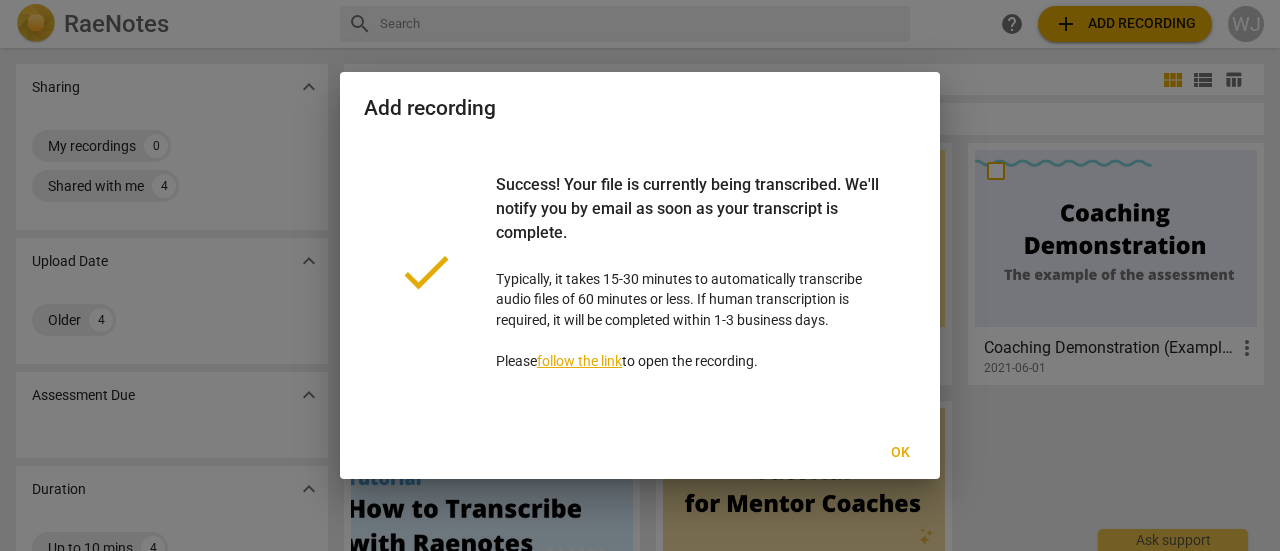 click on "Ok" at bounding box center [900, 453] 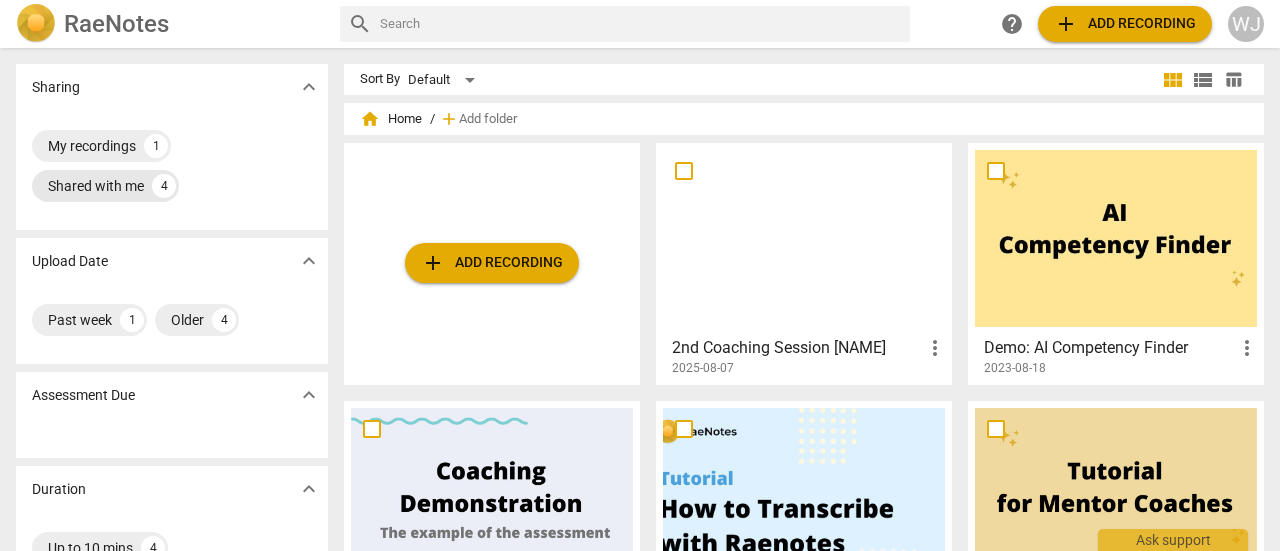click on "Shared with me" at bounding box center (96, 186) 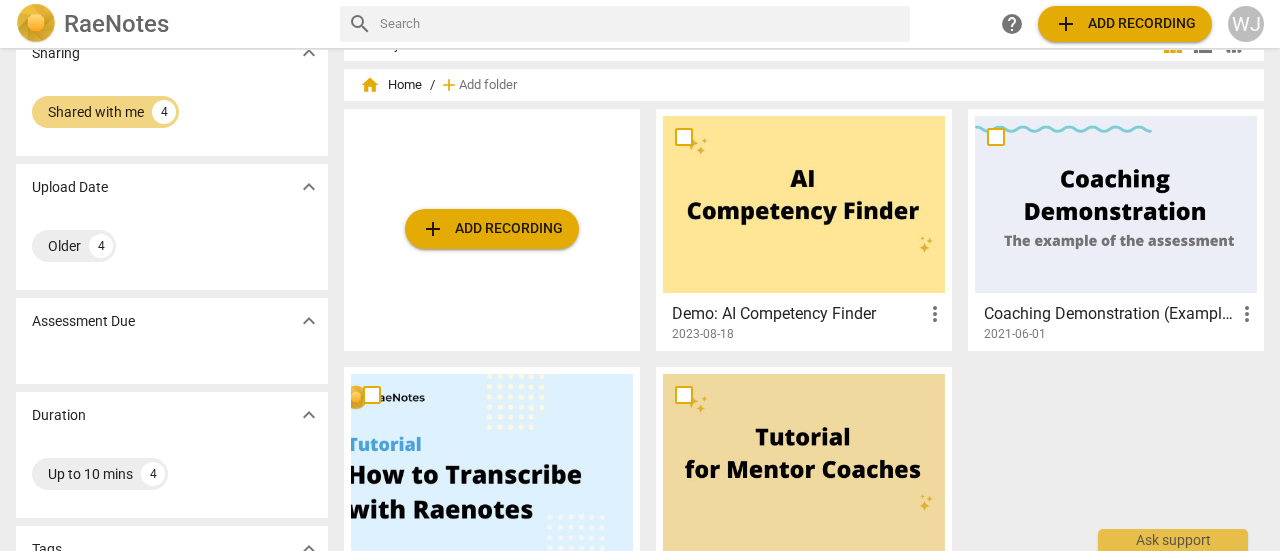 scroll, scrollTop: 0, scrollLeft: 0, axis: both 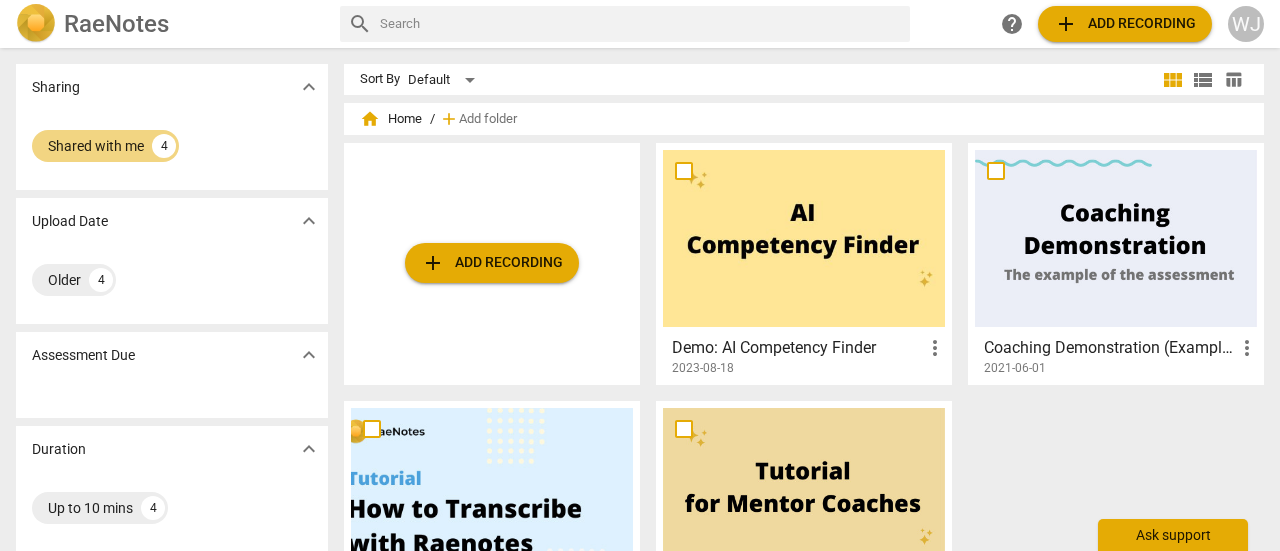 click on "Ask support" at bounding box center [1173, 535] 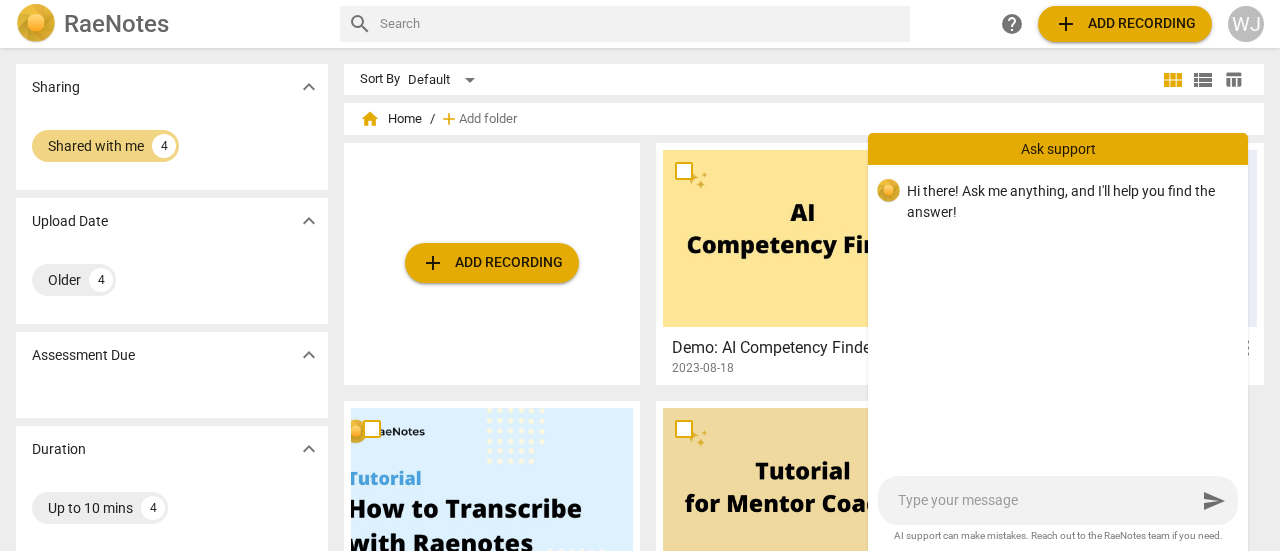 click on "Ask support" at bounding box center (1058, 149) 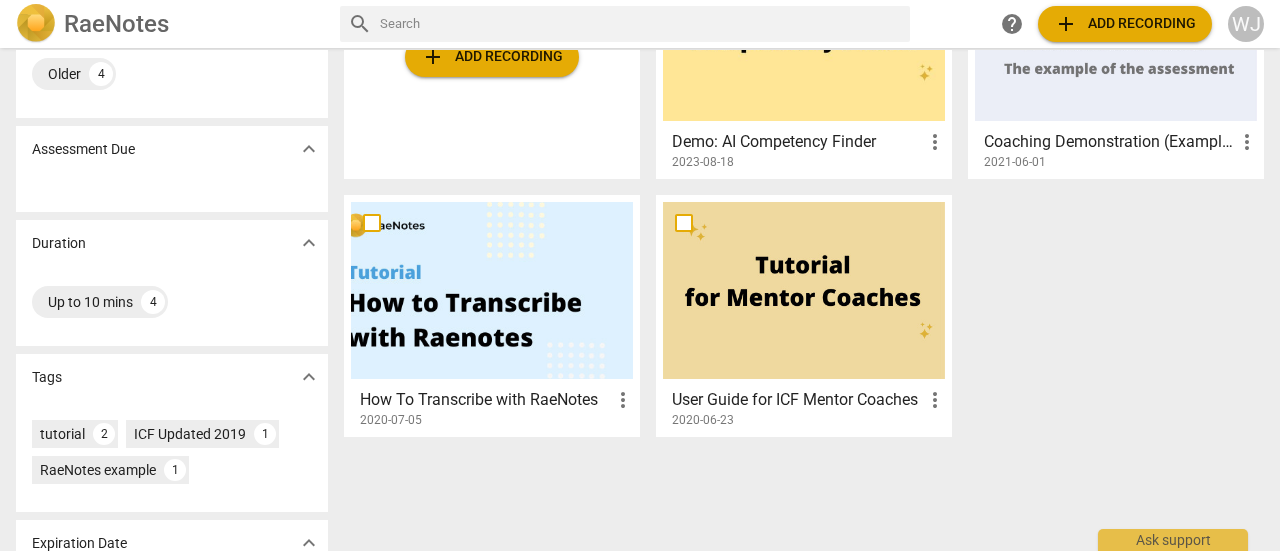 scroll, scrollTop: 206, scrollLeft: 0, axis: vertical 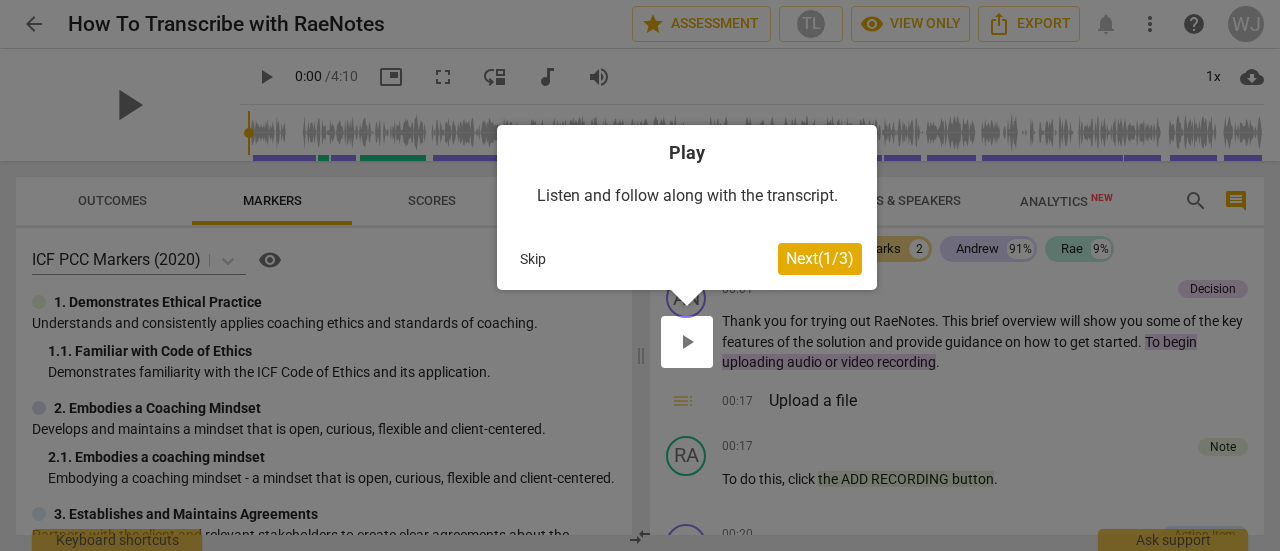 click on "Next  ( 1 / 3 )" at bounding box center [820, 258] 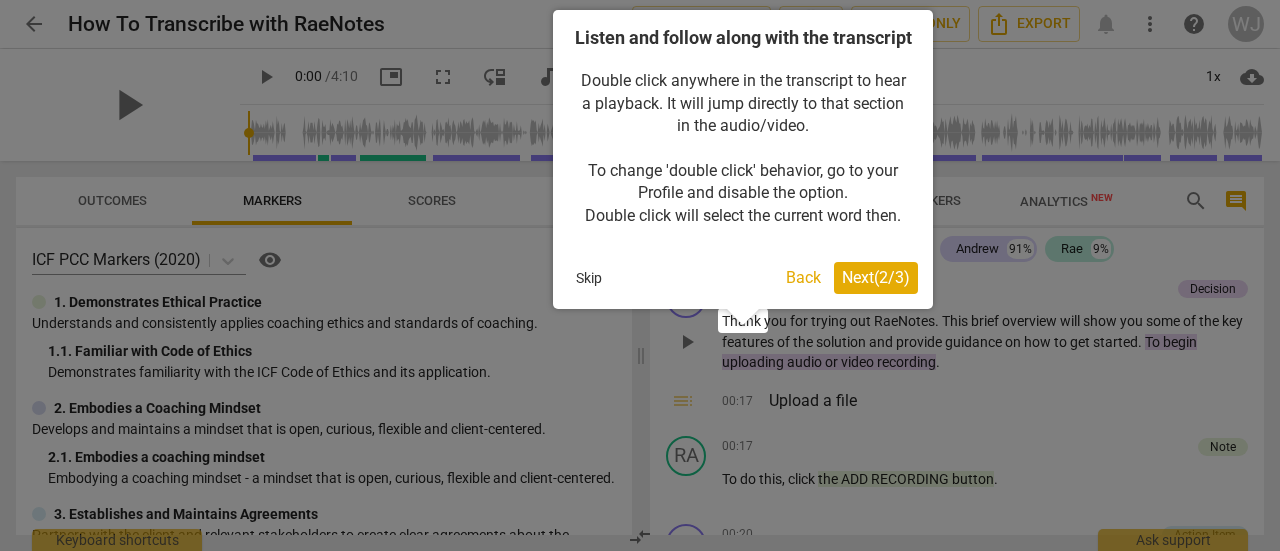 click on "Next  ( 2 / 3 )" at bounding box center [876, 277] 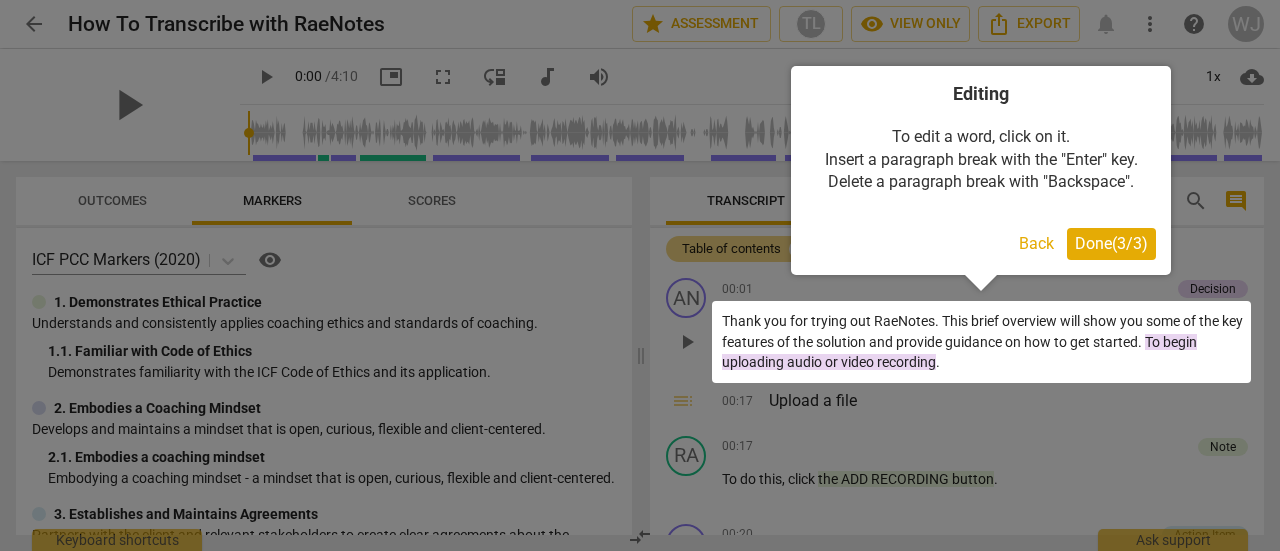 click on "Done  ( 3 / 3 )" at bounding box center [1111, 243] 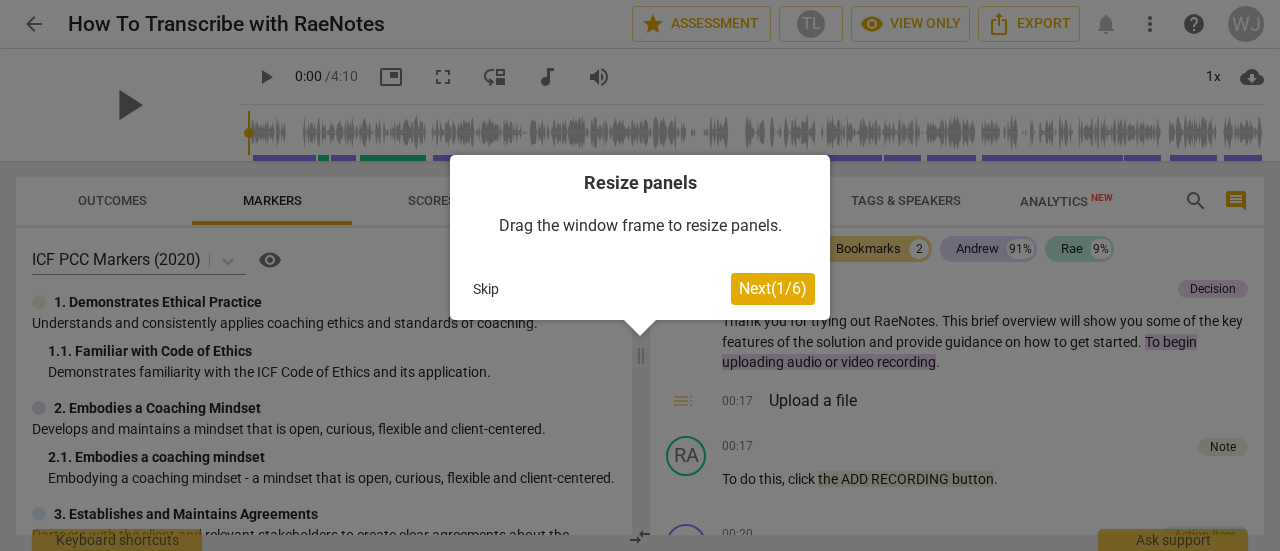 click on "Next  ( 1 / 6 )" at bounding box center [773, 289] 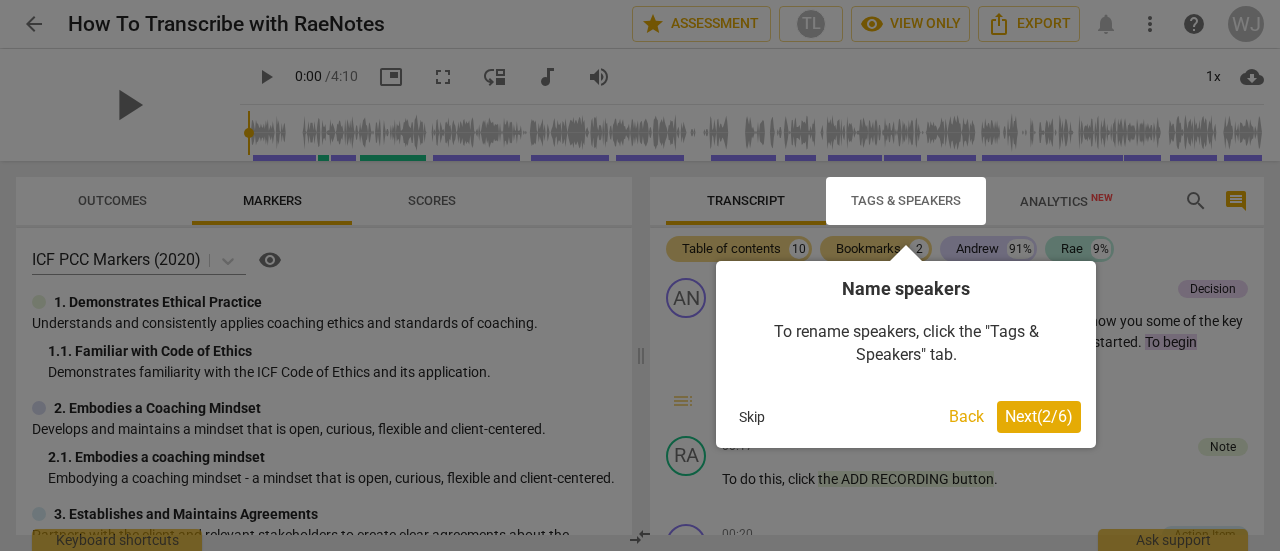 click on "Next  ( 2 / 6 )" at bounding box center (1039, 416) 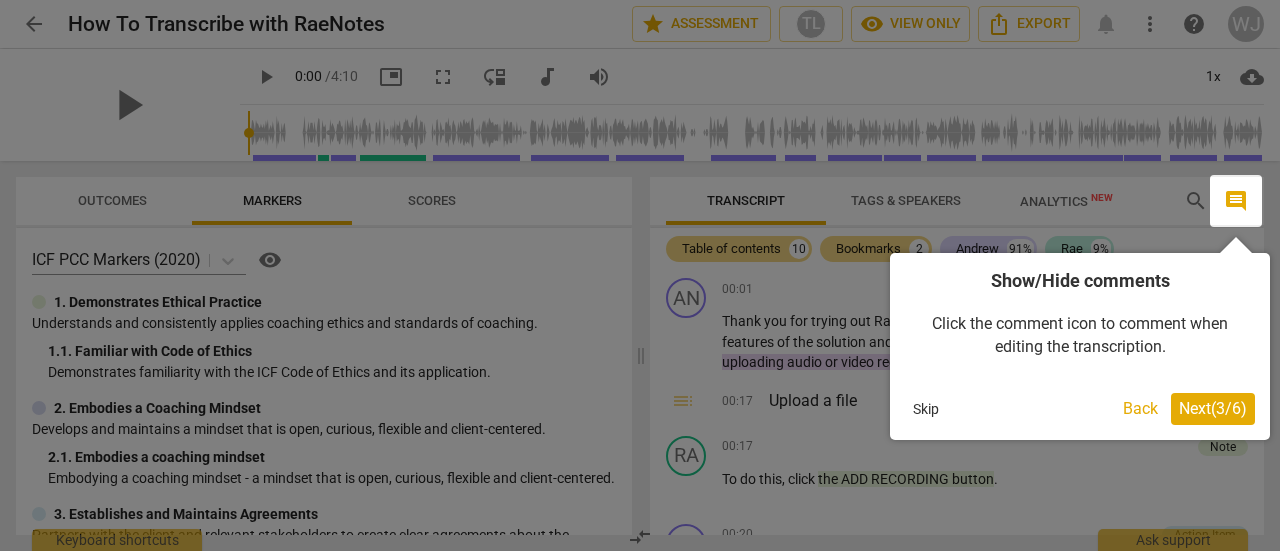 click on "Next  ( 3 / 6 )" at bounding box center [1213, 408] 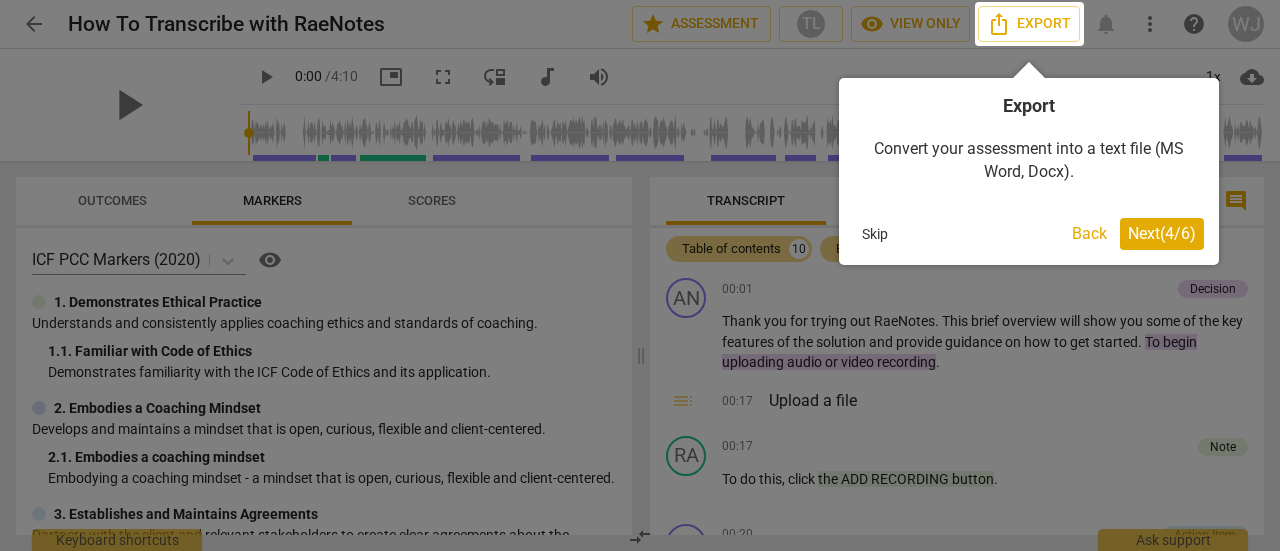 click on "Next  ( 4 / 6 )" at bounding box center (1162, 233) 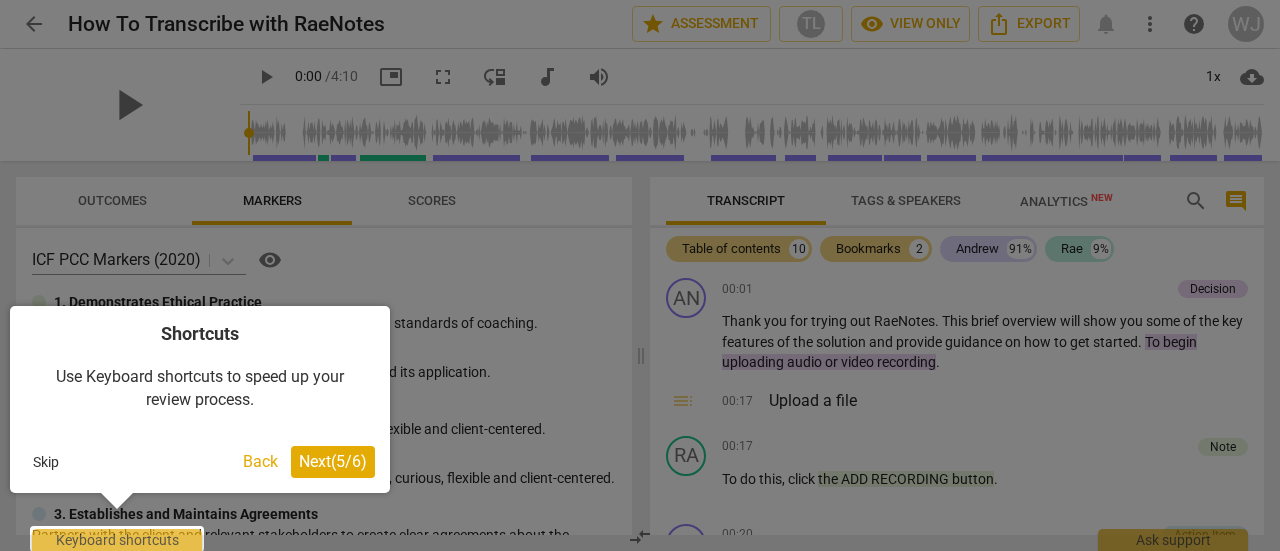 click on "Next  ( 5 / 6 )" at bounding box center [333, 461] 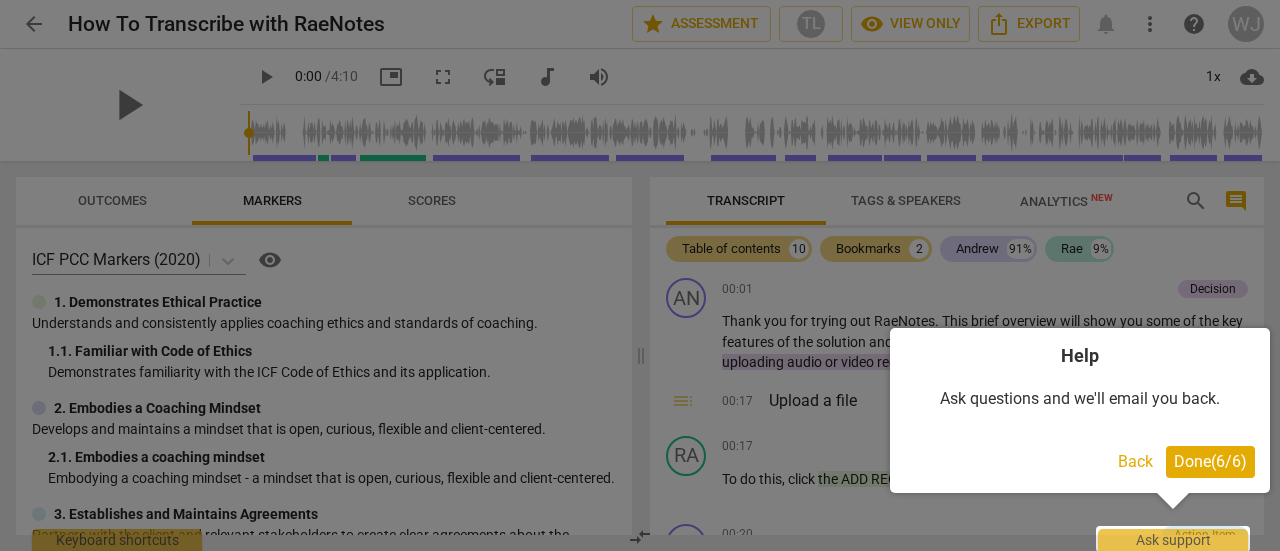 click on "Done  ( 6 / 6 )" at bounding box center (1210, 461) 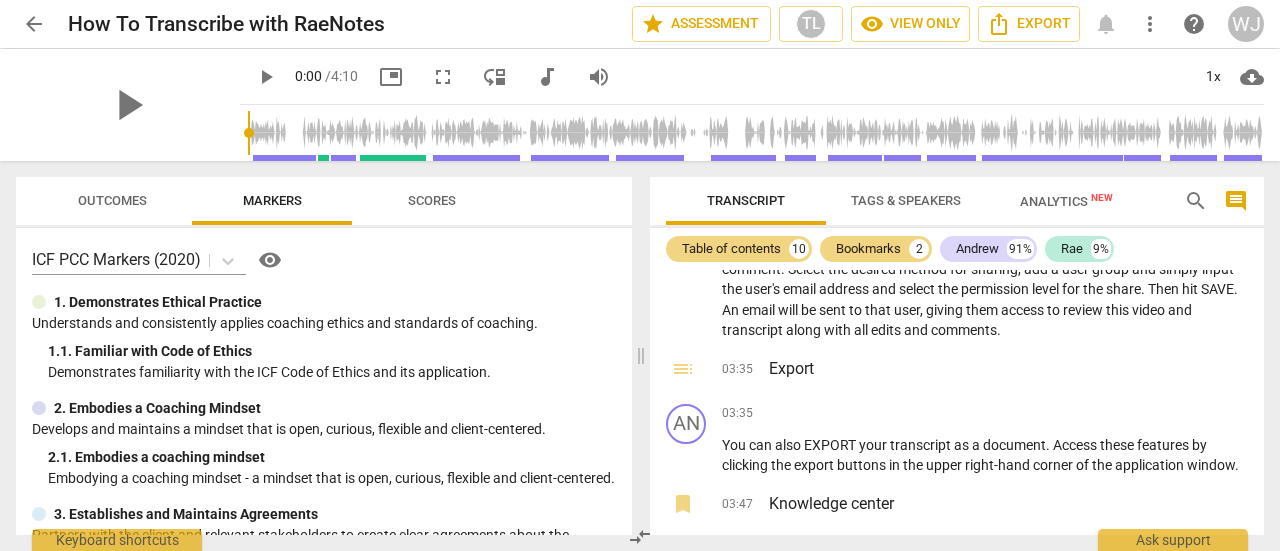 scroll, scrollTop: 2161, scrollLeft: 0, axis: vertical 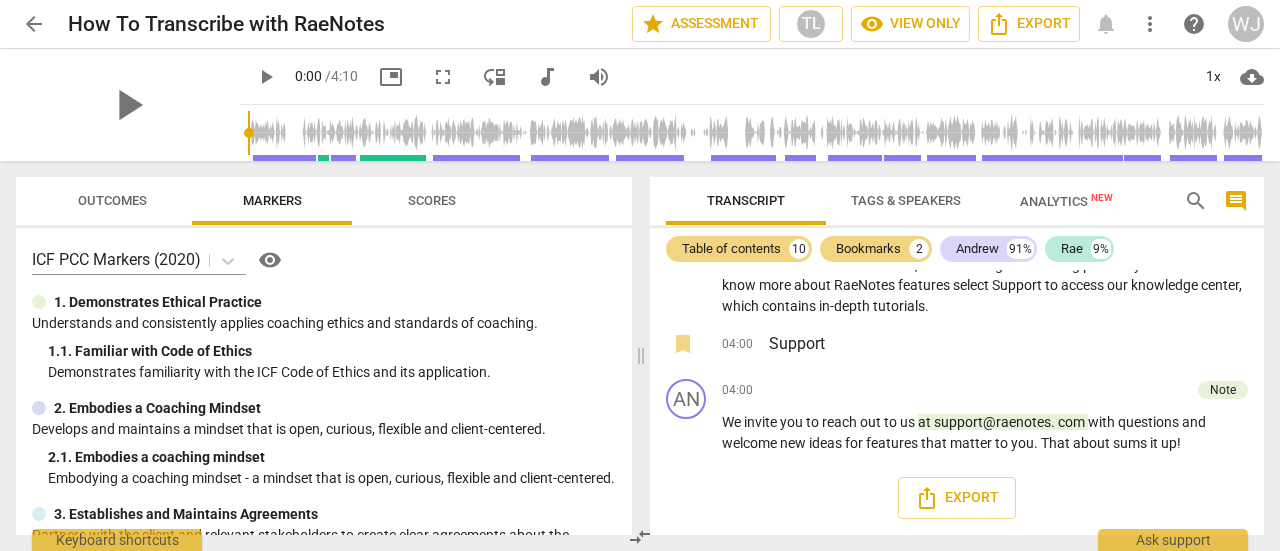 click on "Scores" at bounding box center (432, 200) 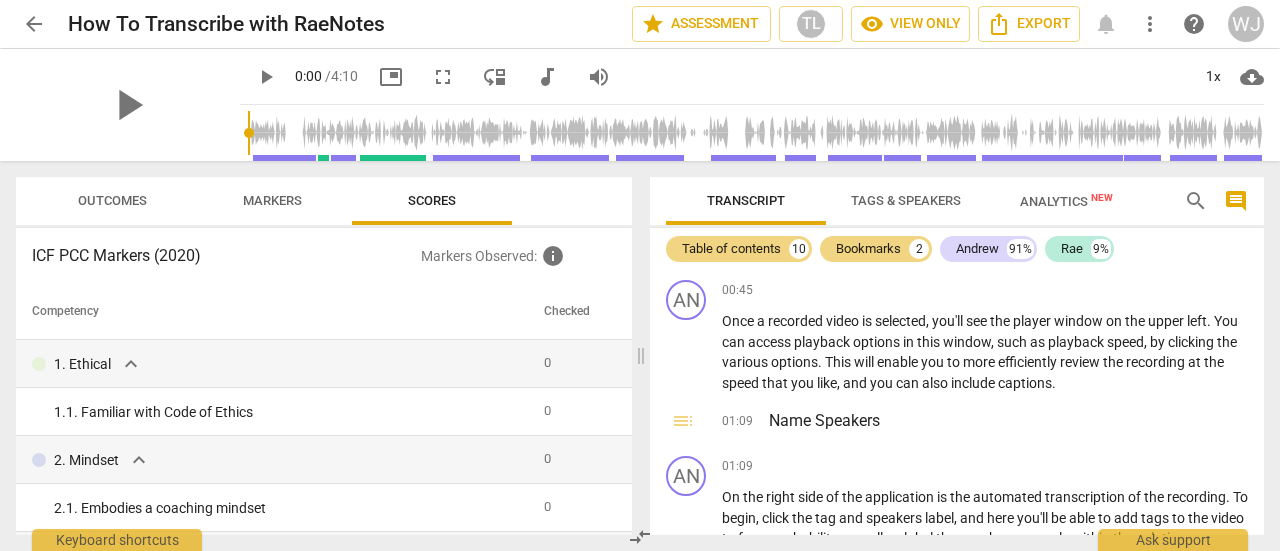 scroll, scrollTop: 0, scrollLeft: 0, axis: both 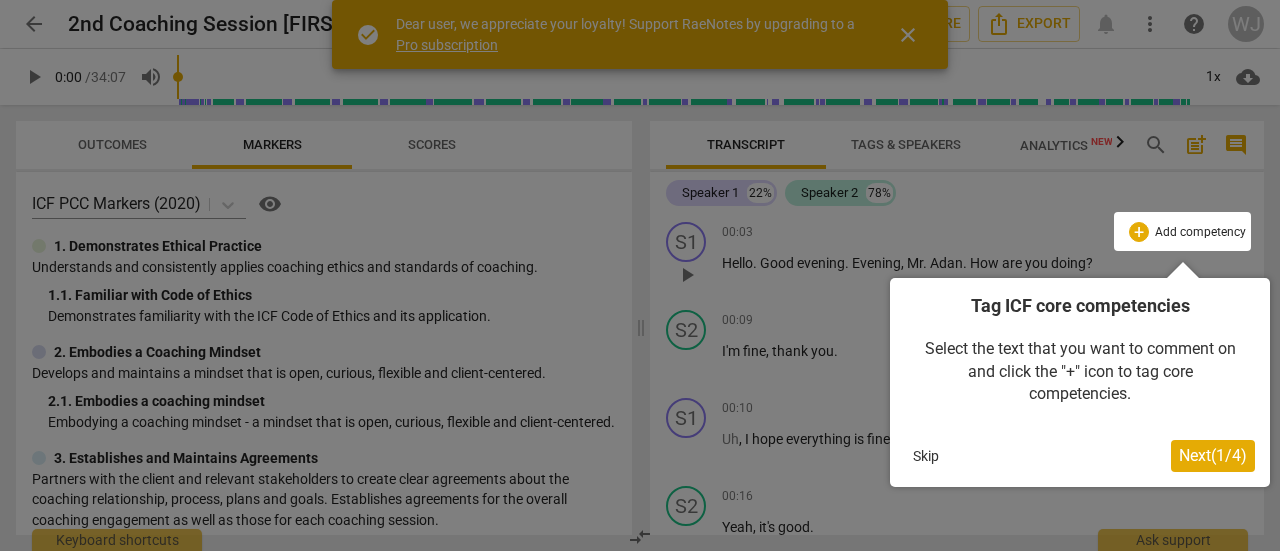 click on "Skip" at bounding box center (926, 456) 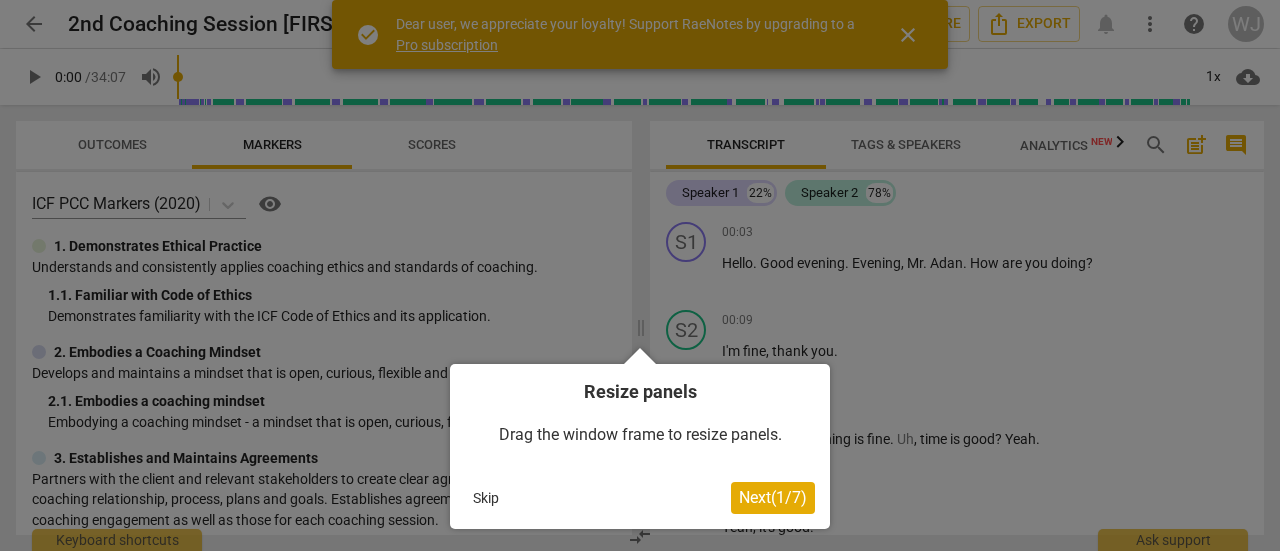 click on "Skip" at bounding box center (486, 498) 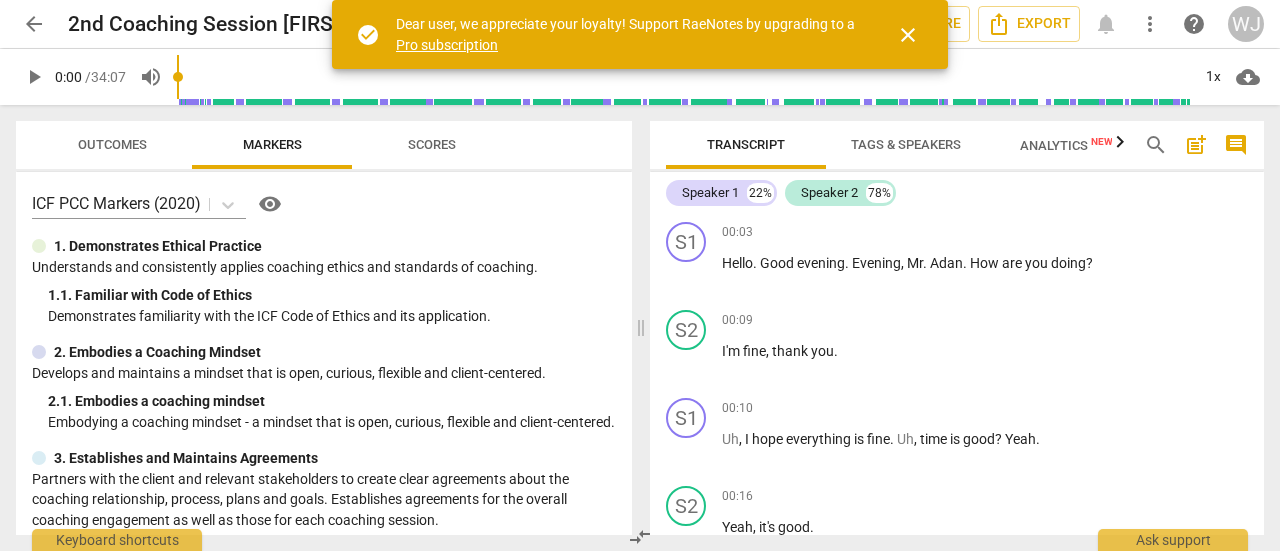 click on "close" at bounding box center (908, 35) 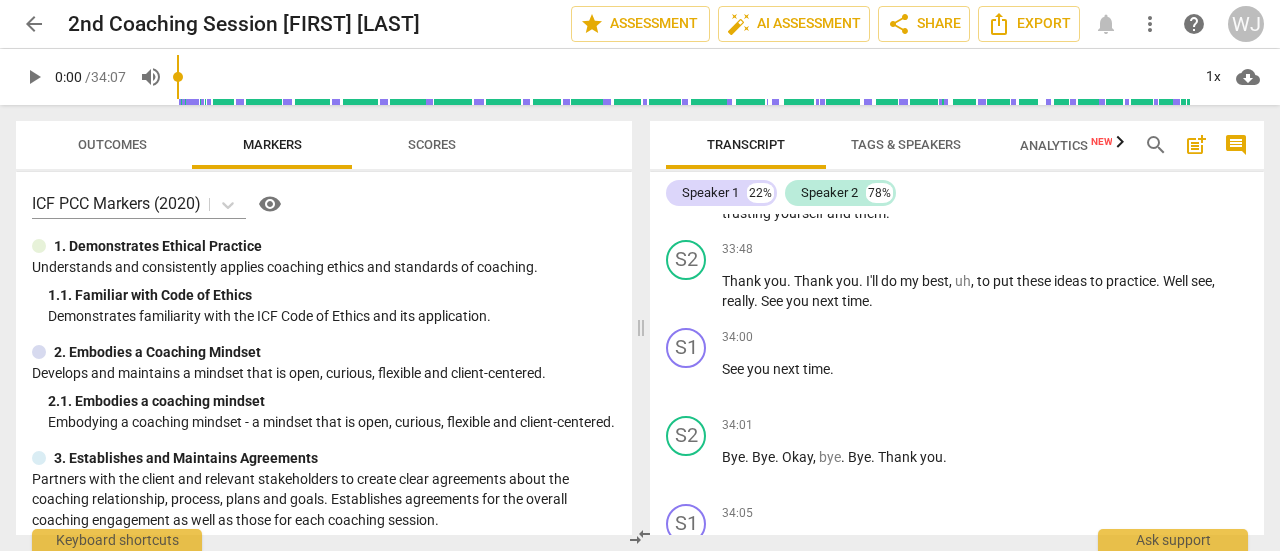 scroll, scrollTop: 8351, scrollLeft: 0, axis: vertical 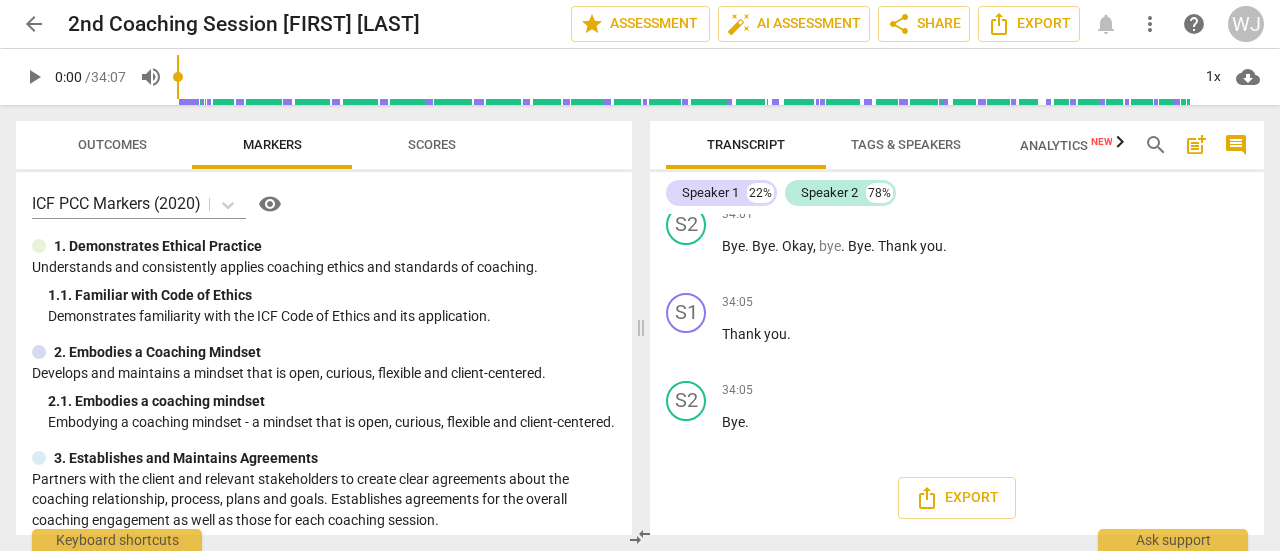click on "Scores" at bounding box center (432, 144) 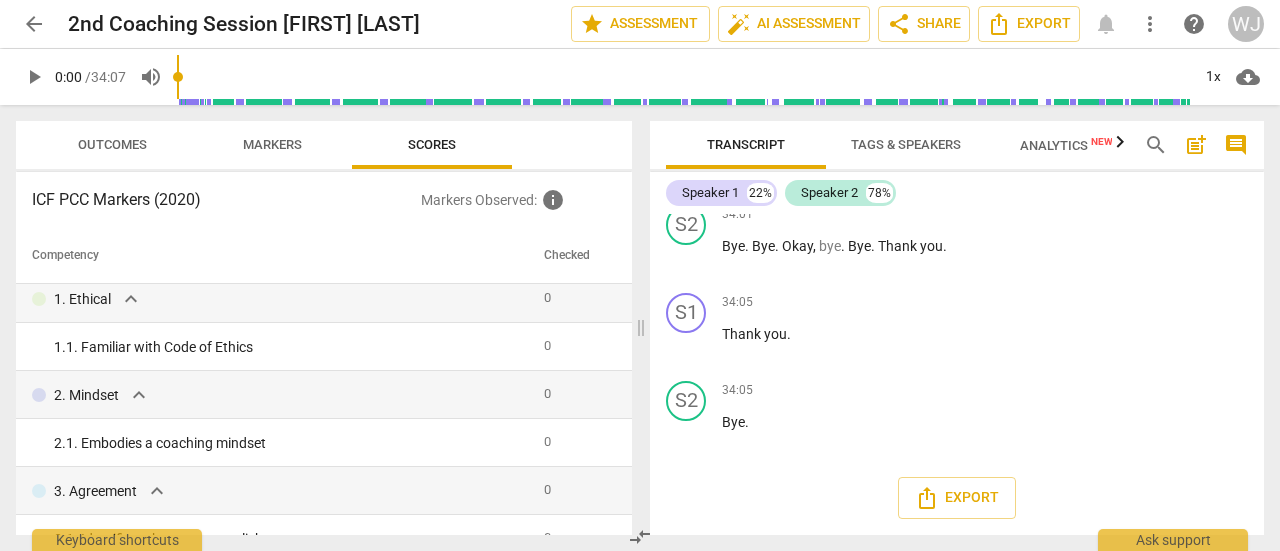 scroll, scrollTop: 0, scrollLeft: 0, axis: both 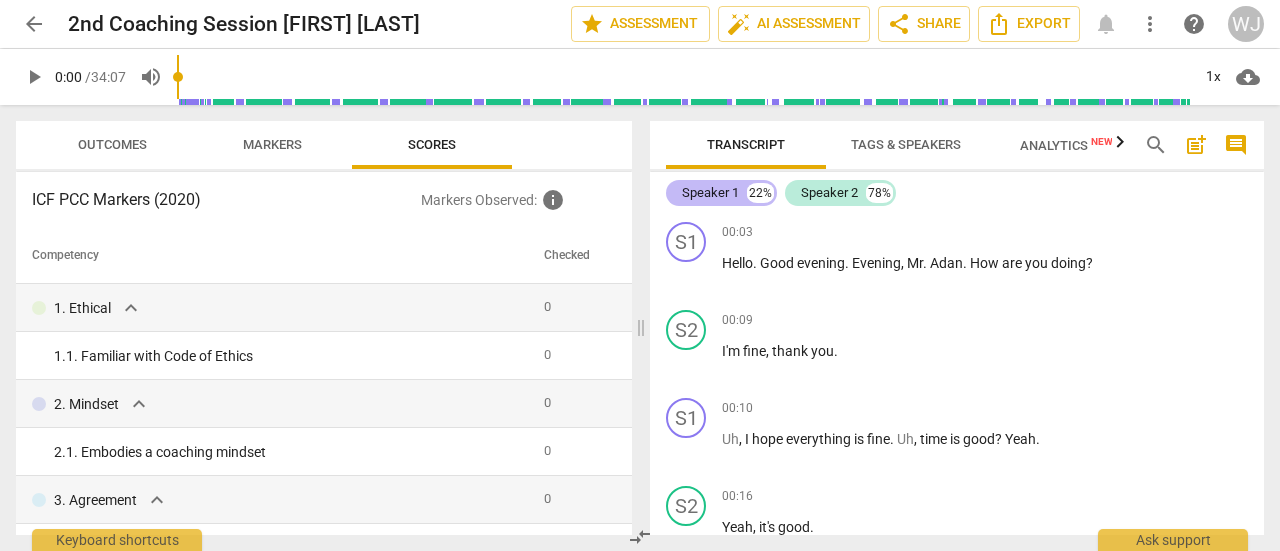 click on "Speaker 1" at bounding box center [710, 193] 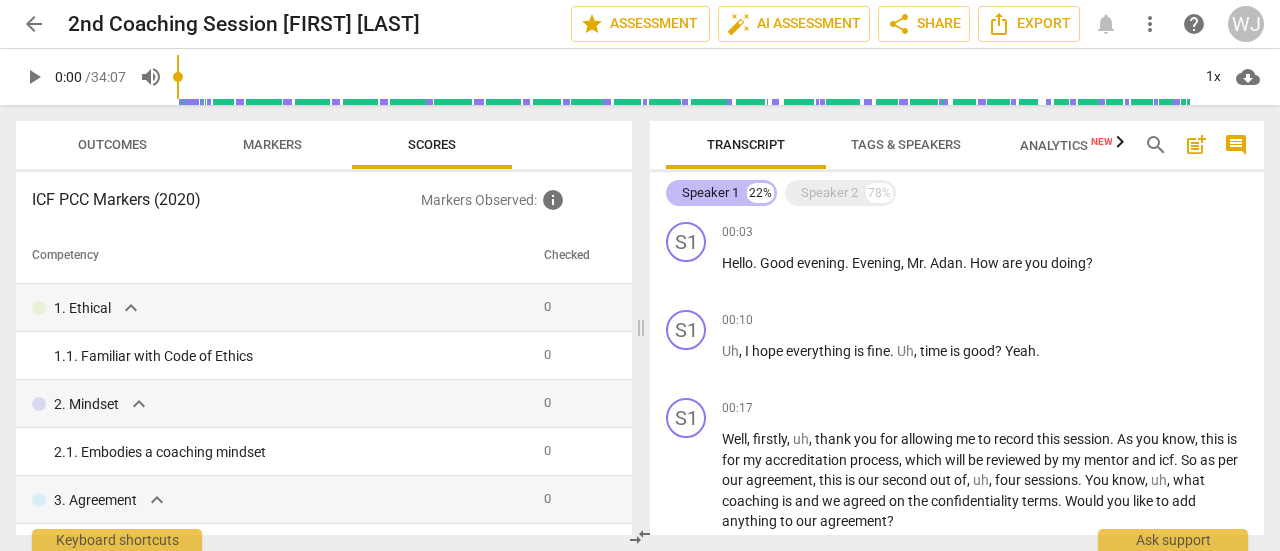 click on "Speaker 1" at bounding box center (710, 193) 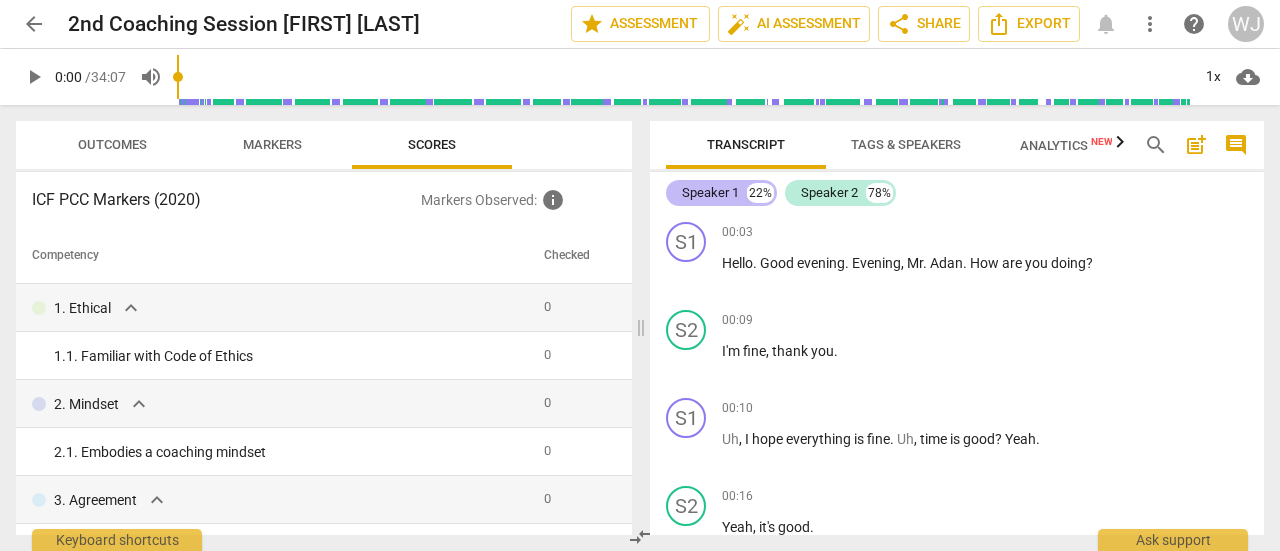 click on "Speaker 1" at bounding box center (710, 193) 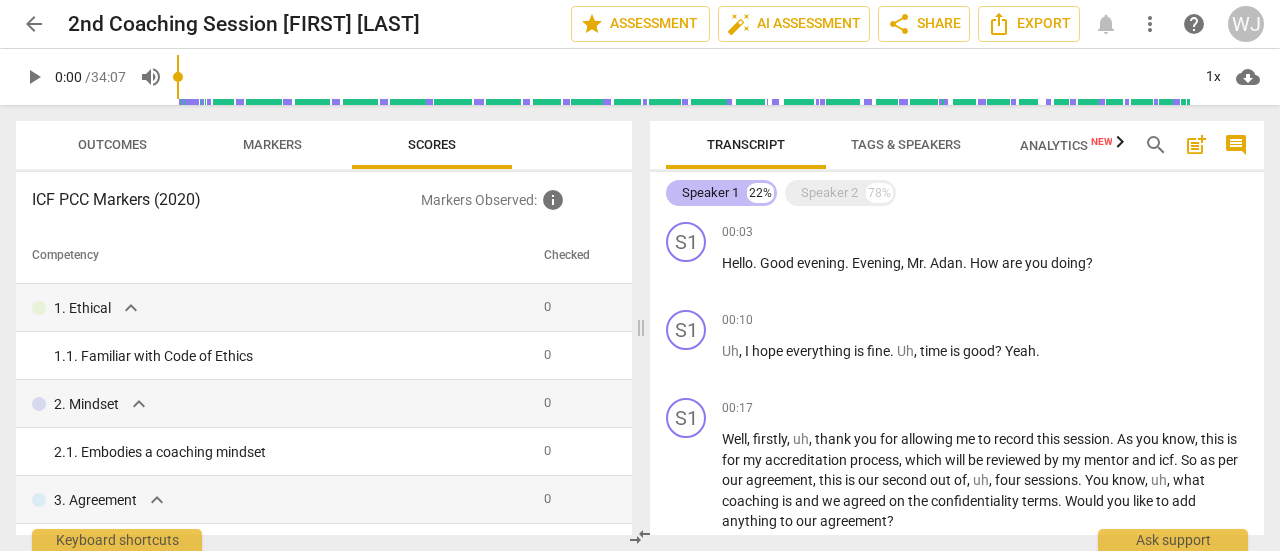 drag, startPoint x: 712, startPoint y: 193, endPoint x: 688, endPoint y: 199, distance: 24.738634 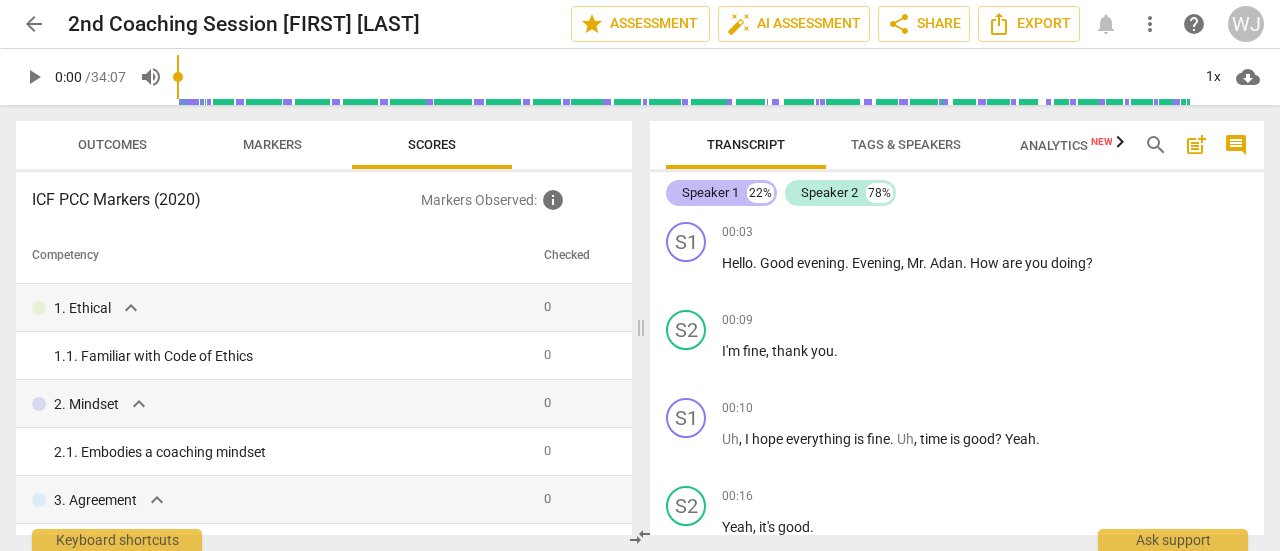 click on "Speaker 1" at bounding box center [710, 193] 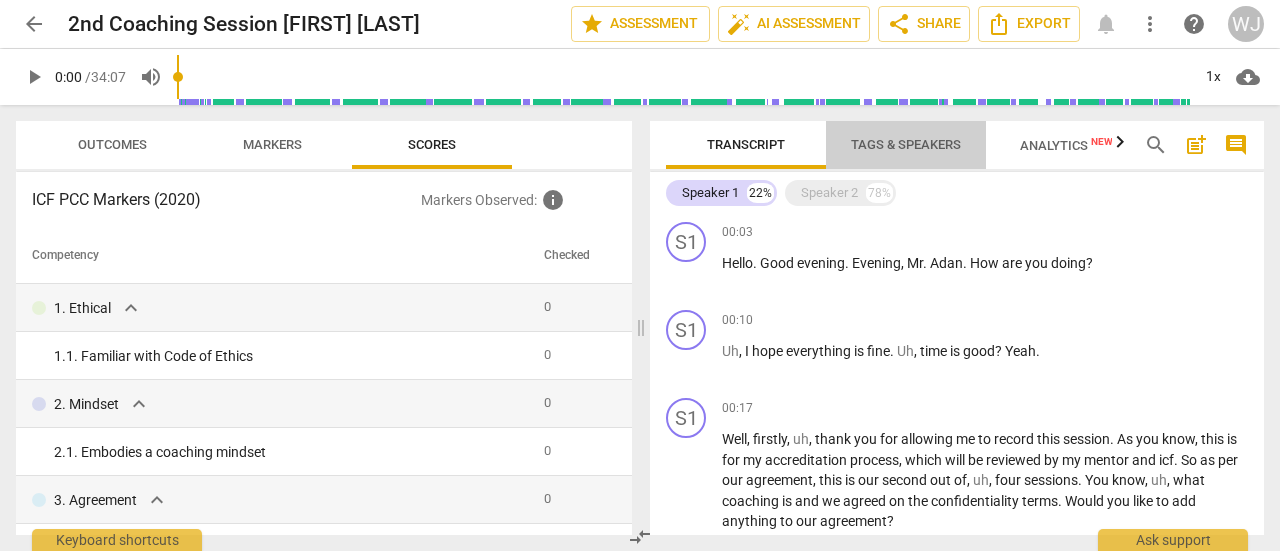 click on "Tags & Speakers" at bounding box center (906, 144) 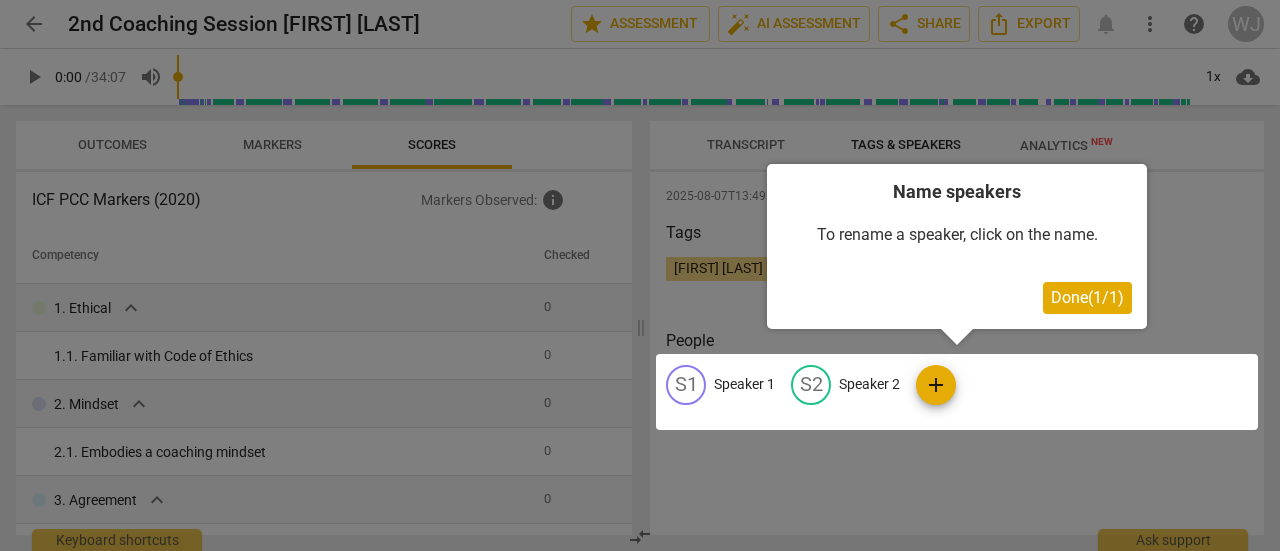 click on "Done  ( 1 / 1 )" at bounding box center [1087, 297] 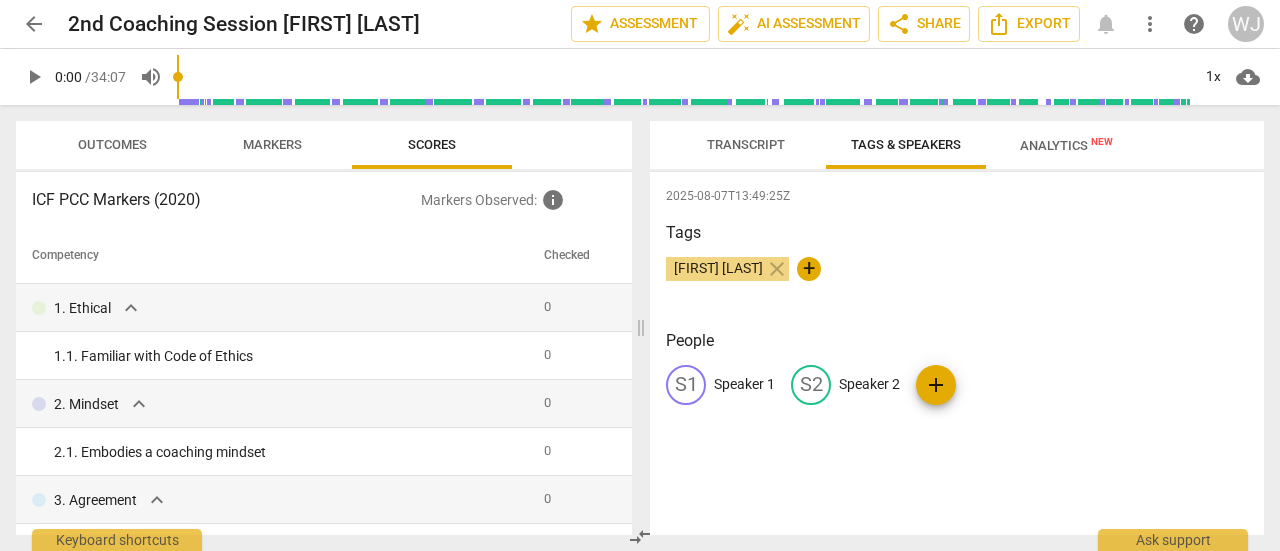 click on "+" at bounding box center (809, 269) 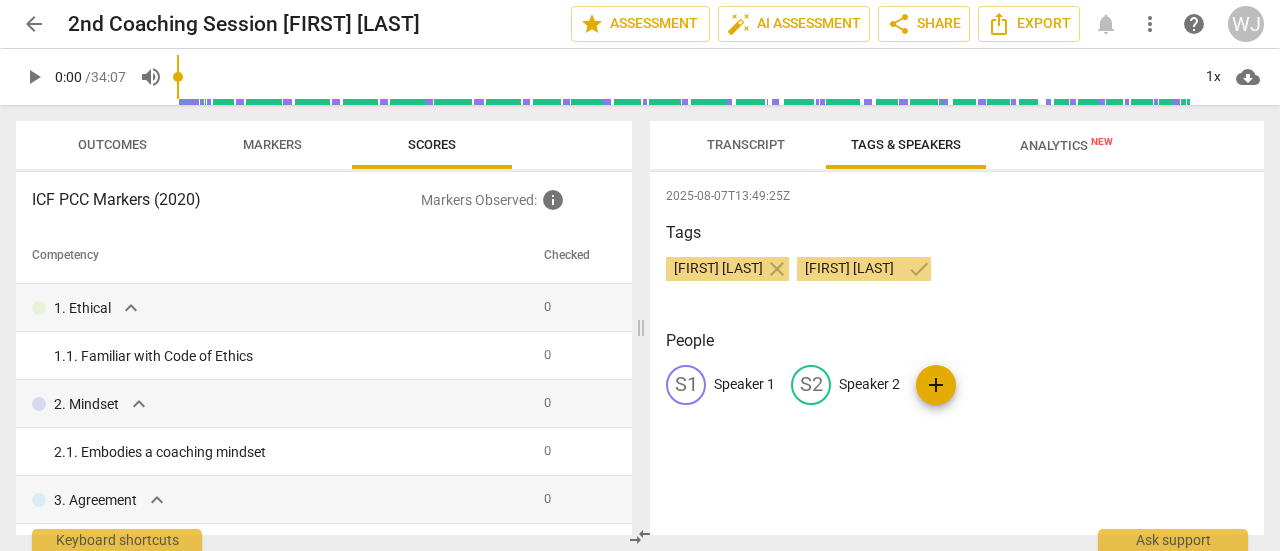 type on "[FIRST] [LAST]" 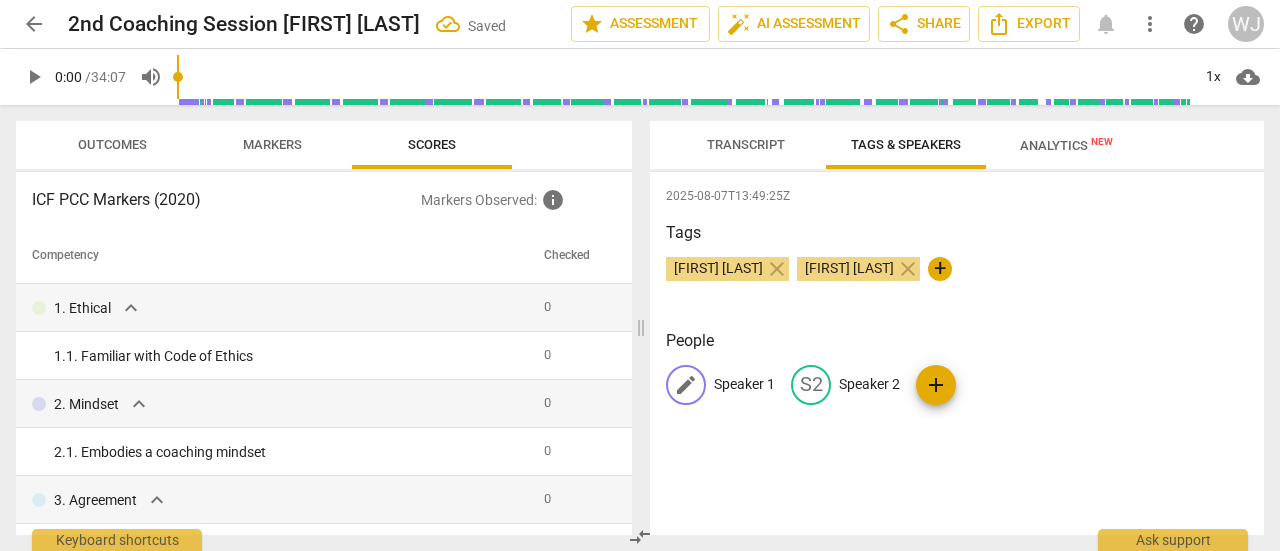 click on "Speaker 1" at bounding box center (744, 384) 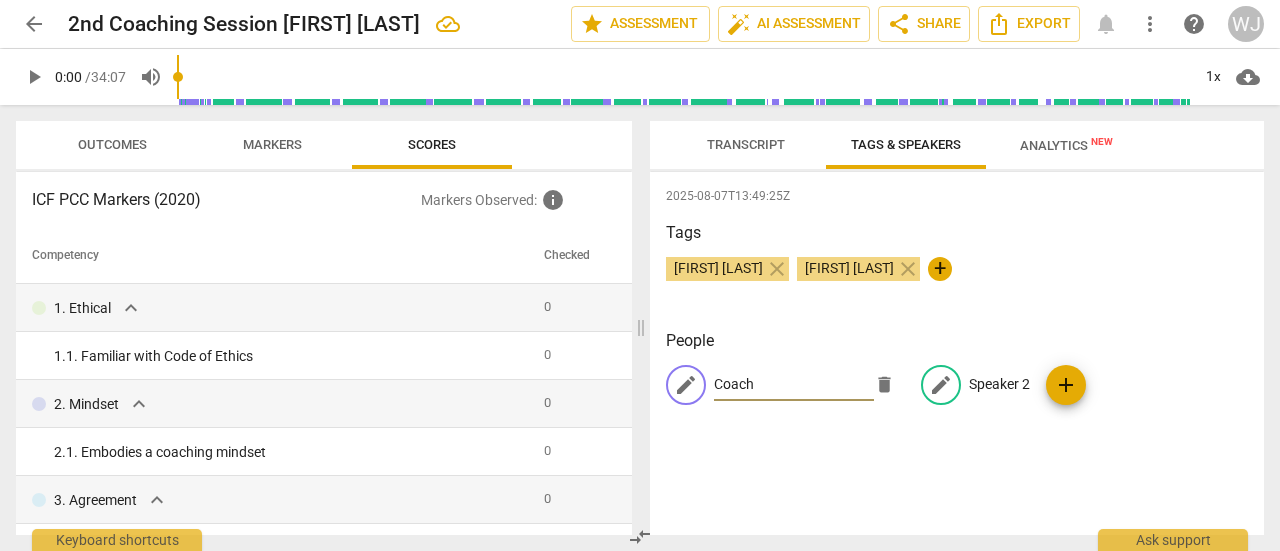 type on "Coach" 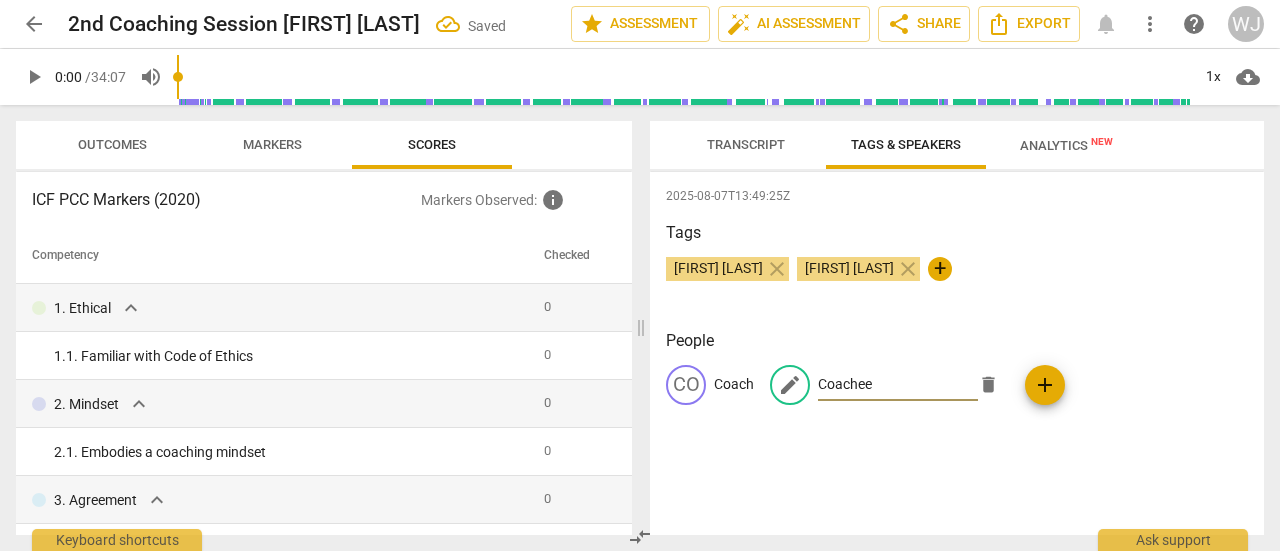 type on "Coachee" 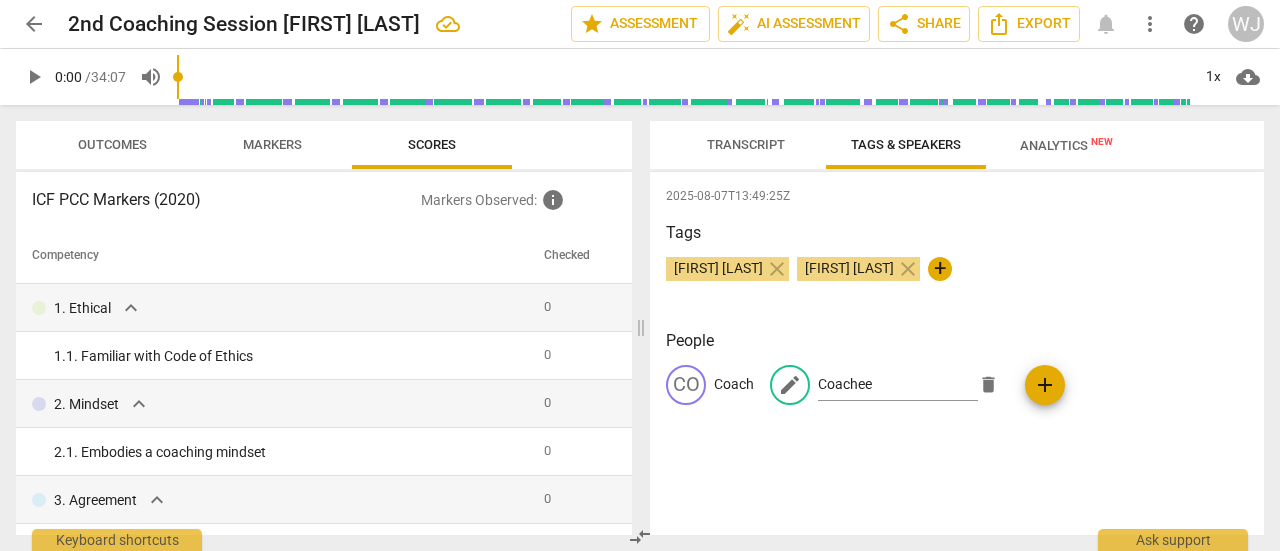 click on "People" at bounding box center (957, 341) 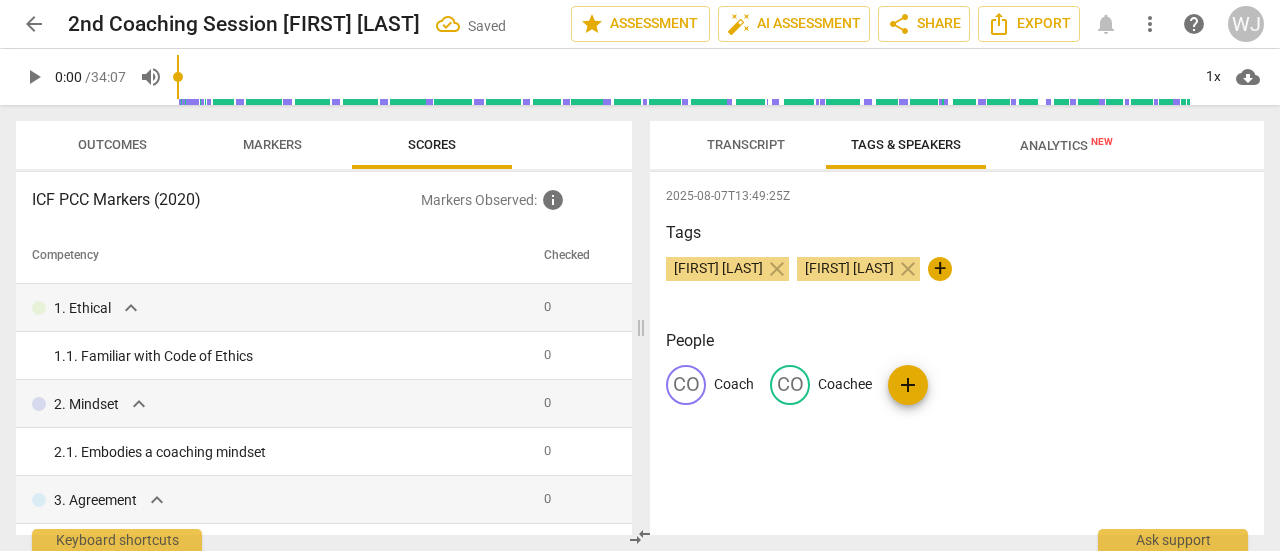 click on "Transcript" at bounding box center (746, 144) 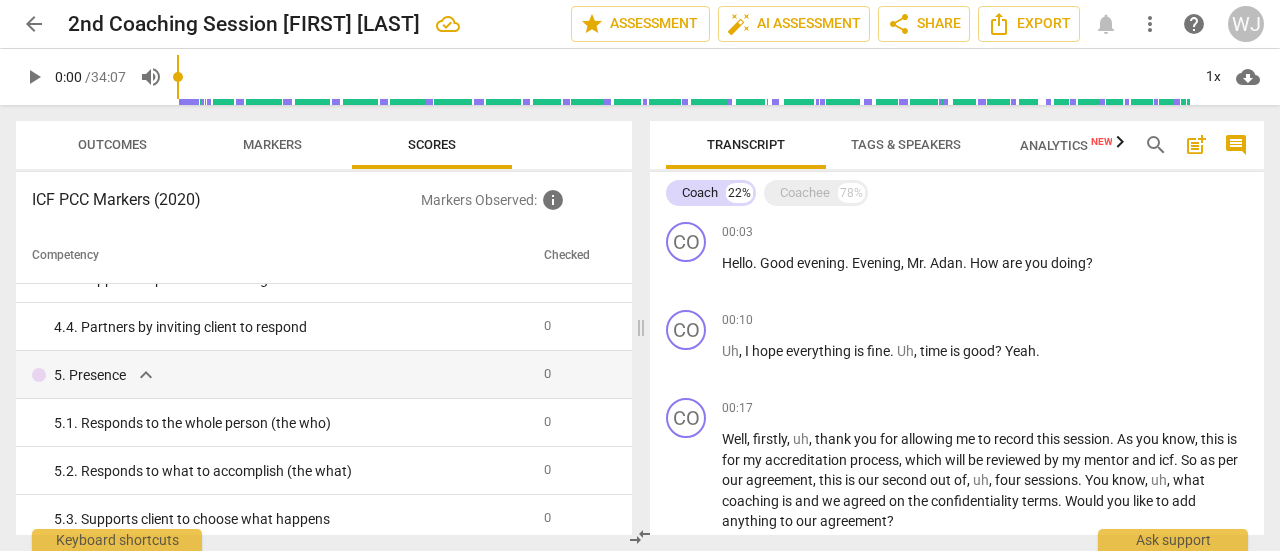 scroll, scrollTop: 0, scrollLeft: 0, axis: both 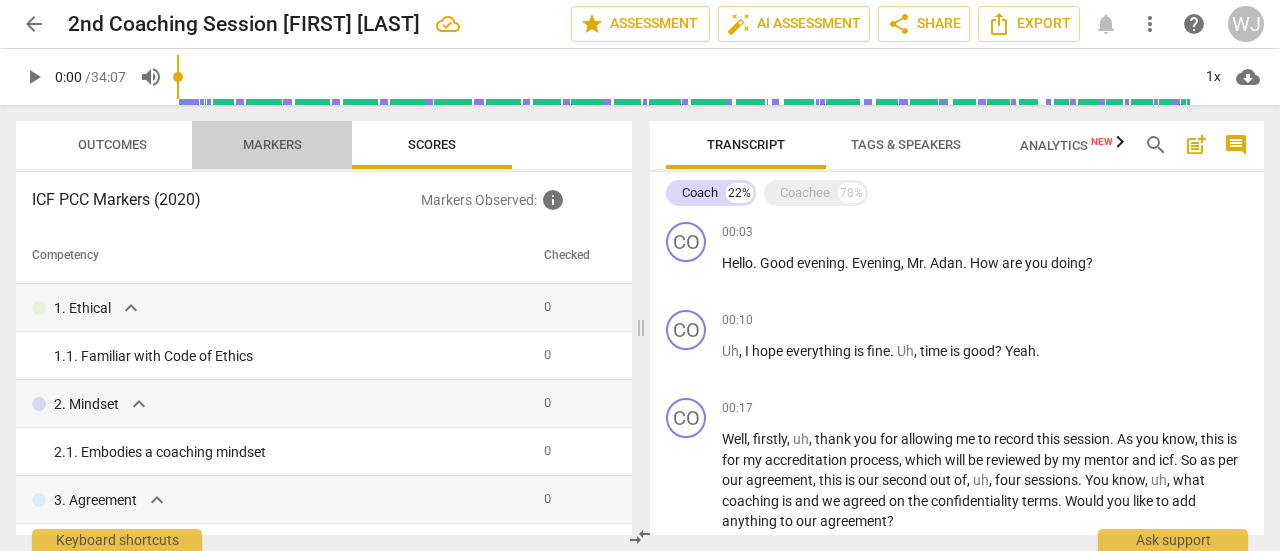 click on "Markers" at bounding box center [272, 144] 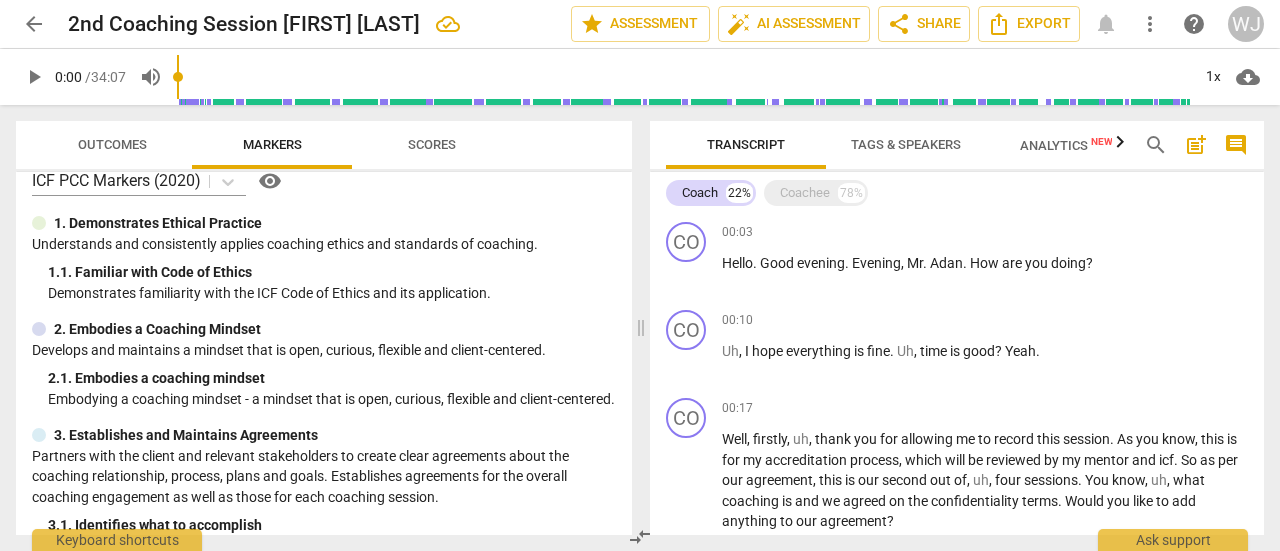 scroll, scrollTop: 0, scrollLeft: 0, axis: both 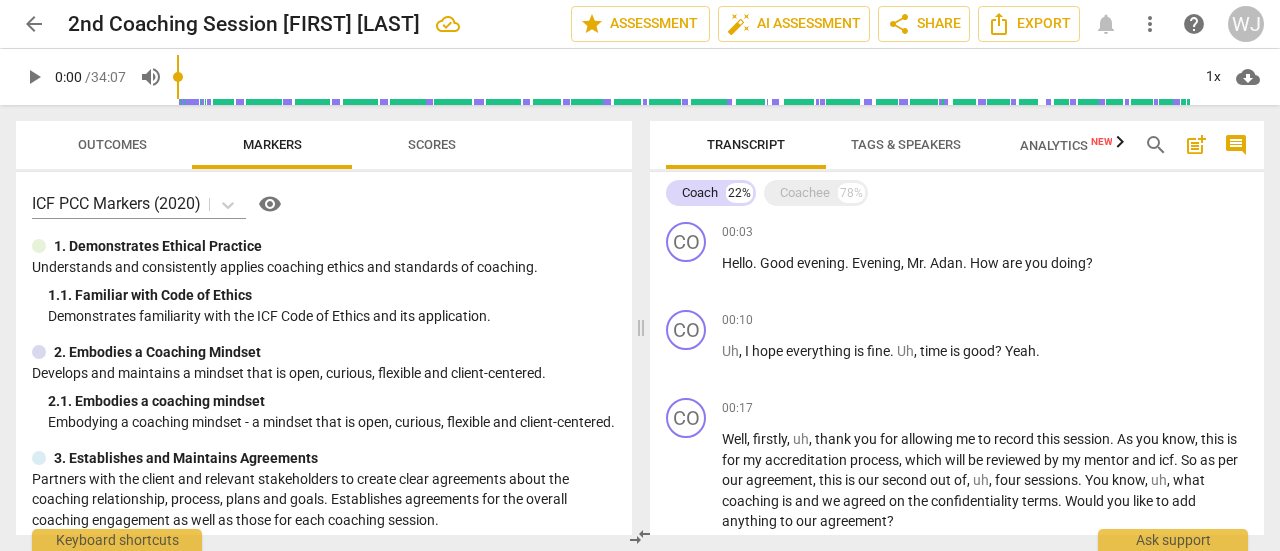 click at bounding box center [39, 246] 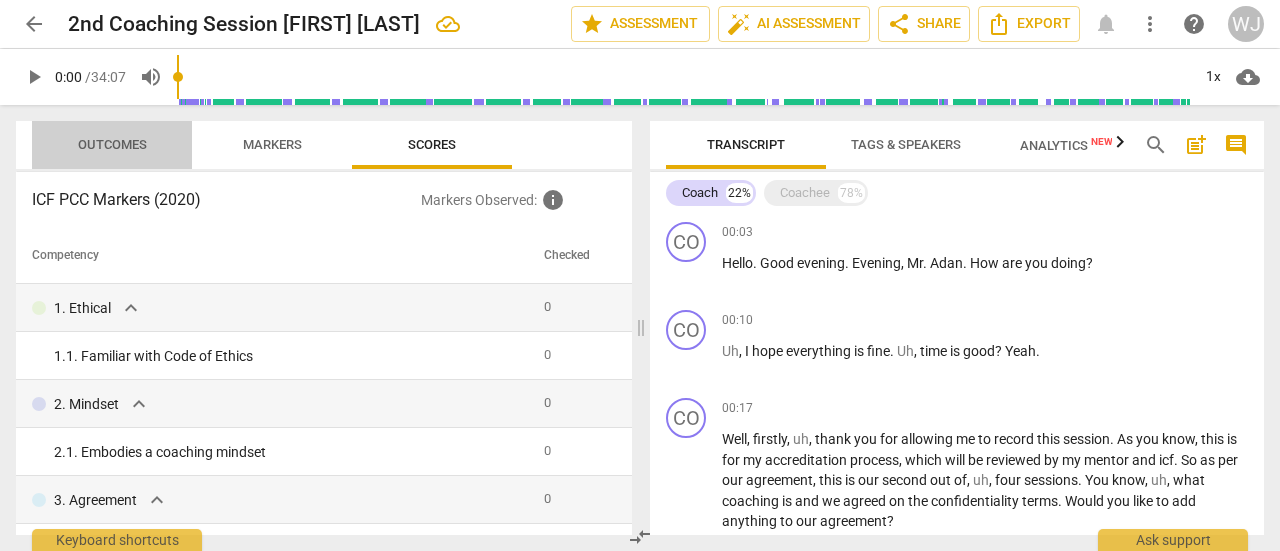 click on "Outcomes" at bounding box center [112, 144] 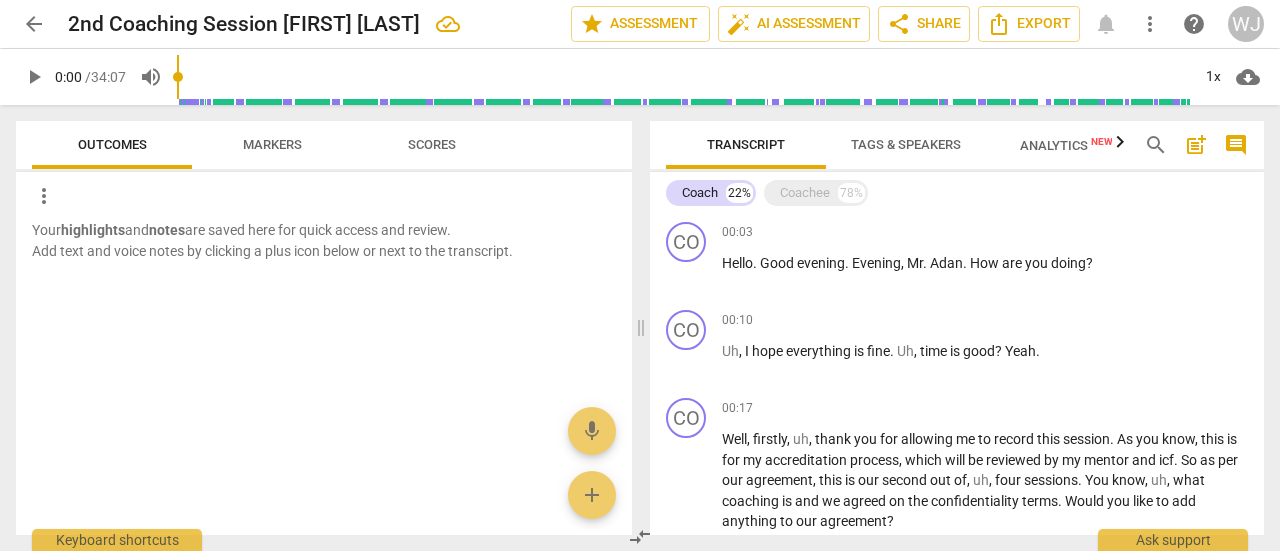 click on "Markers" at bounding box center (272, 144) 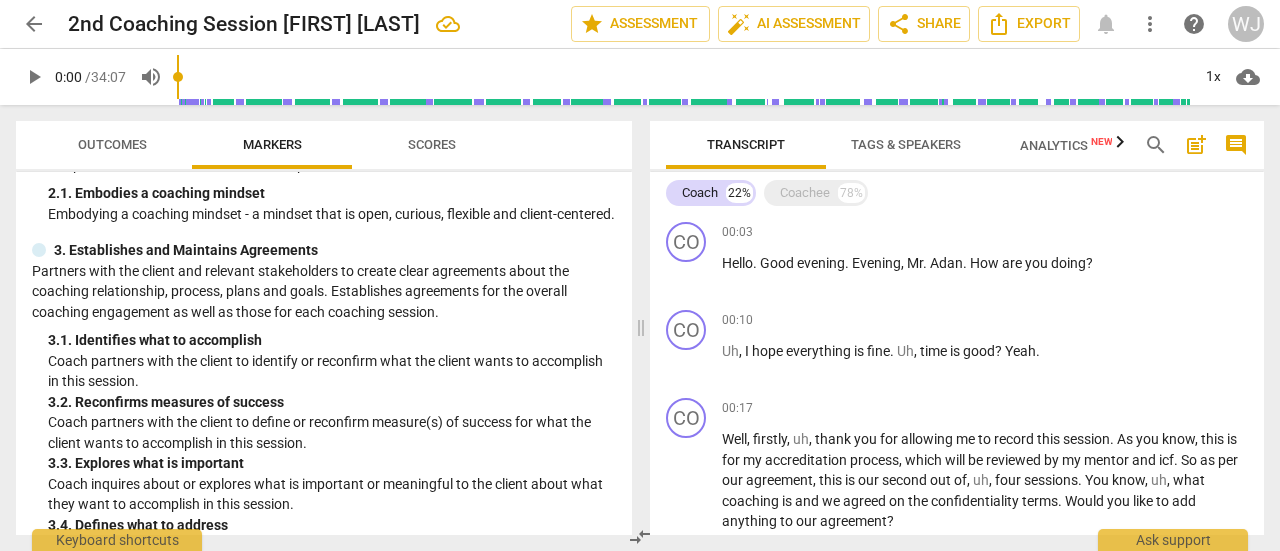 scroll, scrollTop: 0, scrollLeft: 0, axis: both 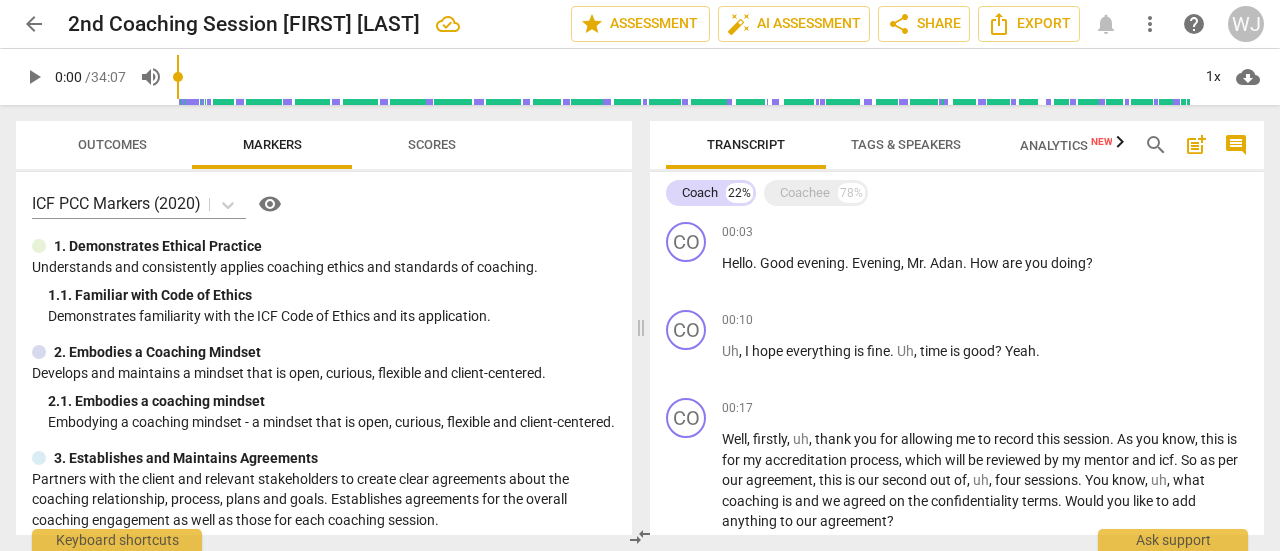 click at bounding box center [39, 246] 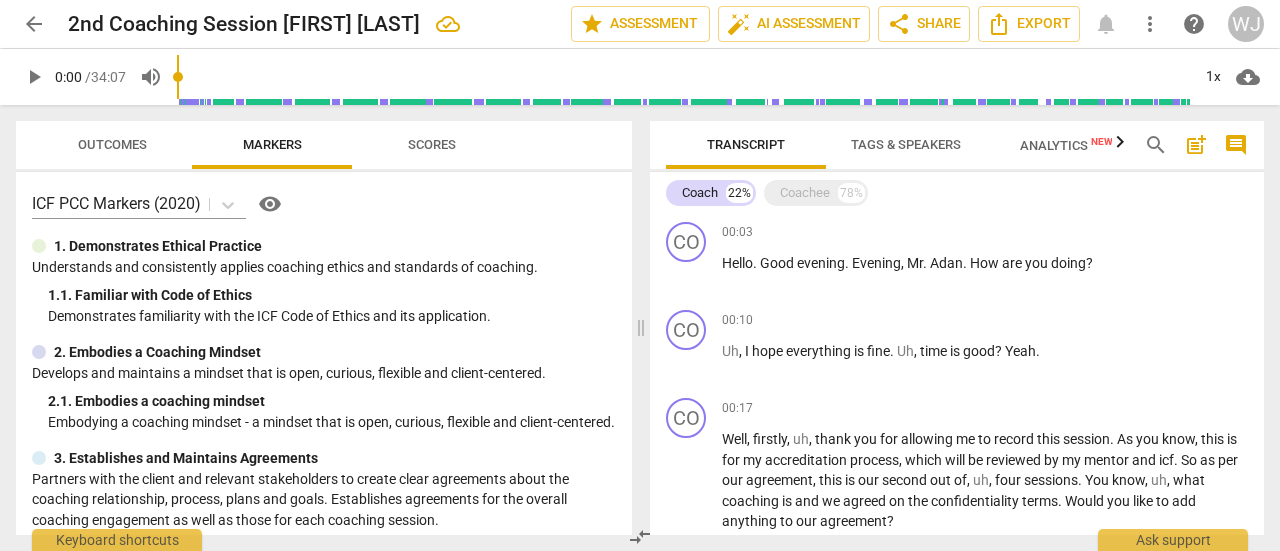click at bounding box center (39, 352) 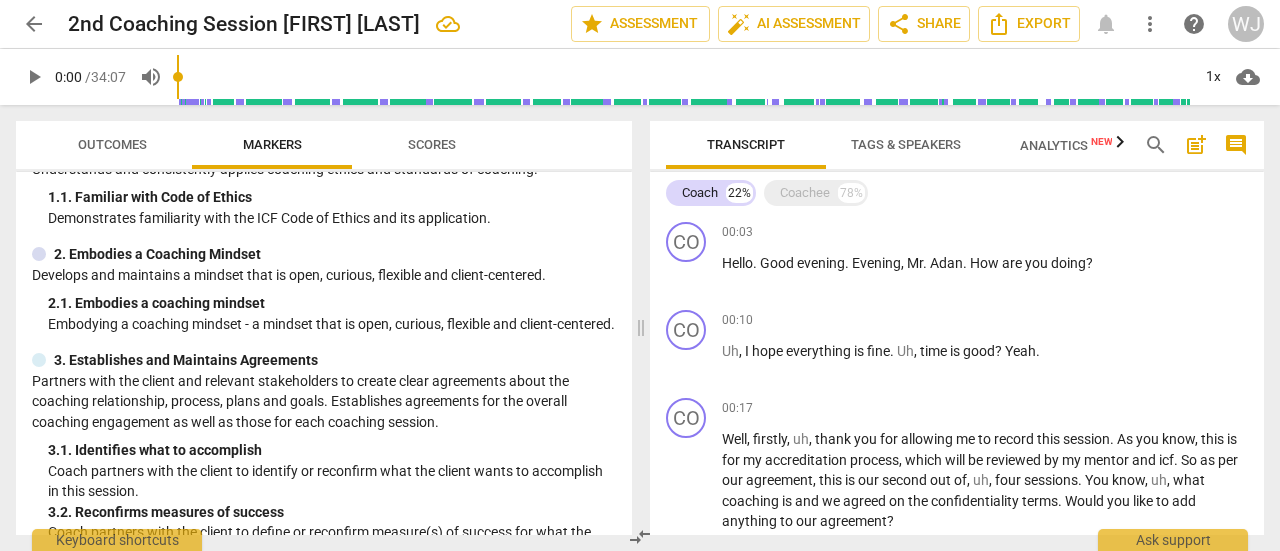 scroll, scrollTop: 0, scrollLeft: 0, axis: both 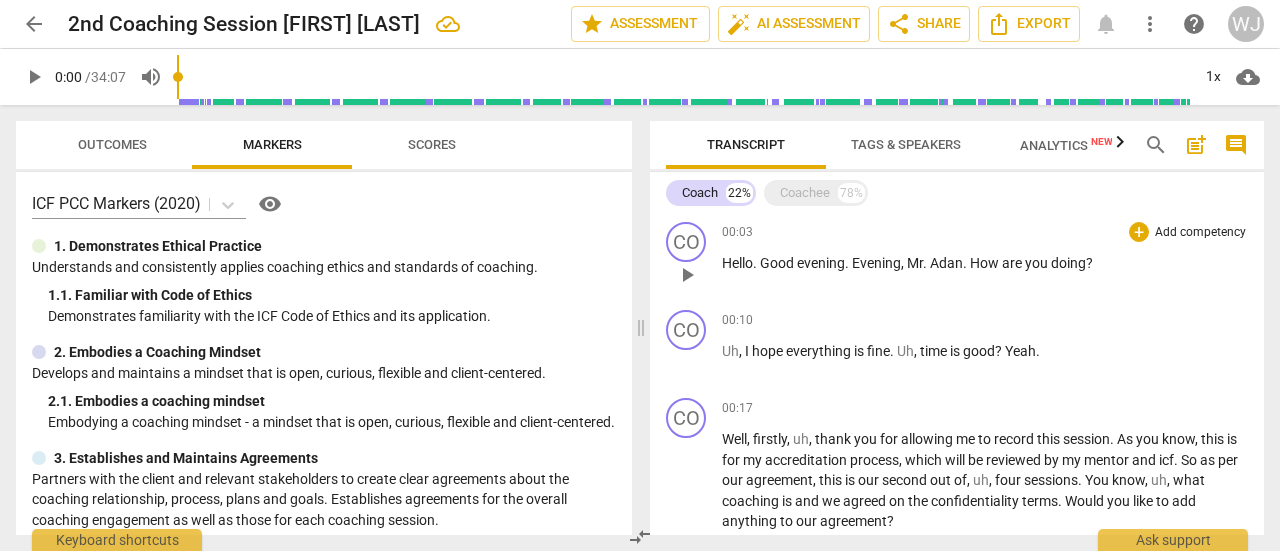 click on "00:03 + Add competency keyboard_arrow_right" at bounding box center (985, 232) 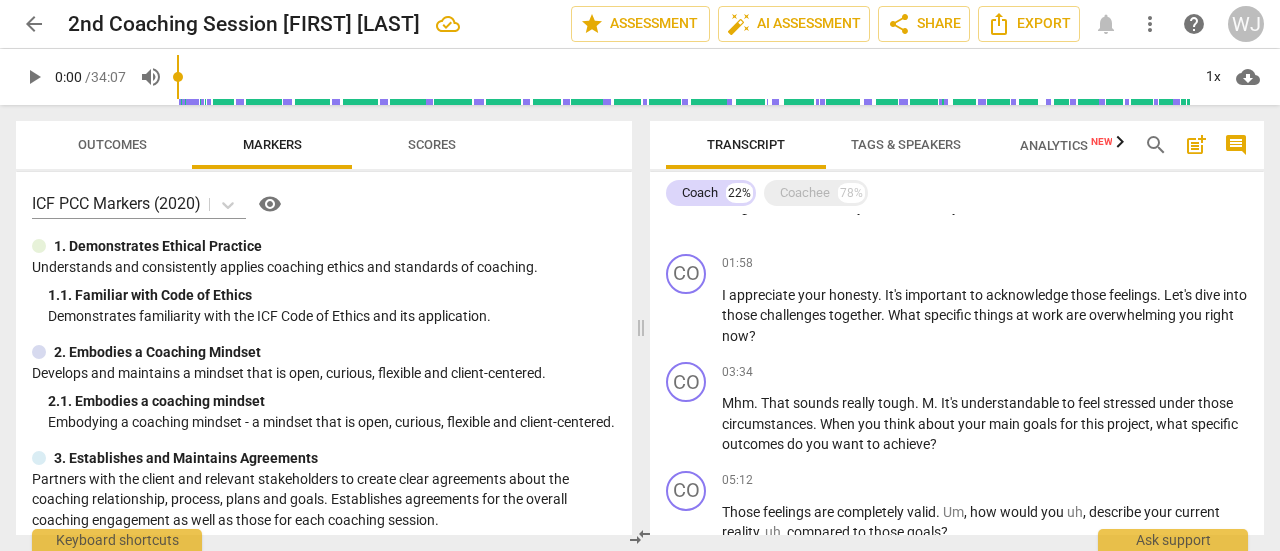 scroll, scrollTop: 0, scrollLeft: 0, axis: both 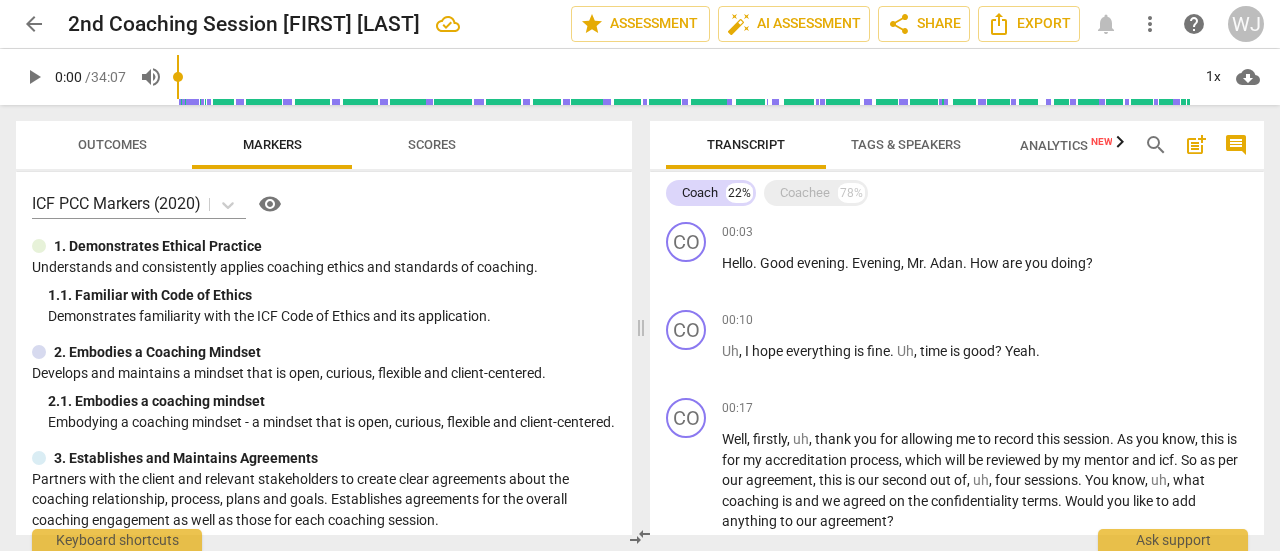 click on "Outcomes" at bounding box center (112, 144) 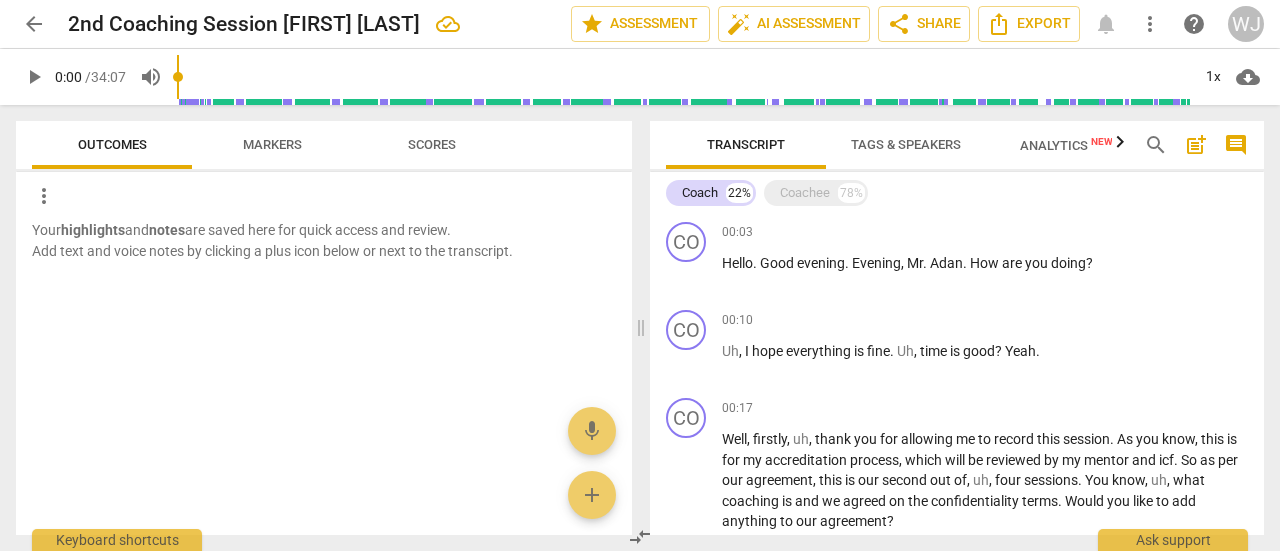 click on "Markers" at bounding box center [272, 144] 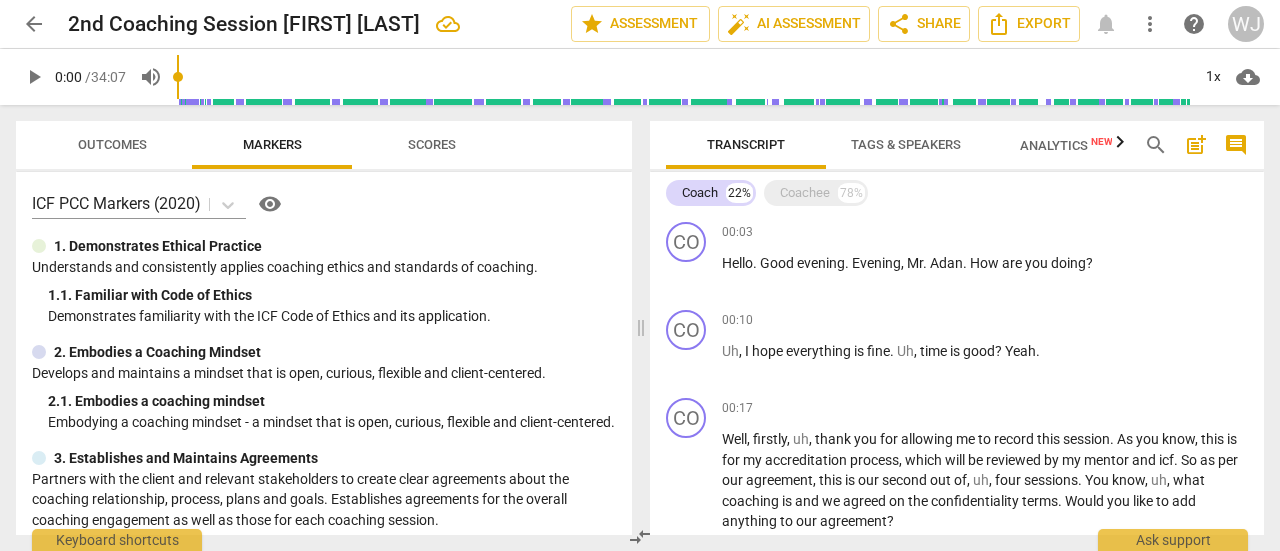 click at bounding box center [39, 246] 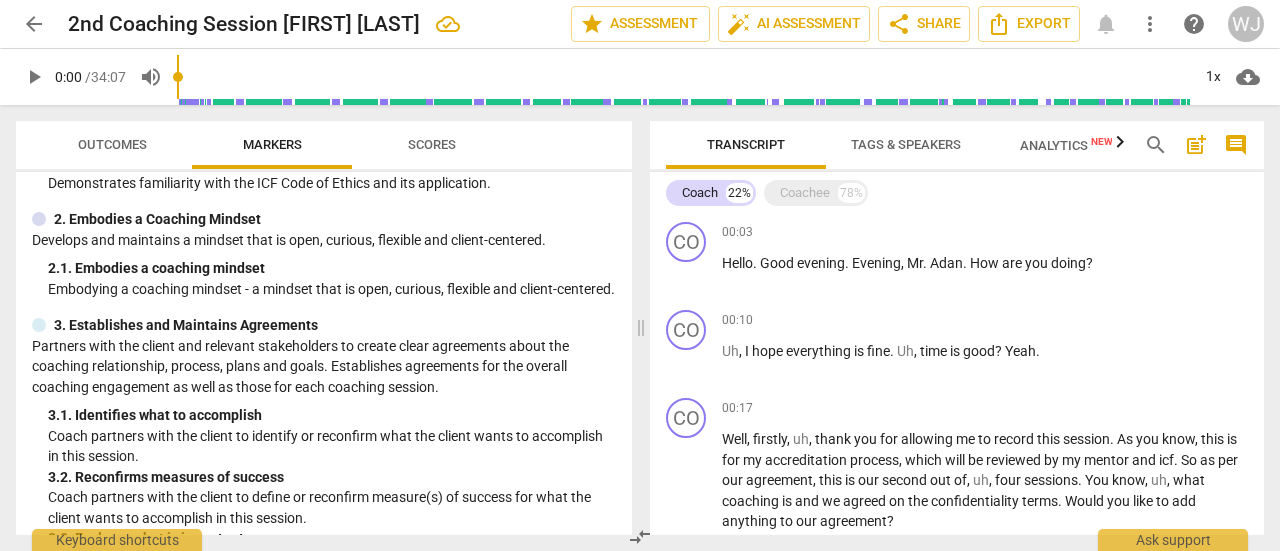 scroll, scrollTop: 132, scrollLeft: 0, axis: vertical 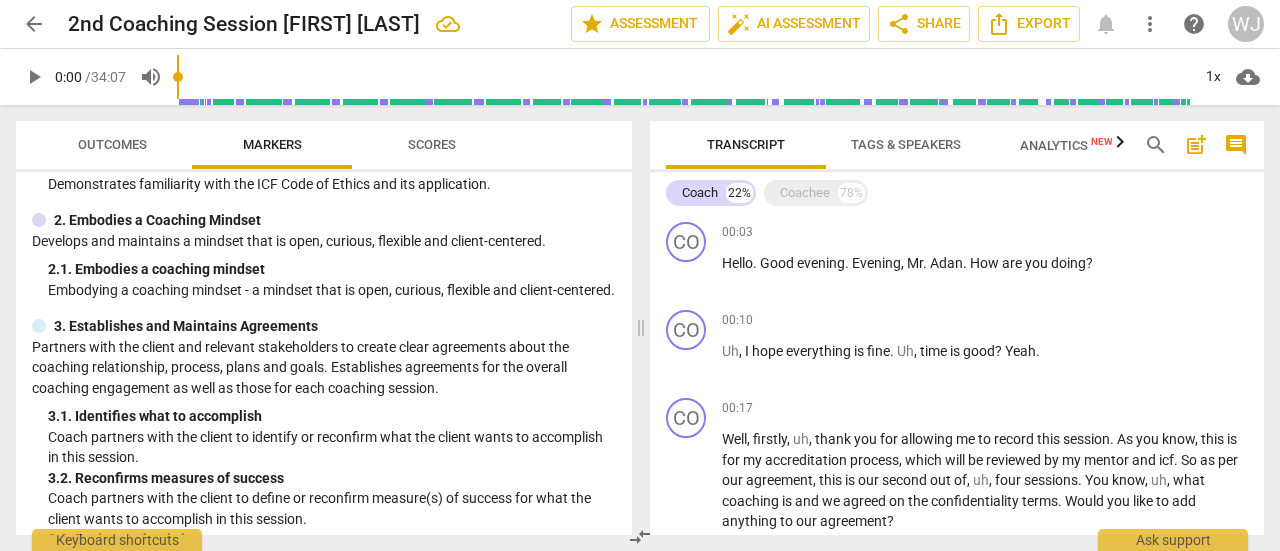 click on "3. Establishes and Maintains Agreements" at bounding box center [186, 326] 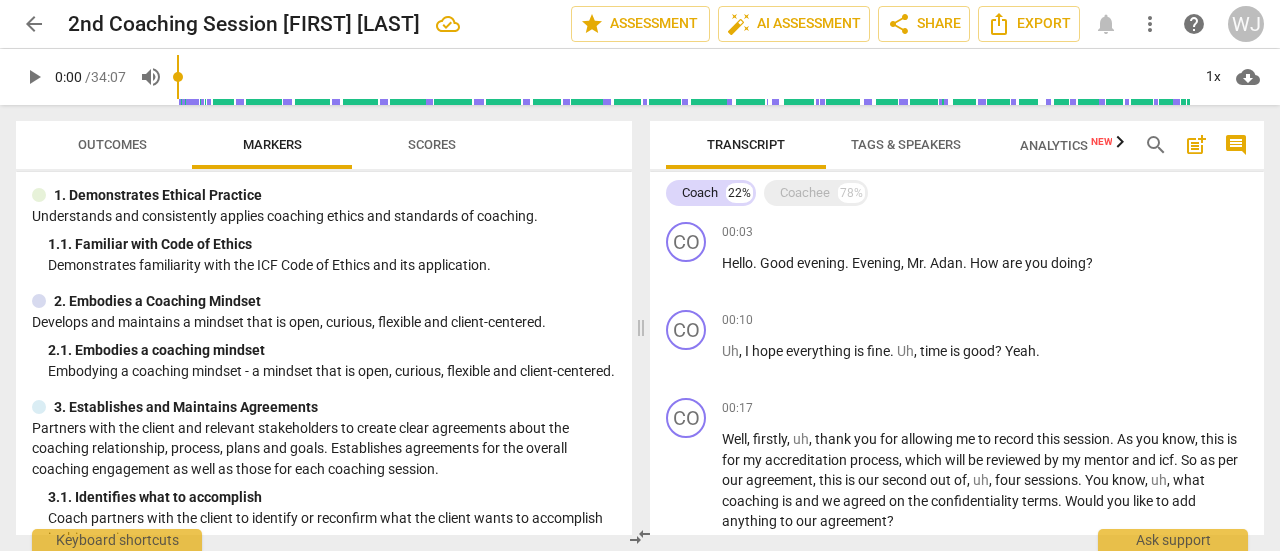 scroll, scrollTop: 0, scrollLeft: 0, axis: both 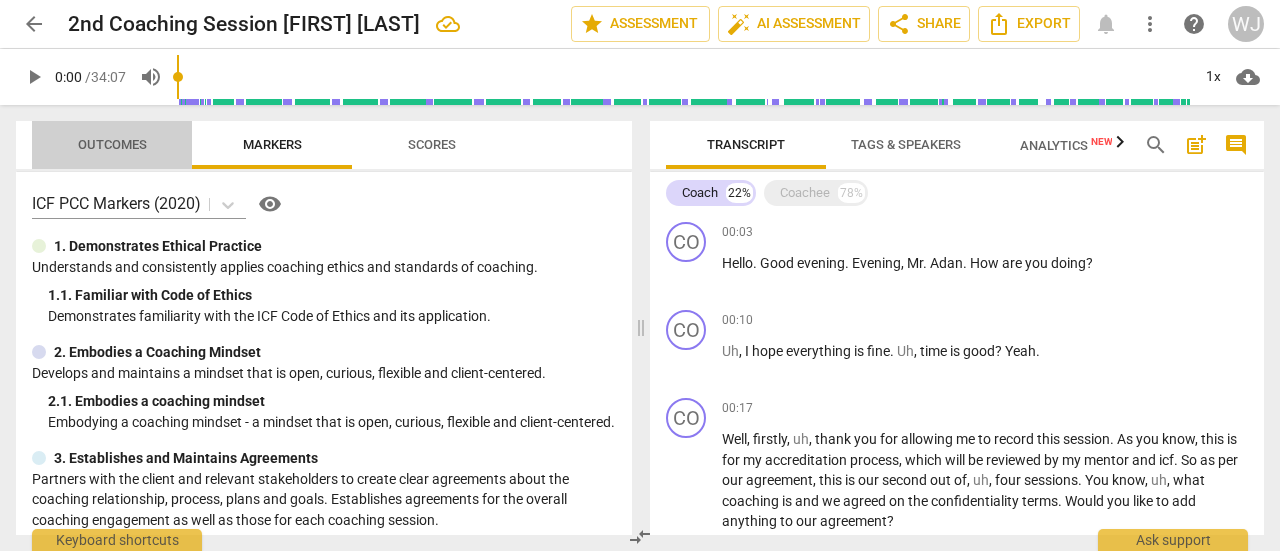 click on "Outcomes" at bounding box center (112, 144) 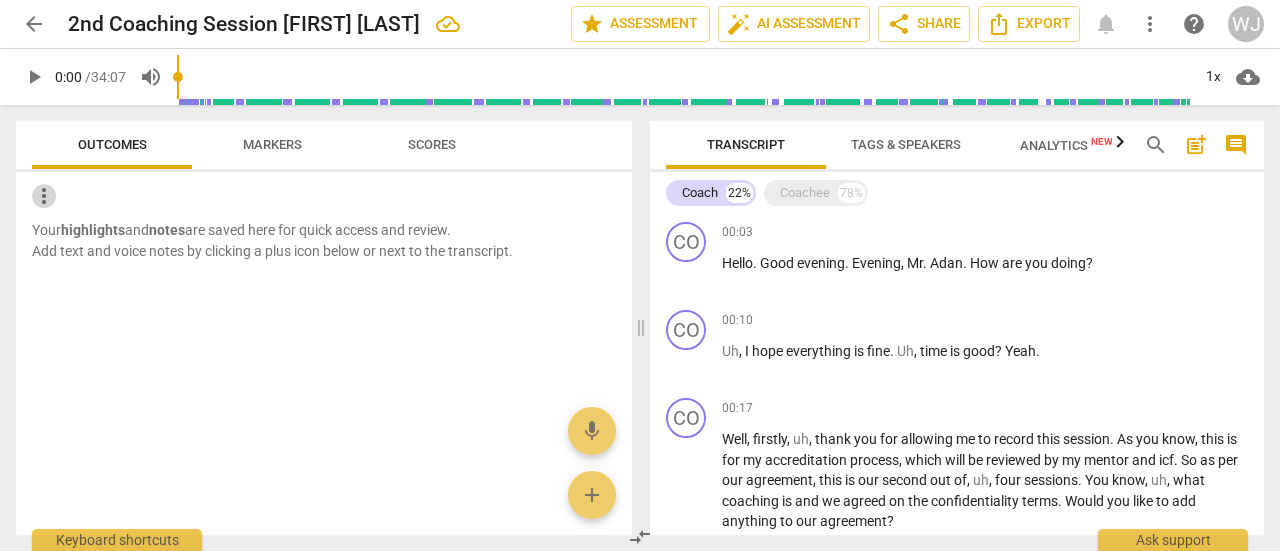 click on "more_vert" at bounding box center [44, 196] 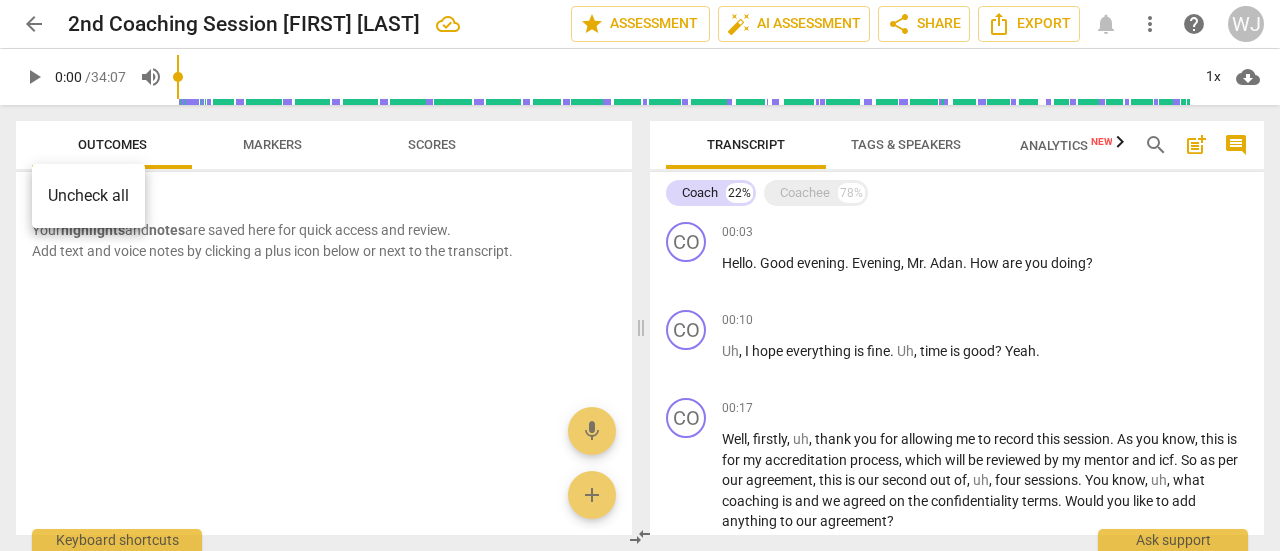 click at bounding box center [640, 275] 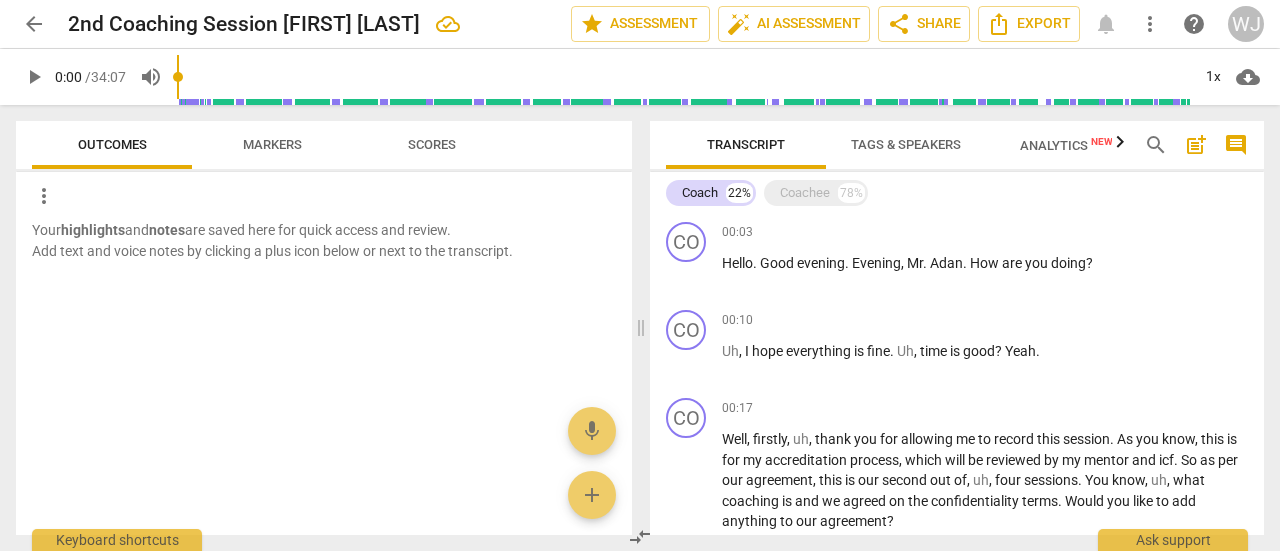 click on "Markers" at bounding box center [272, 144] 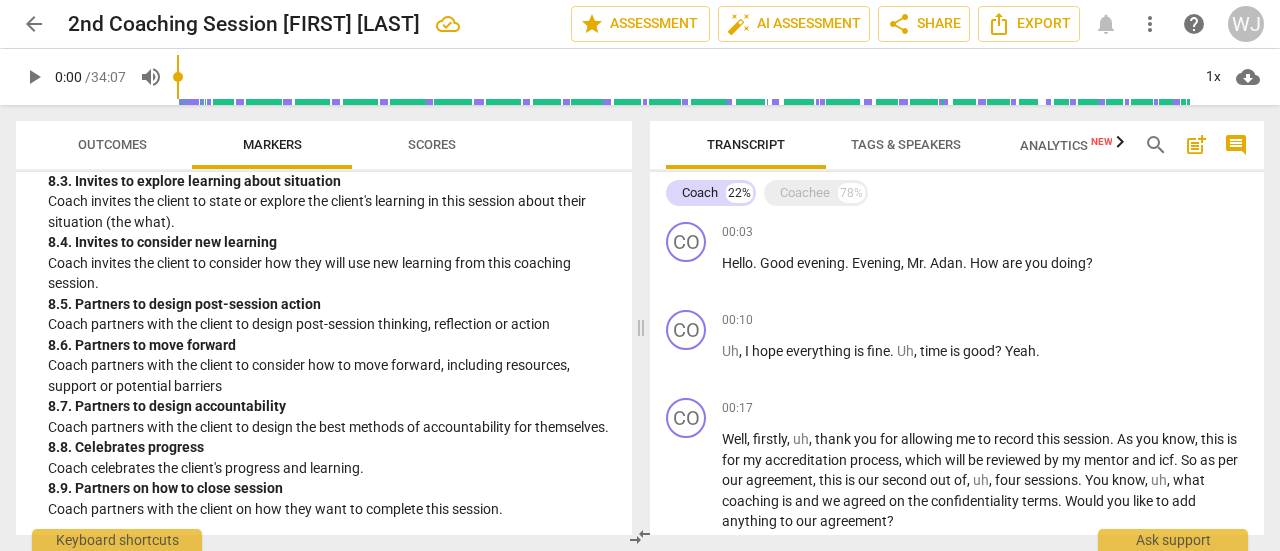 scroll, scrollTop: 2496, scrollLeft: 0, axis: vertical 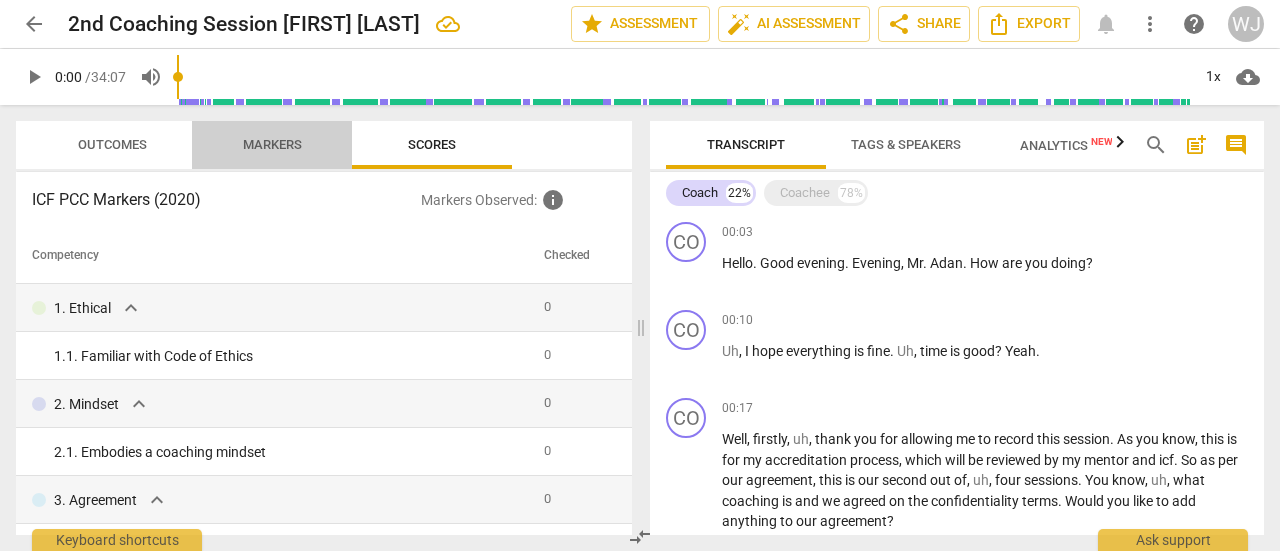 click on "Markers" at bounding box center [272, 144] 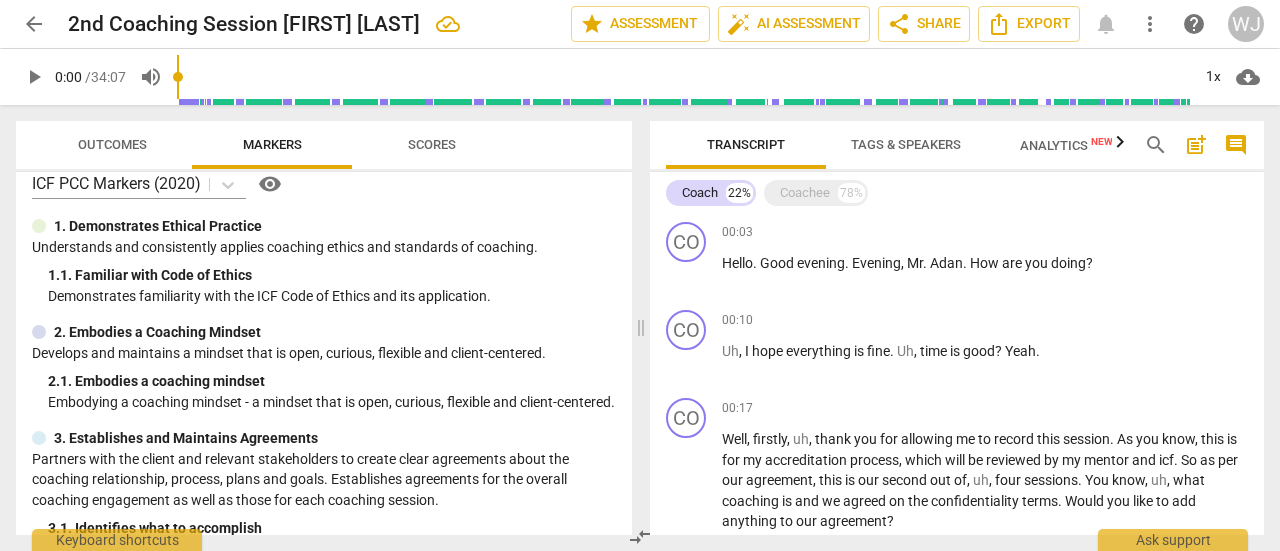 scroll, scrollTop: 0, scrollLeft: 0, axis: both 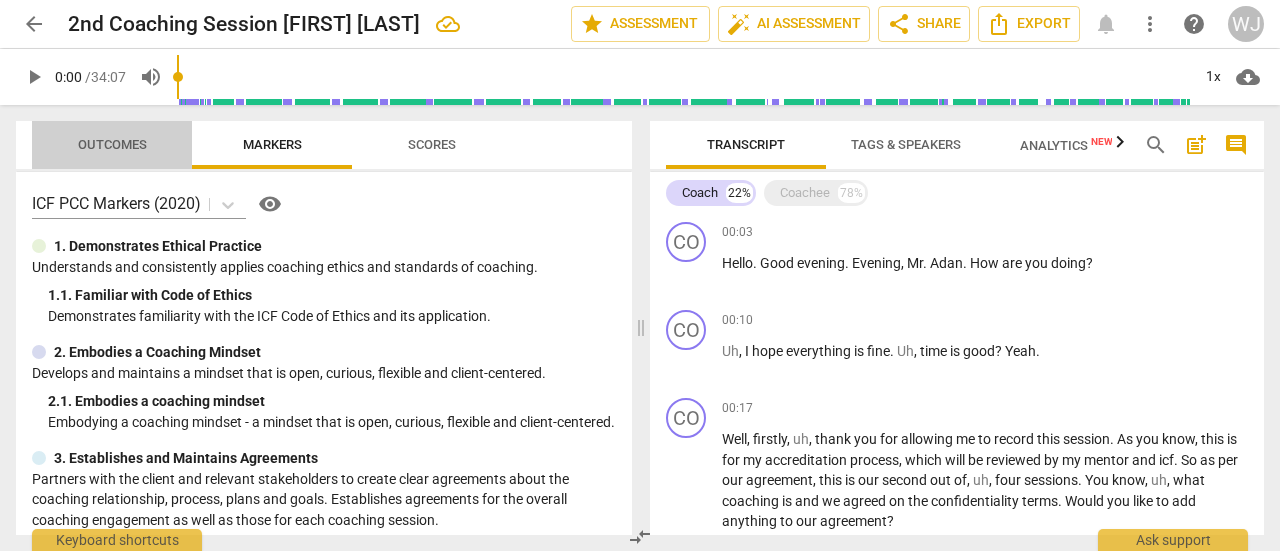 click on "Outcomes" at bounding box center [112, 144] 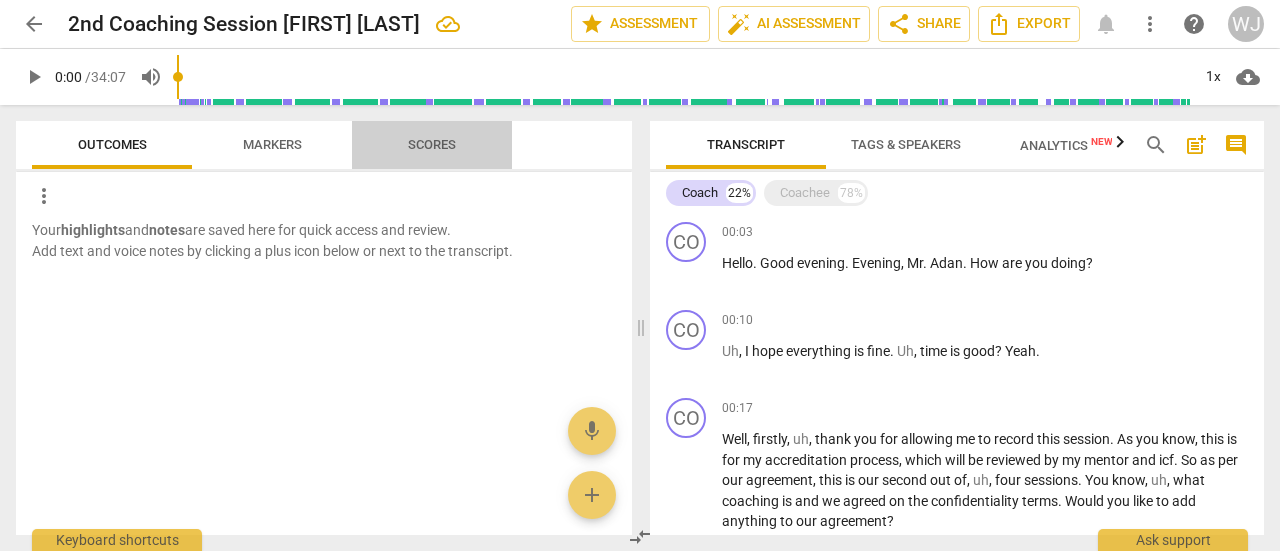 click on "Scores" at bounding box center (432, 144) 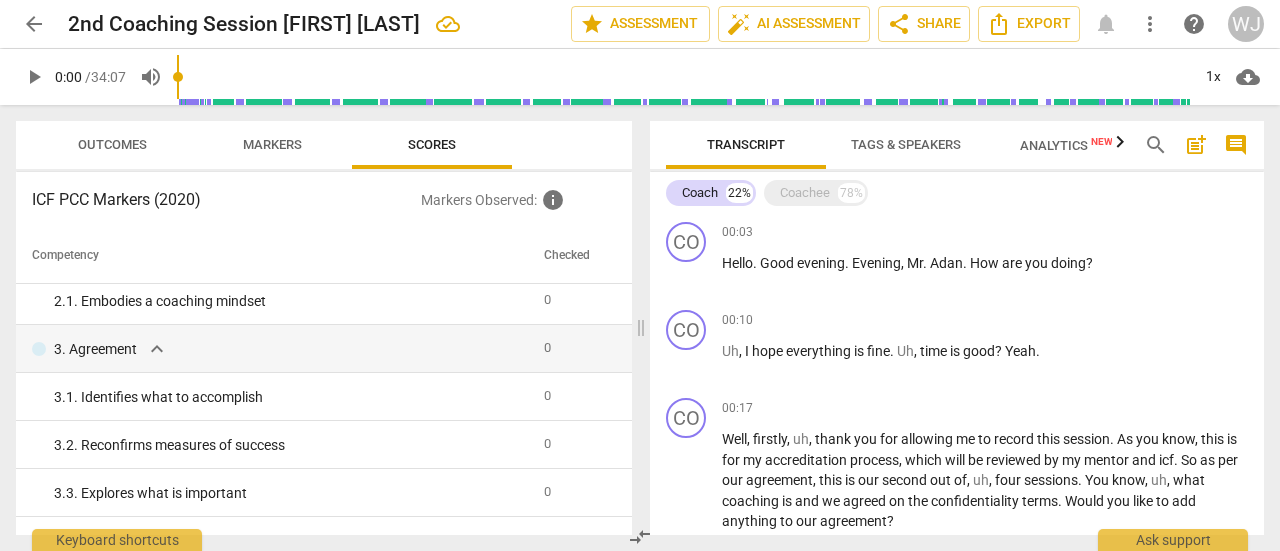 scroll, scrollTop: 0, scrollLeft: 0, axis: both 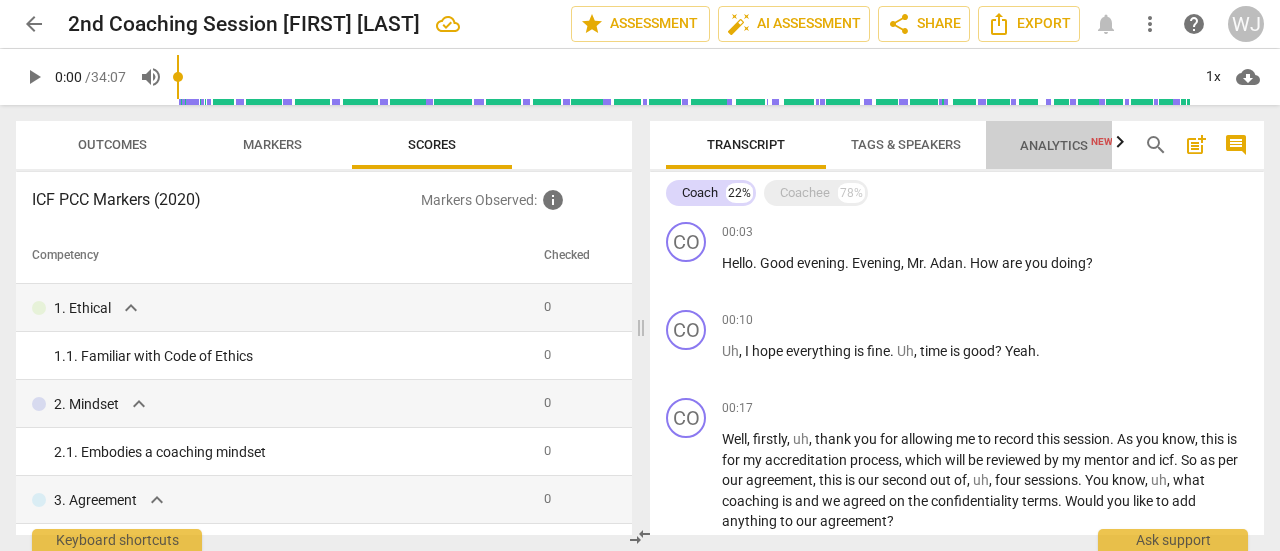 click on "Analytics   New" at bounding box center [1066, 145] 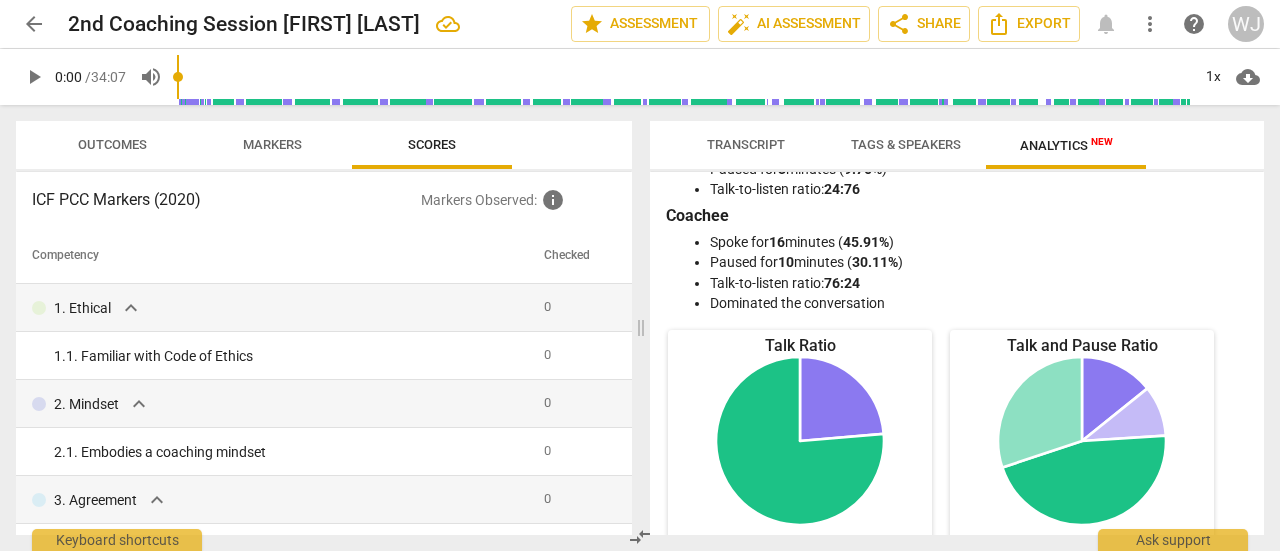 scroll, scrollTop: 0, scrollLeft: 0, axis: both 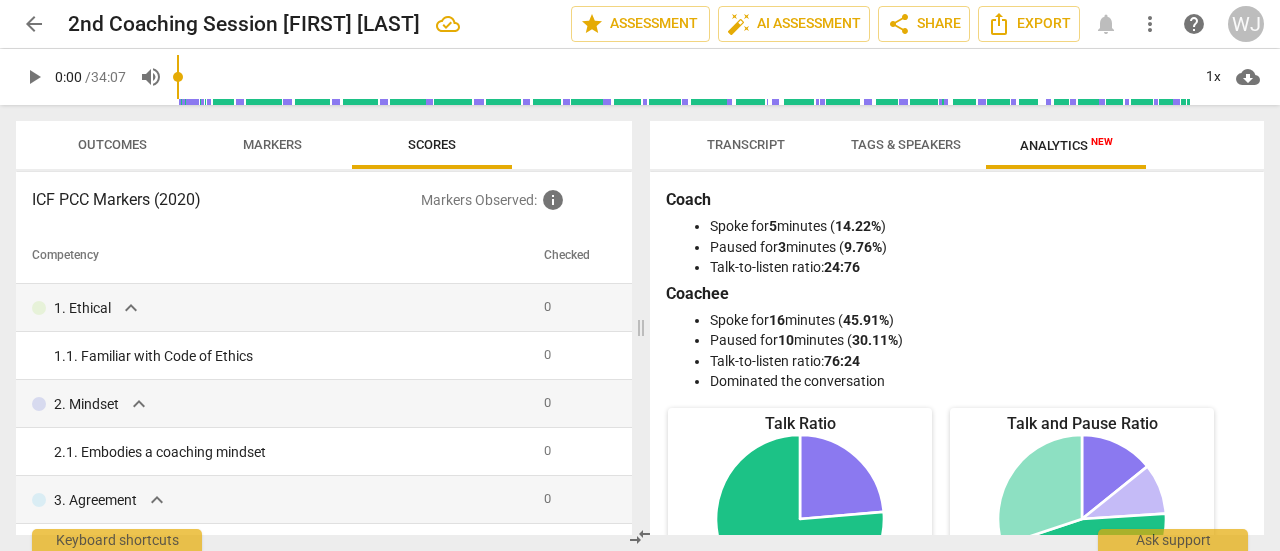 click on "Tags & Speakers" at bounding box center (906, 144) 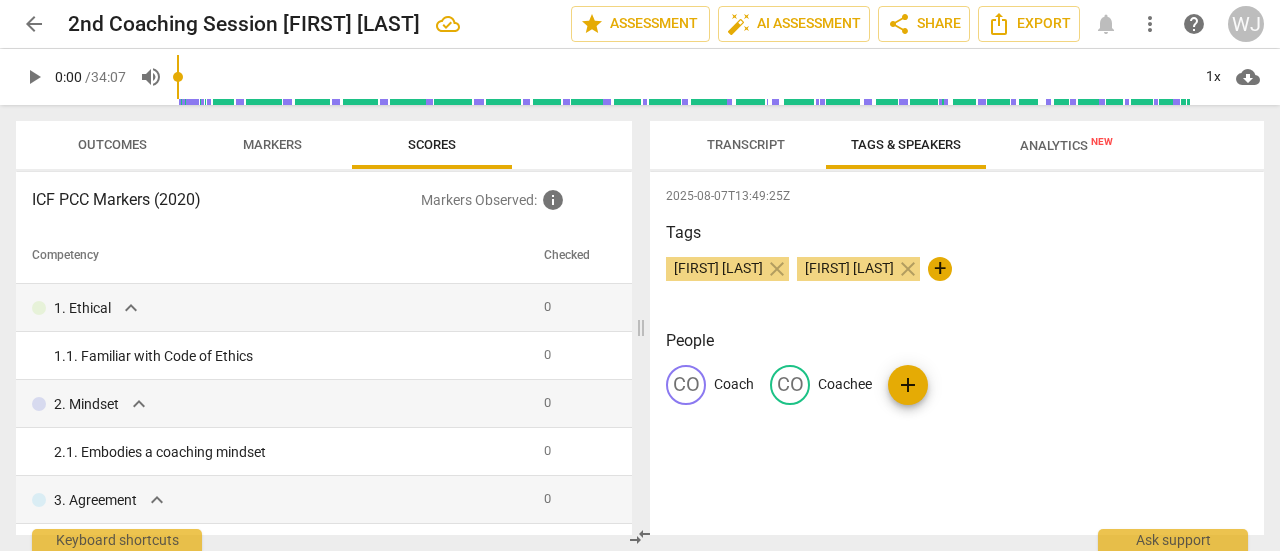 click on "Transcript" at bounding box center [746, 145] 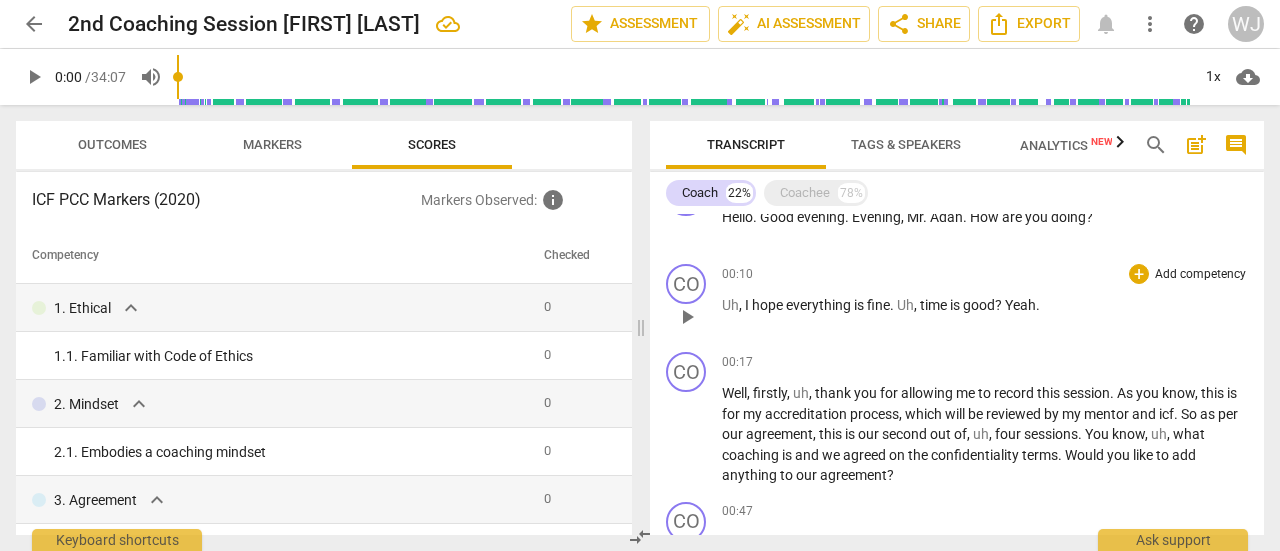 scroll, scrollTop: 0, scrollLeft: 0, axis: both 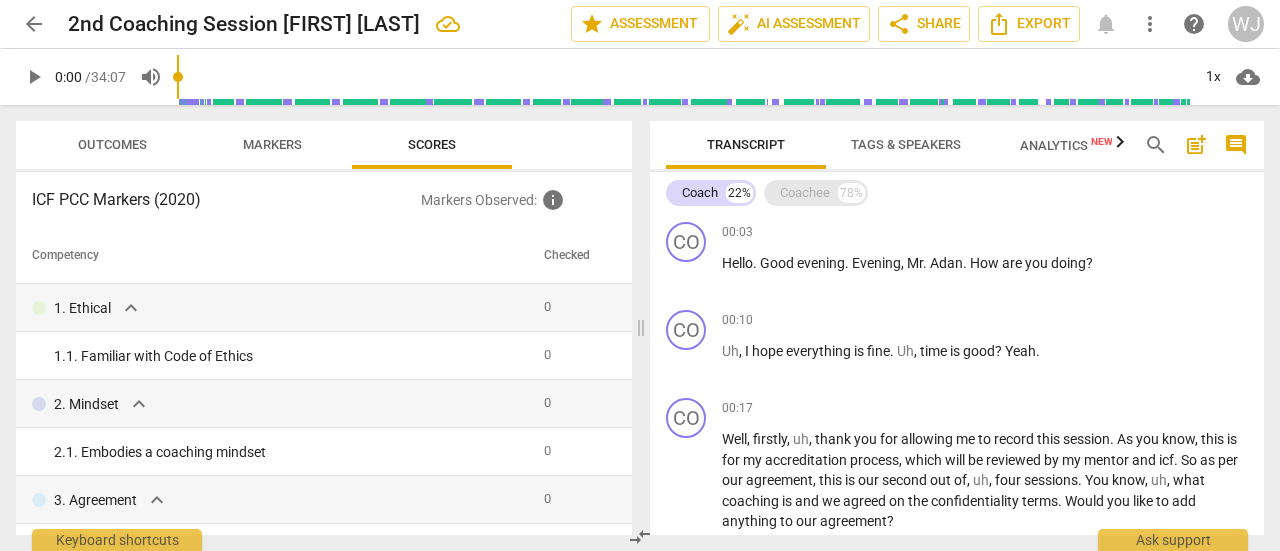 click on "Coachee" at bounding box center (805, 193) 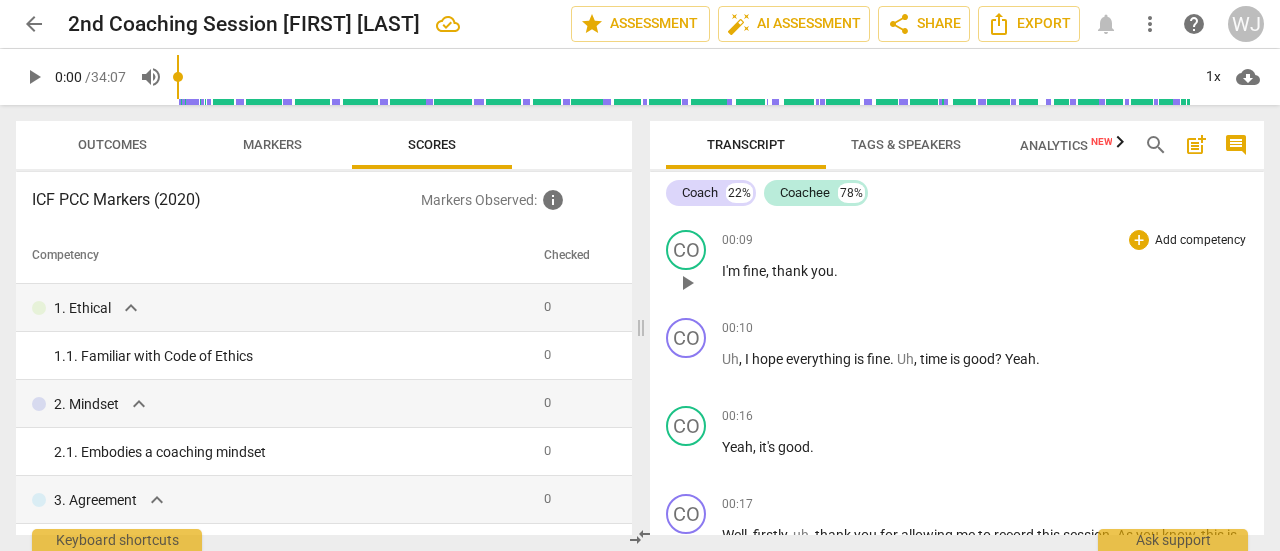 scroll, scrollTop: 0, scrollLeft: 0, axis: both 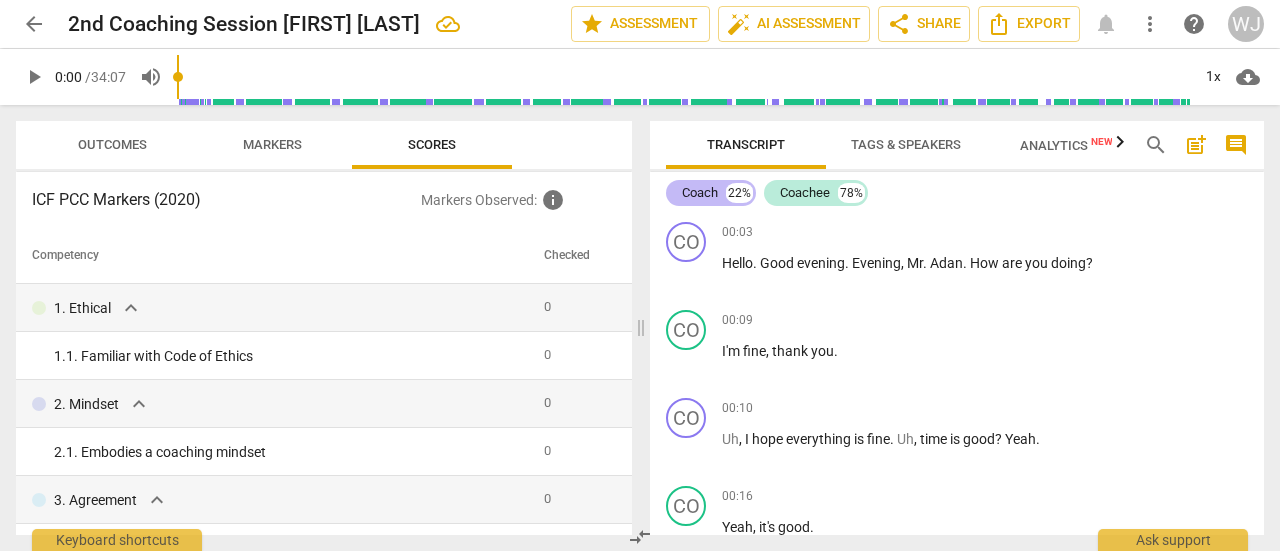 click on "Coach" at bounding box center [700, 193] 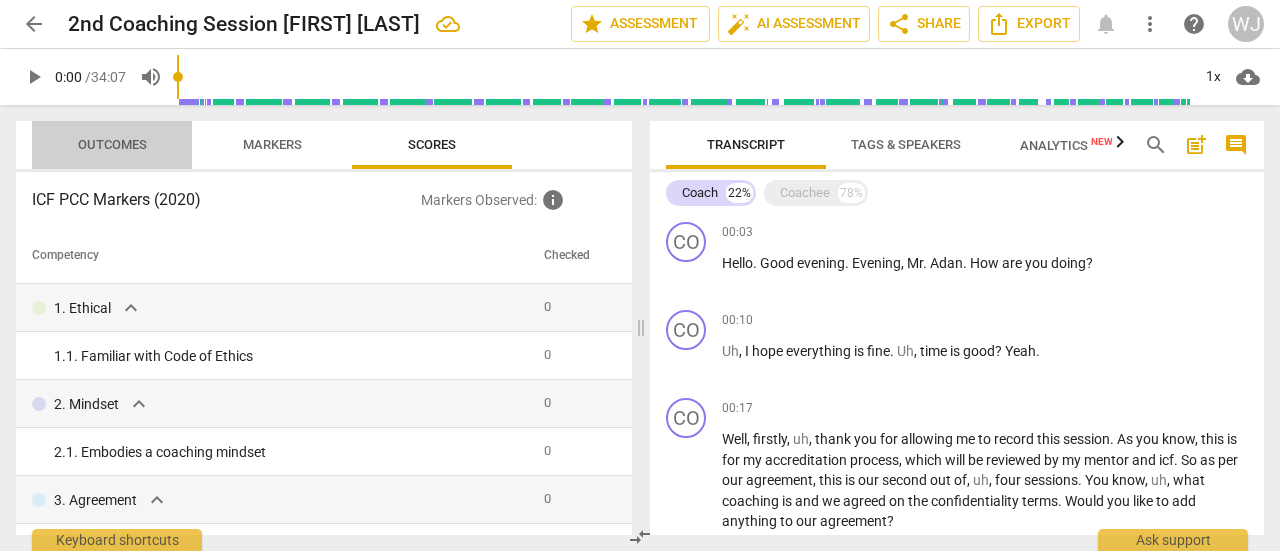 click on "Outcomes" at bounding box center (112, 144) 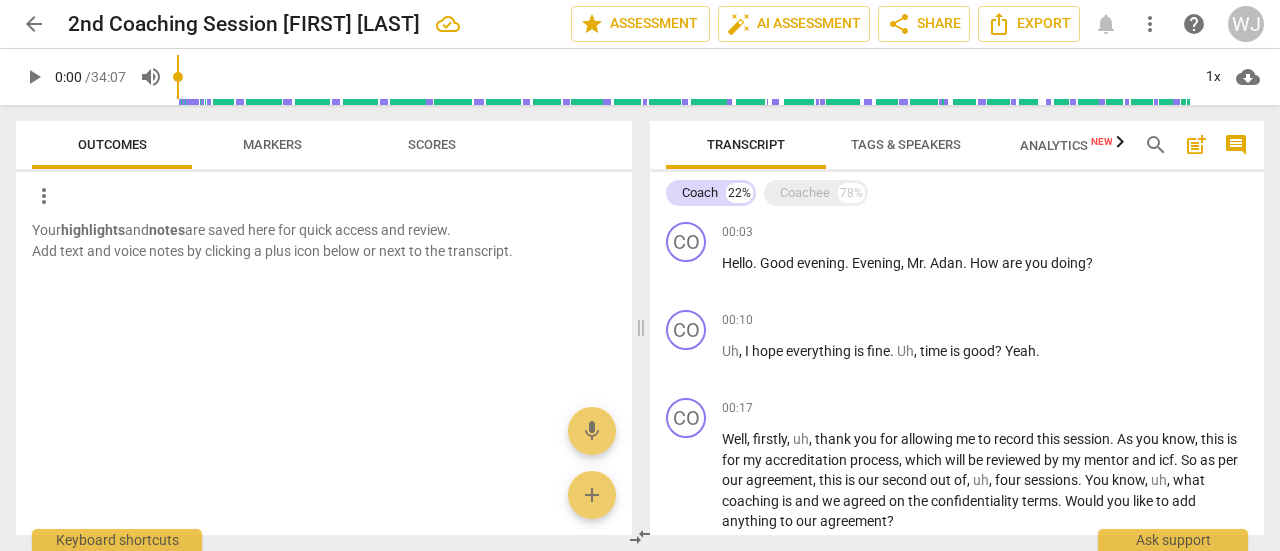 click on "Markers" at bounding box center (272, 144) 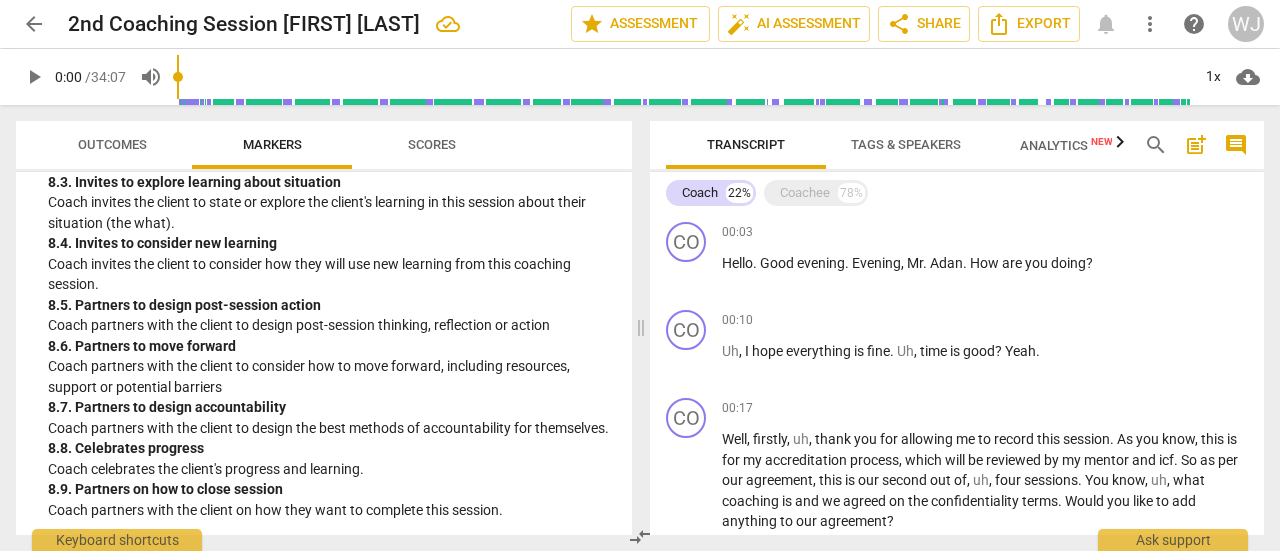 scroll, scrollTop: 2410, scrollLeft: 0, axis: vertical 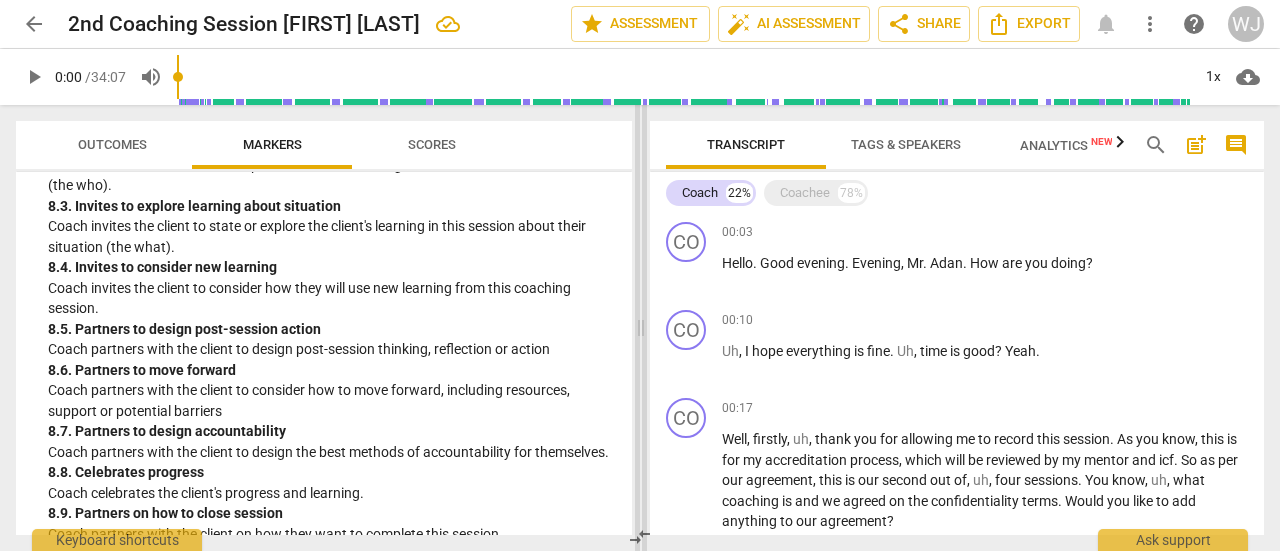 click at bounding box center [641, 328] 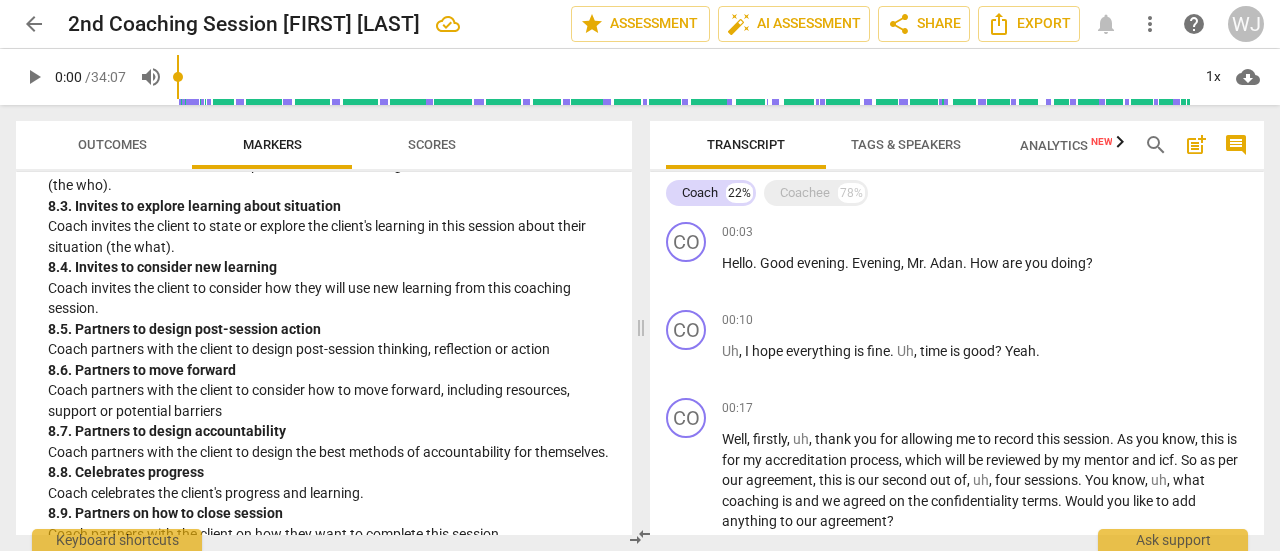 click on "Scores" at bounding box center [432, 144] 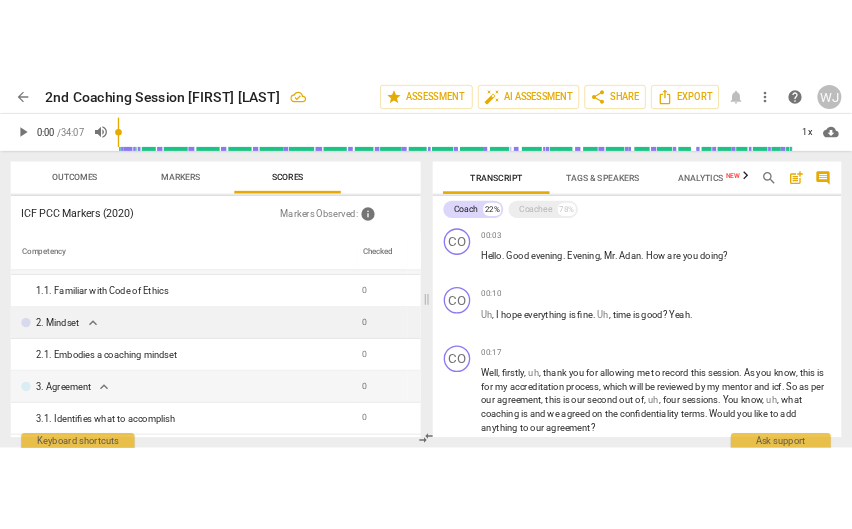 scroll, scrollTop: 0, scrollLeft: 0, axis: both 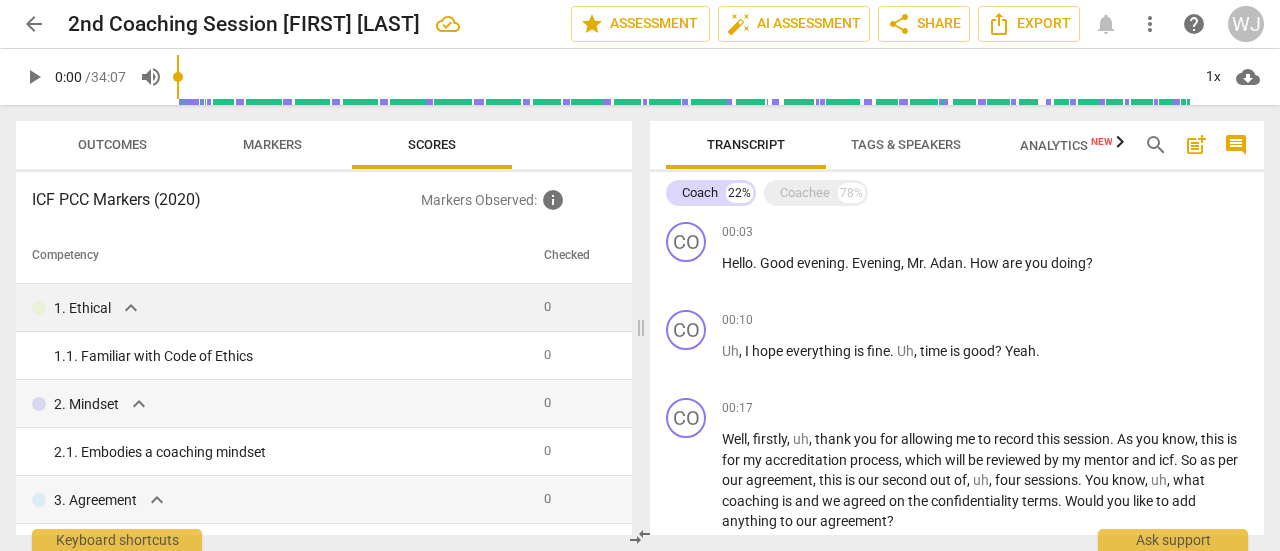 click on "0" at bounding box center [547, 306] 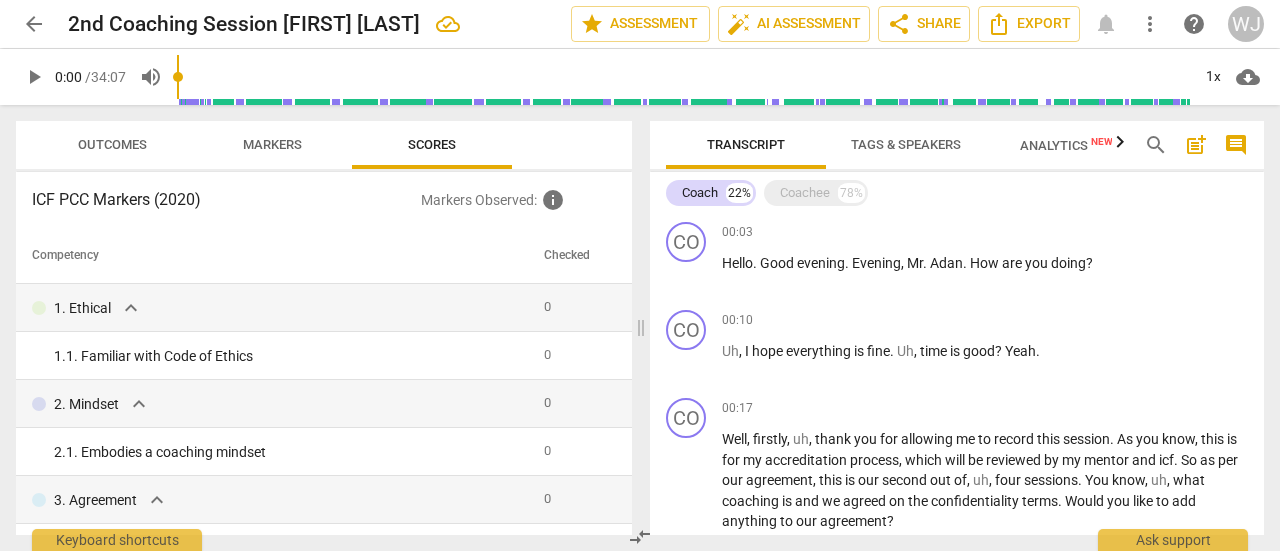 click on "Markers Observed : info" at bounding box center (518, 200) 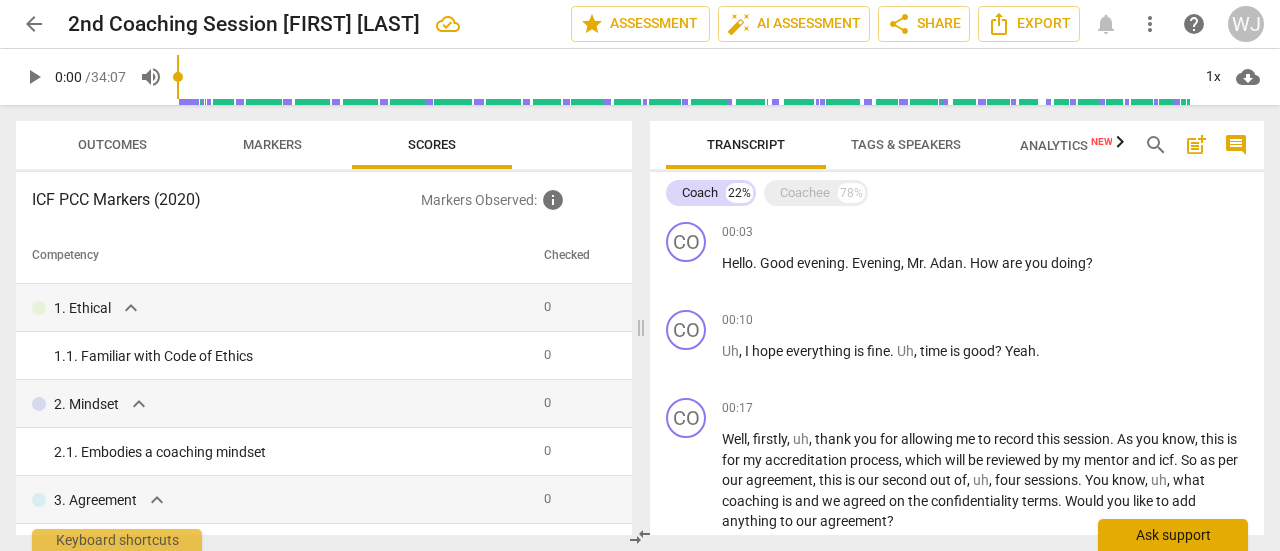 click on "Ask support" at bounding box center (1173, 535) 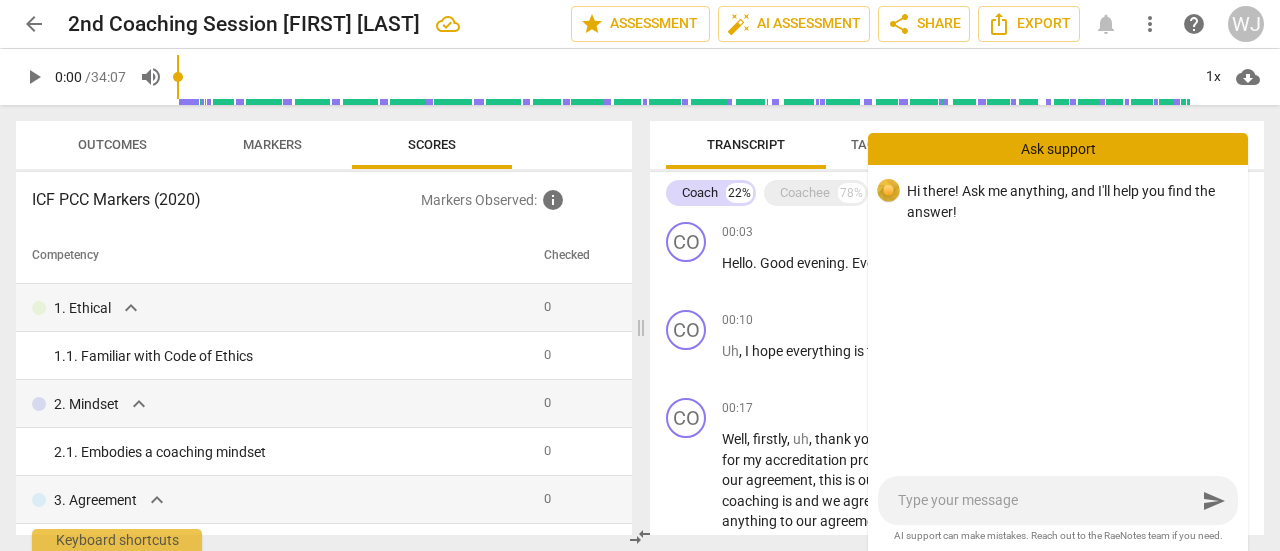 click on "Competency" at bounding box center (276, 256) 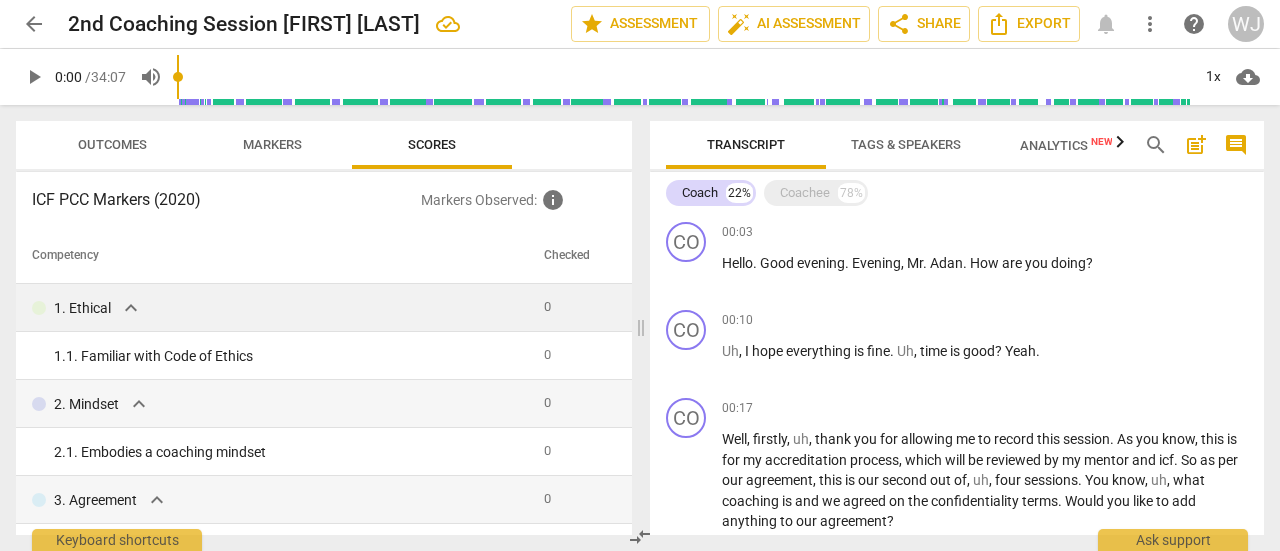 click on "0" at bounding box center [574, 308] 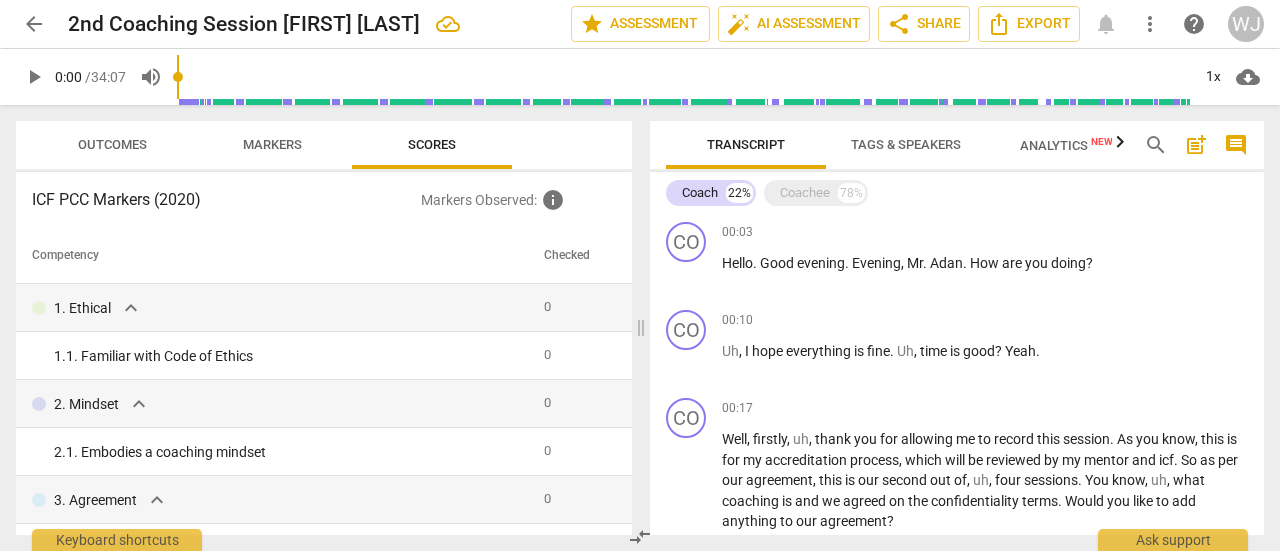 click on "Checked" at bounding box center (574, 256) 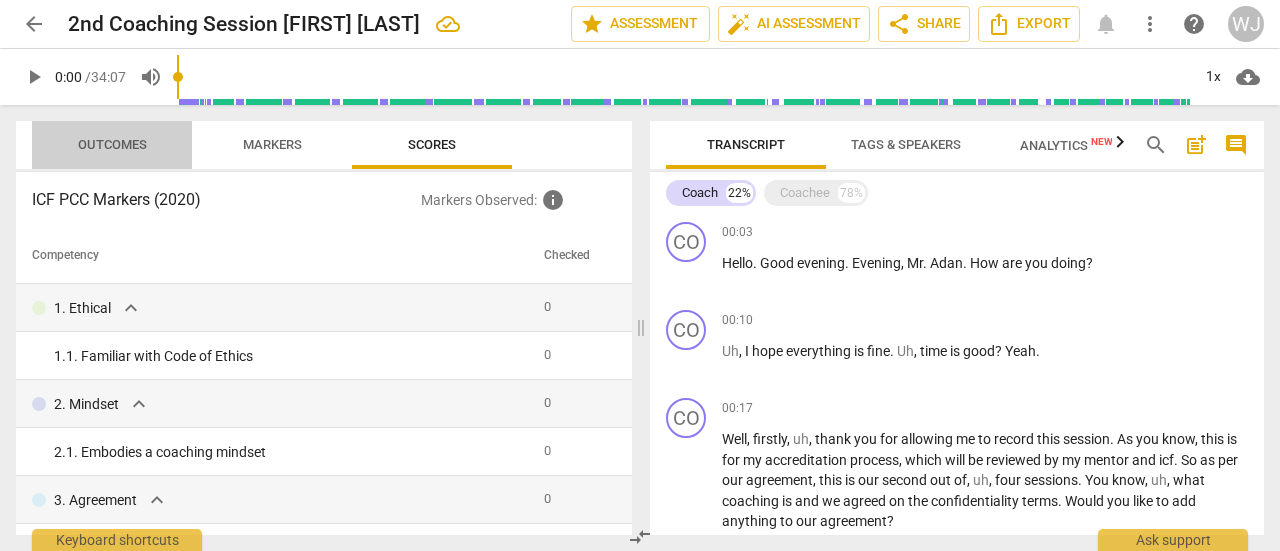 click on "Outcomes" at bounding box center (112, 144) 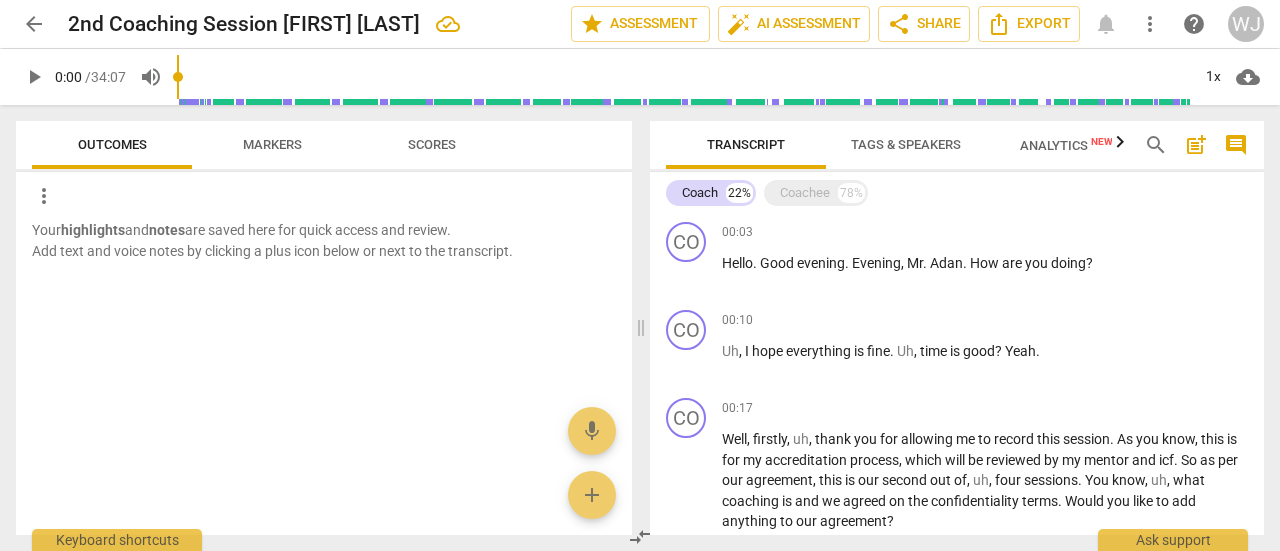 click on "Markers" at bounding box center [272, 144] 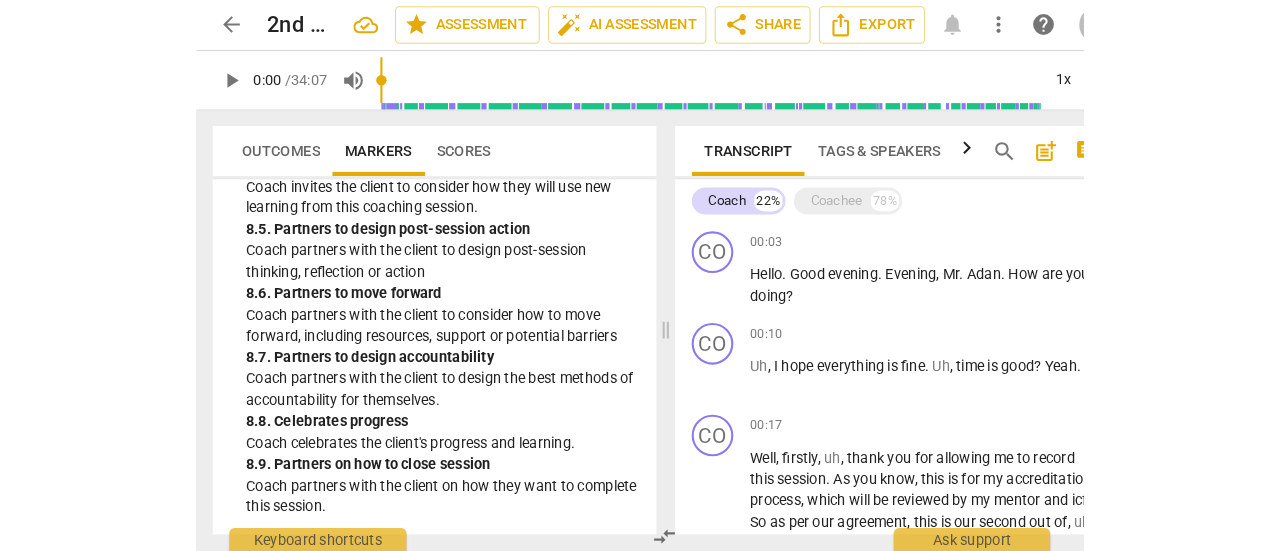 scroll, scrollTop: 2496, scrollLeft: 0, axis: vertical 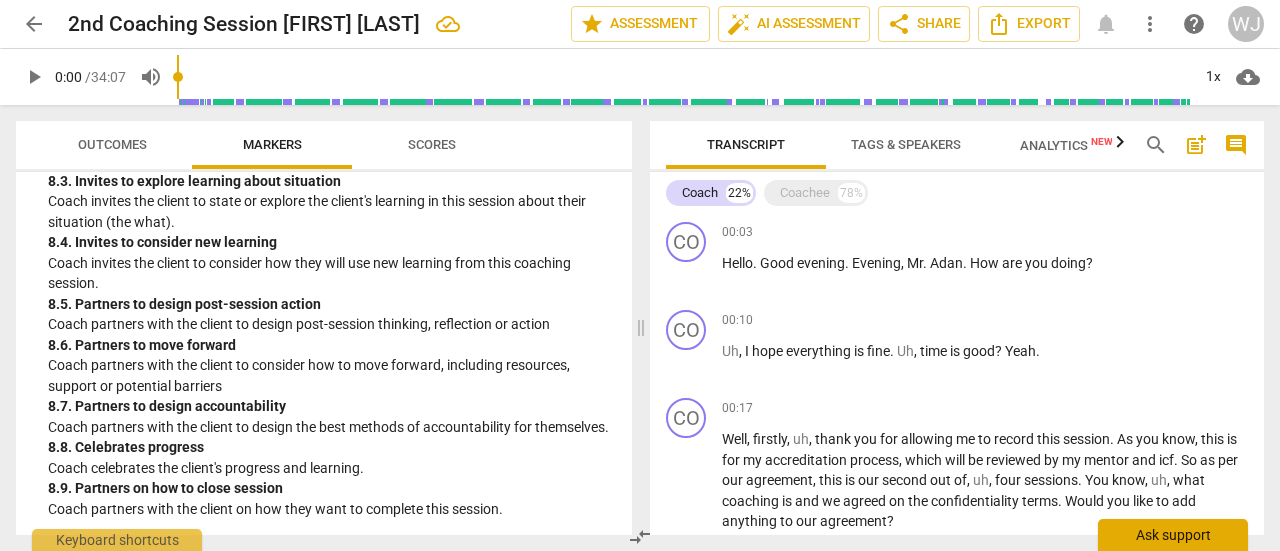 click on "Ask support" at bounding box center (1173, 535) 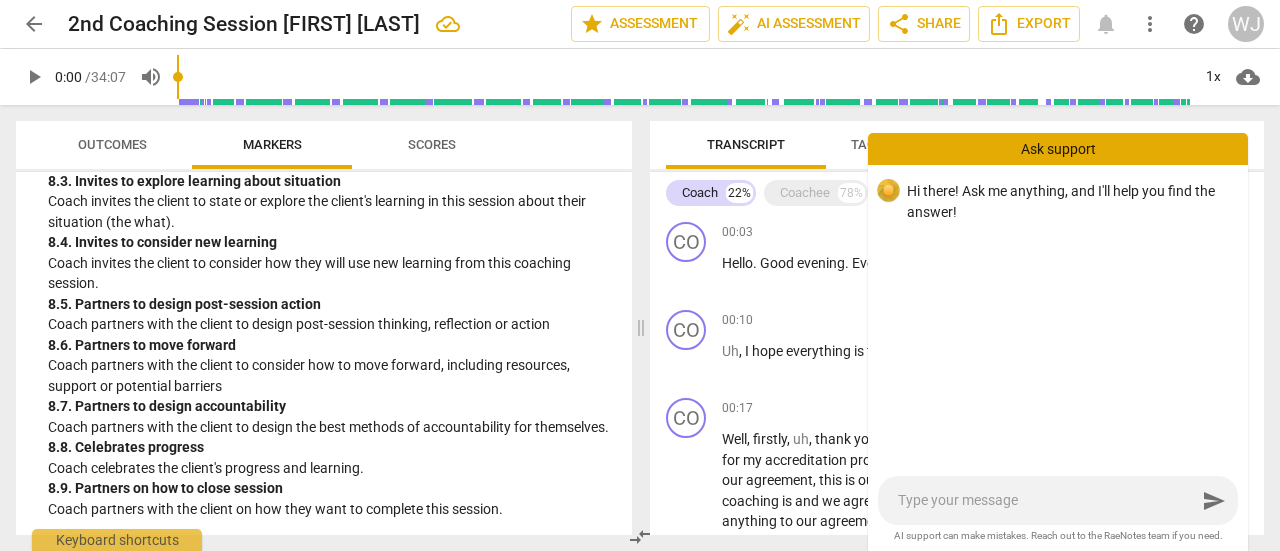 type on "h" 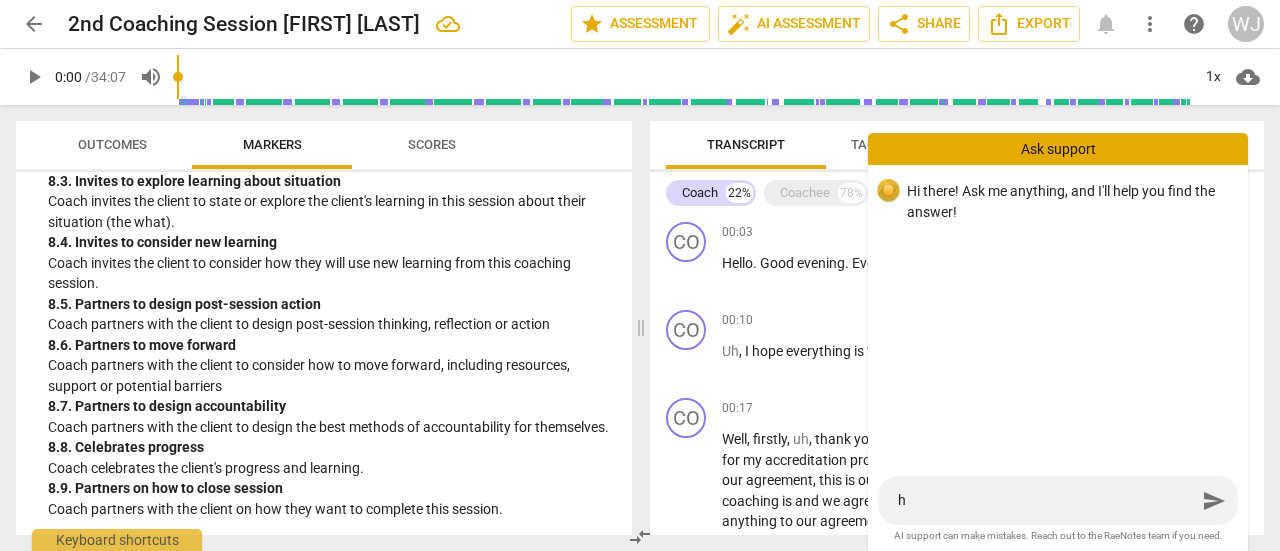 type on "ho" 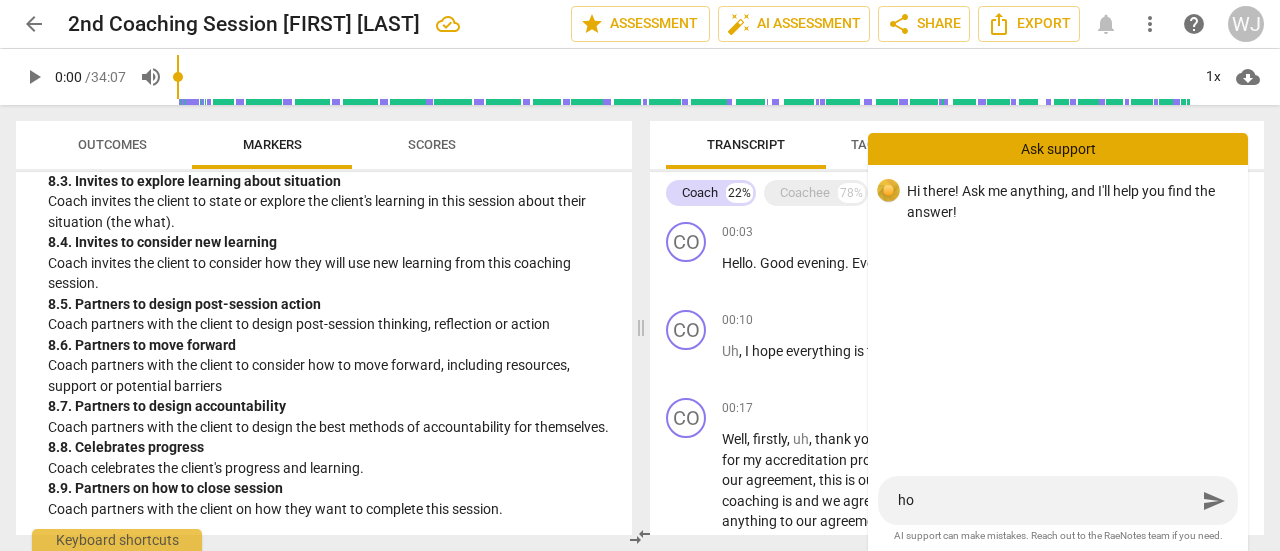 type on "how" 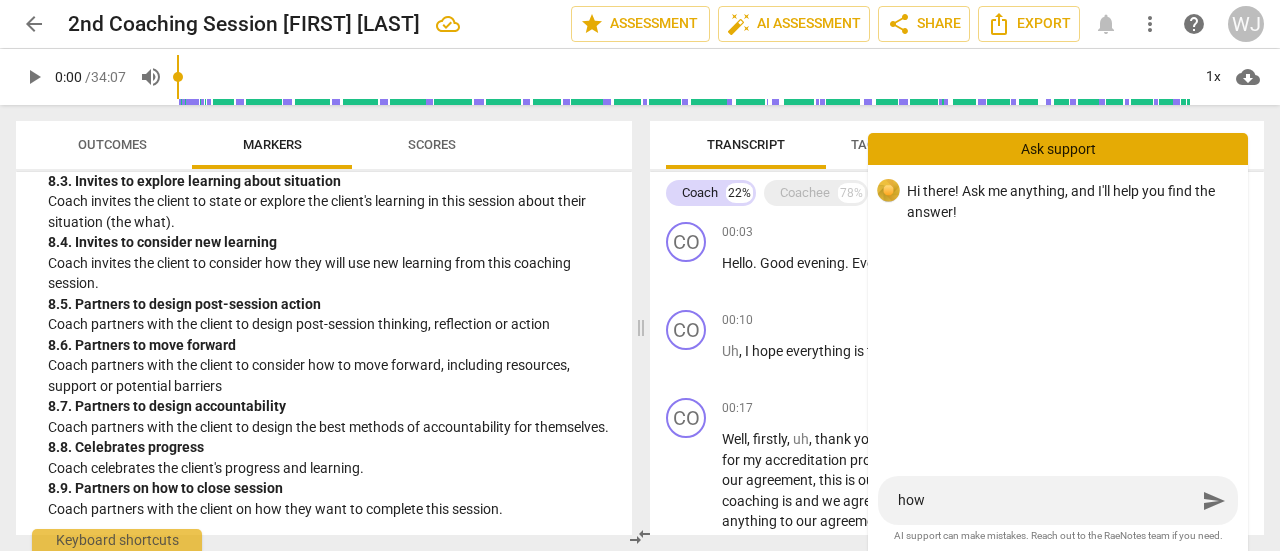 type on "how" 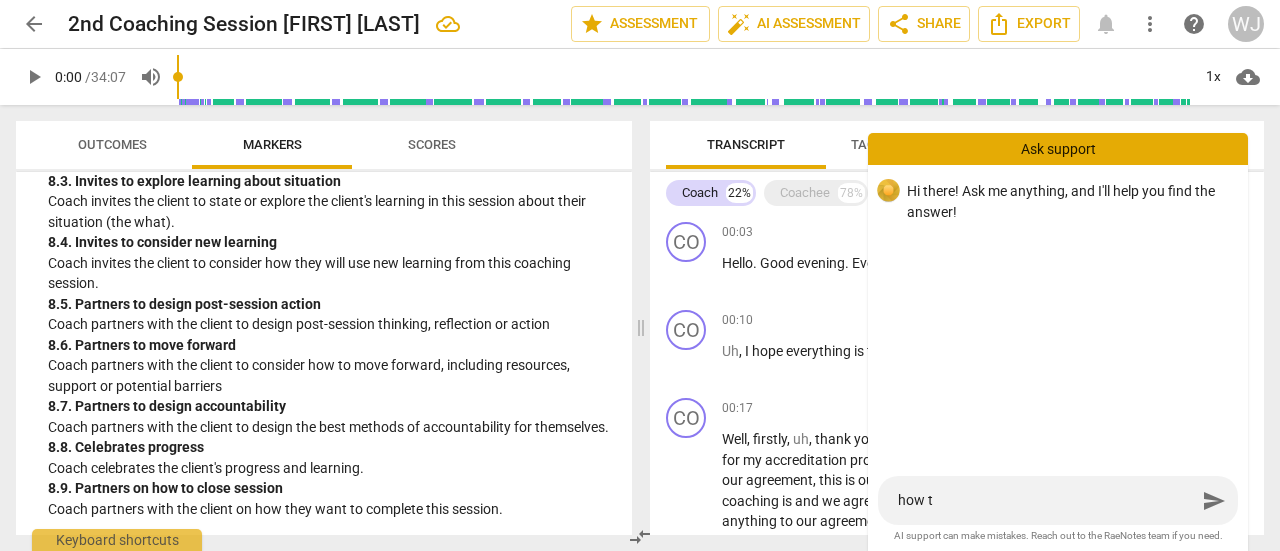 type on "how to" 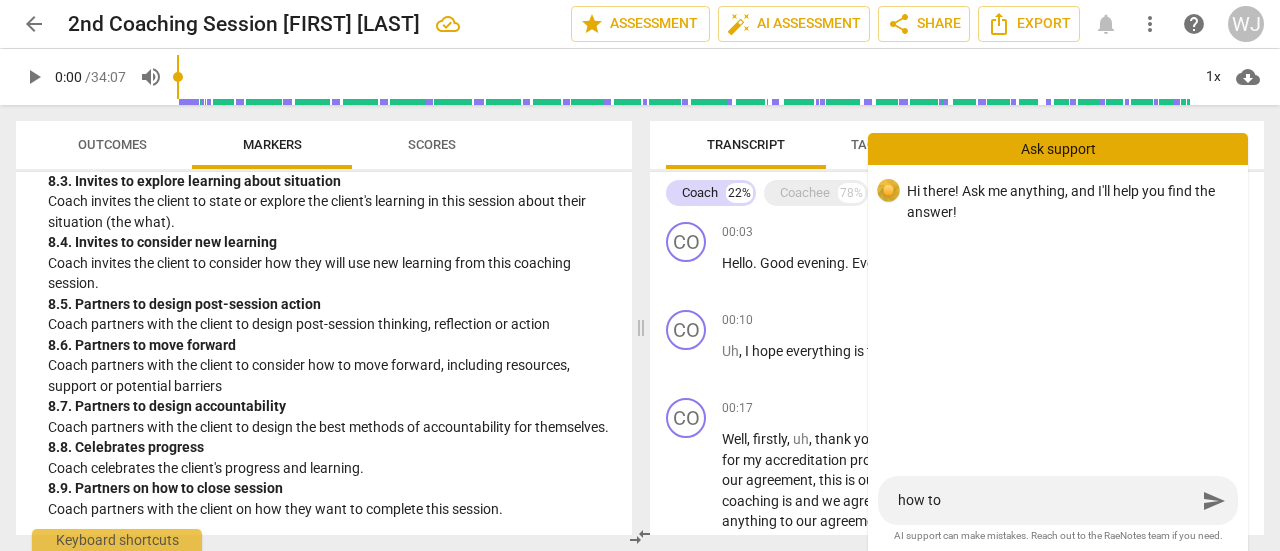 type on "how to" 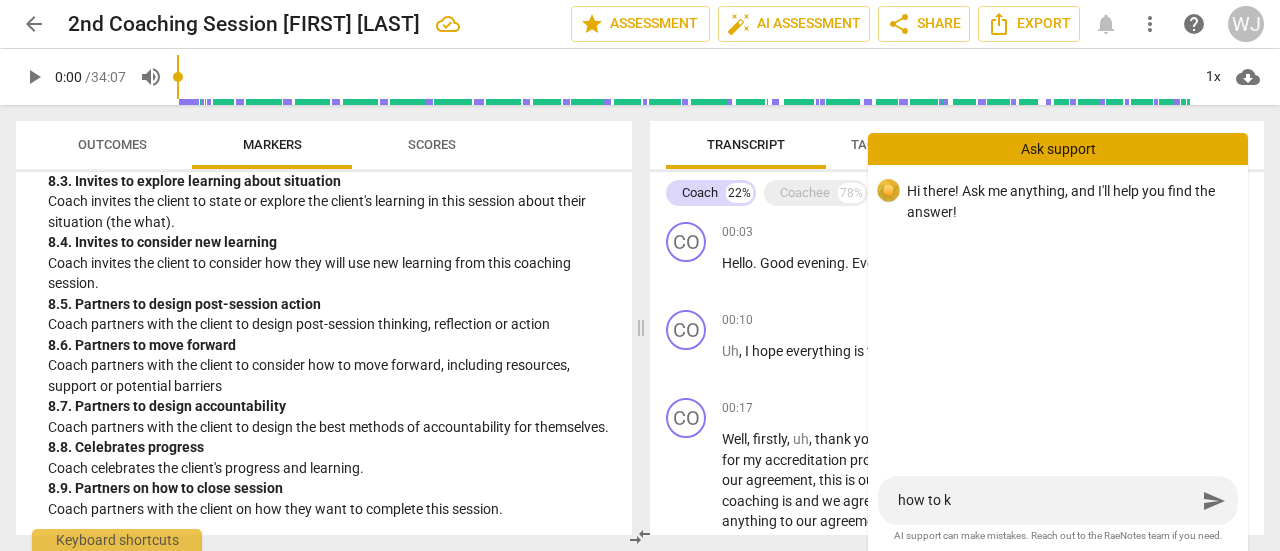 type on "how to kn" 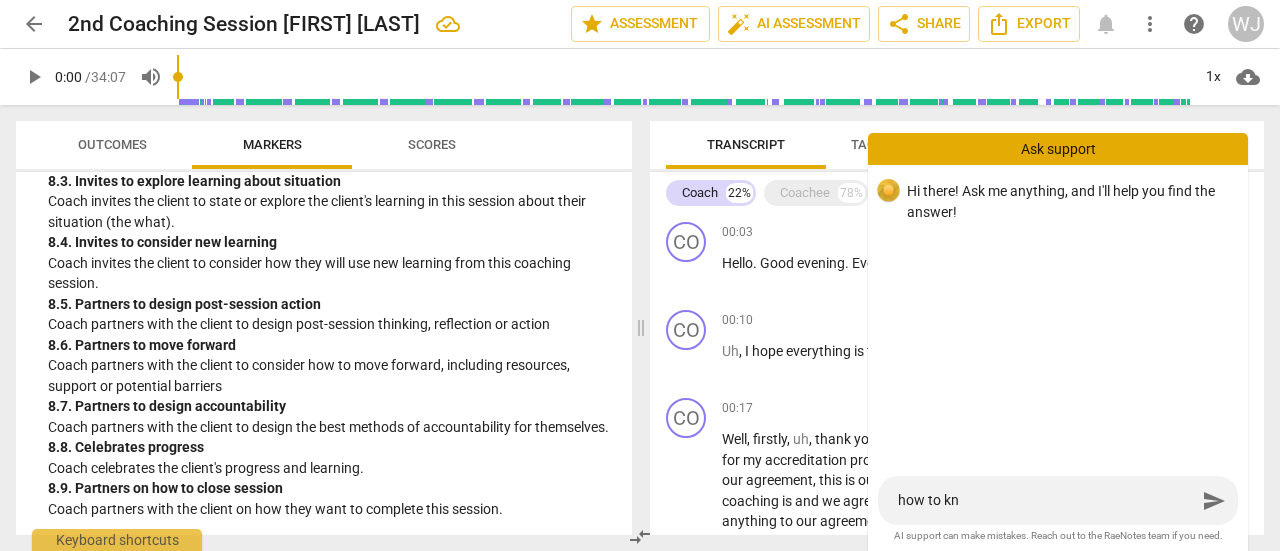 type on "how to kno" 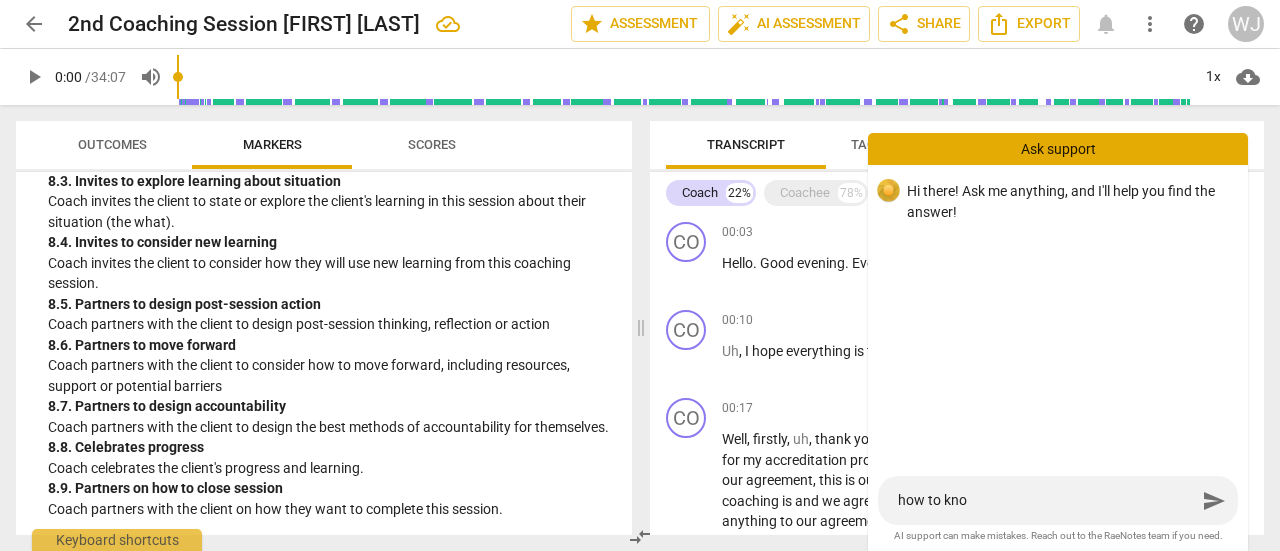 type on "how to know" 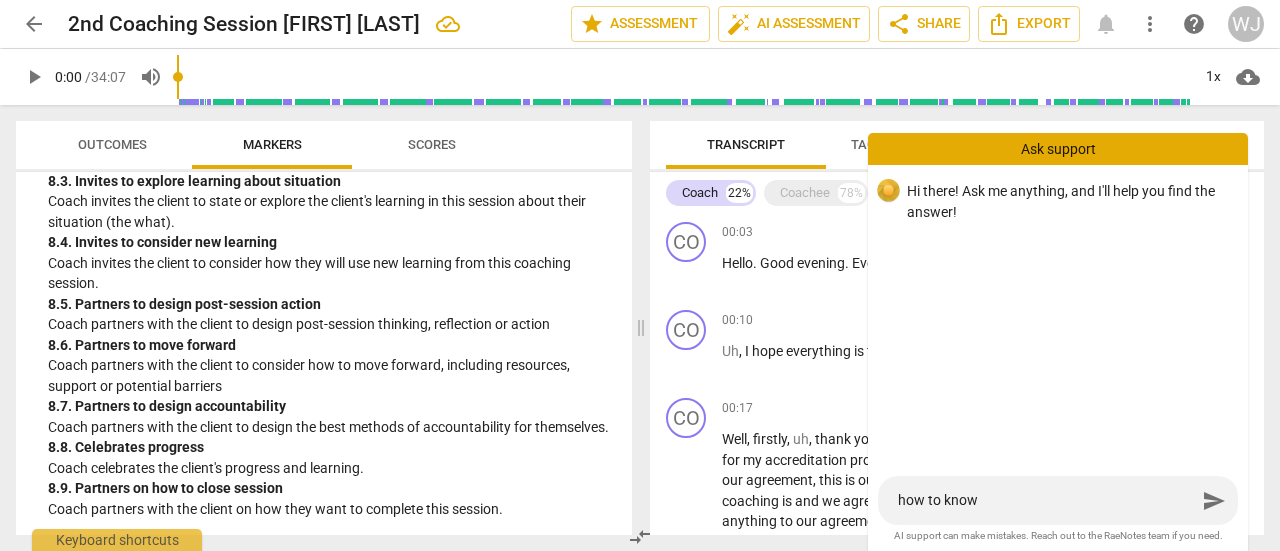 type on "how to know" 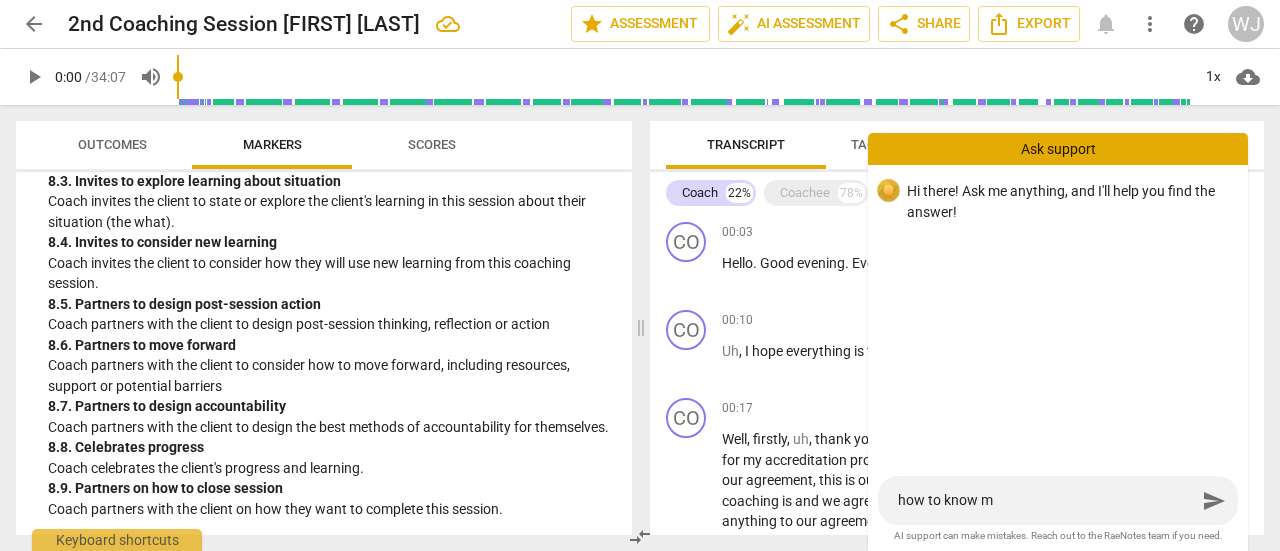 type on "how to know my" 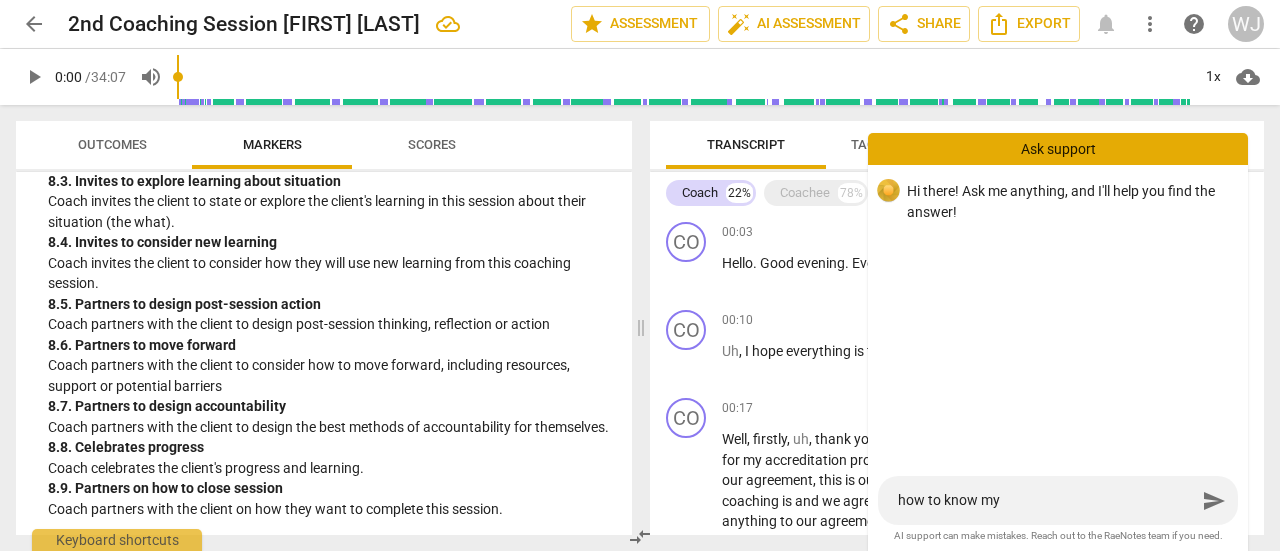 type on "how to know my" 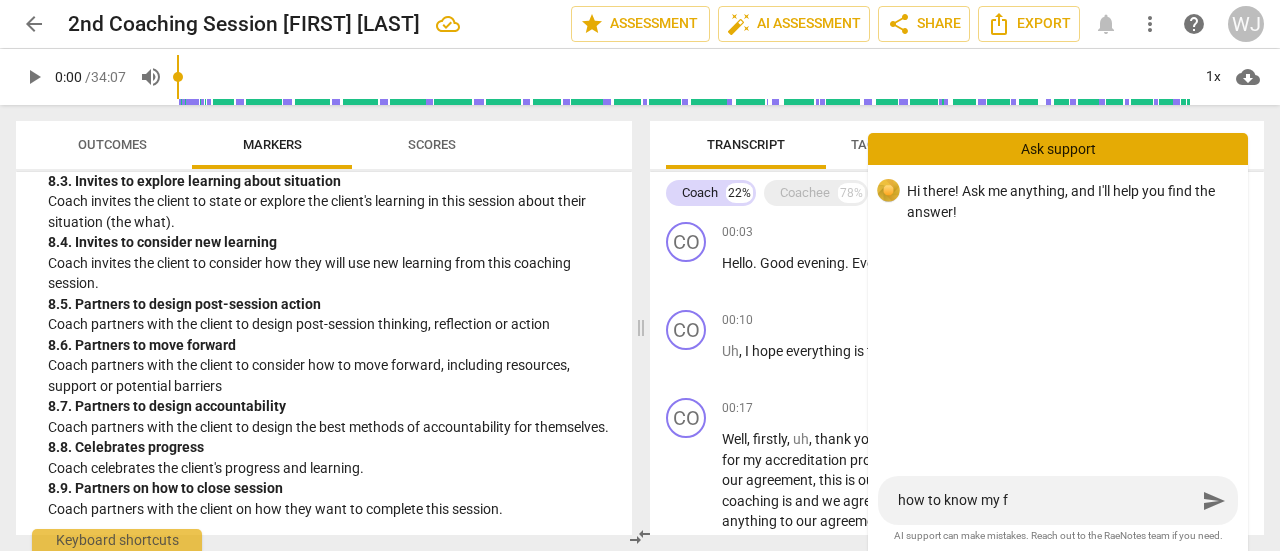 type on "how to know my fi" 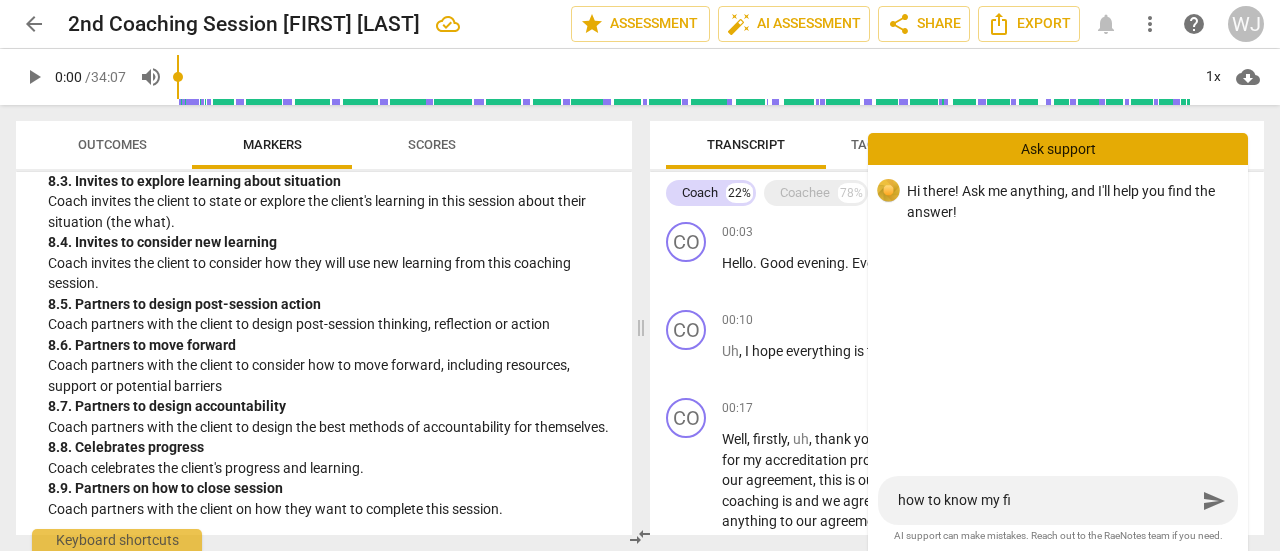 type on "how to know my fin" 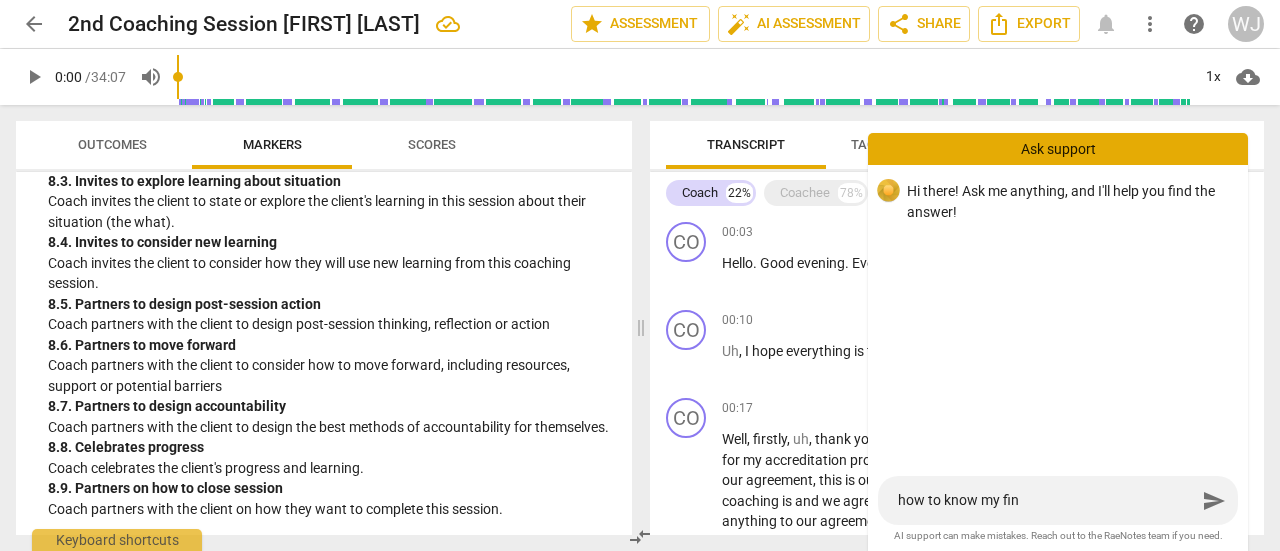 type on "how to know my fina" 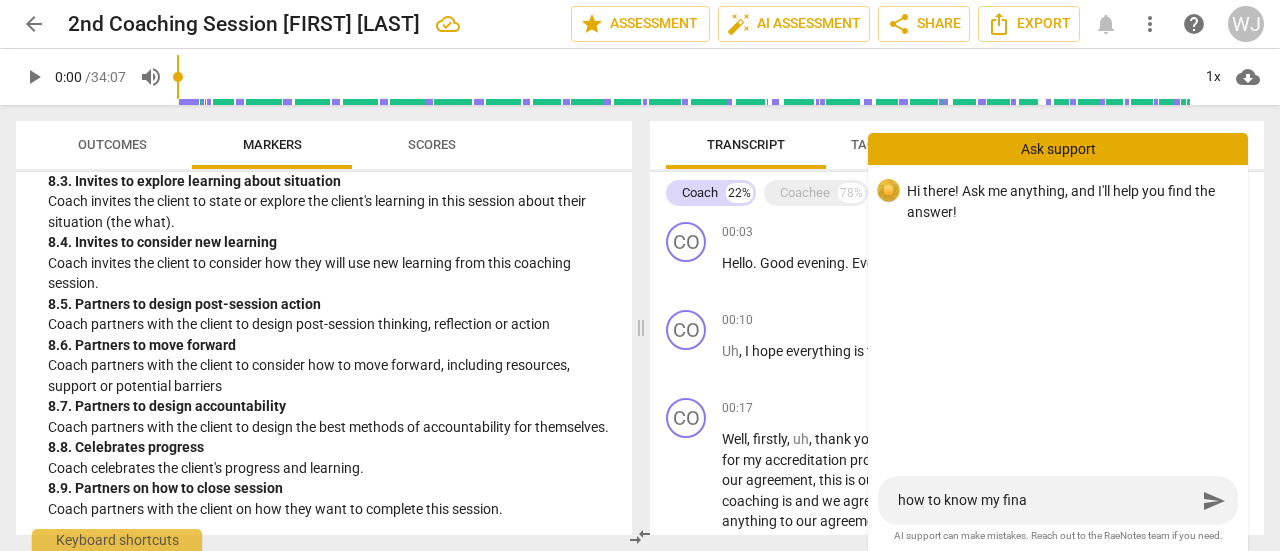 type on "how to know my final" 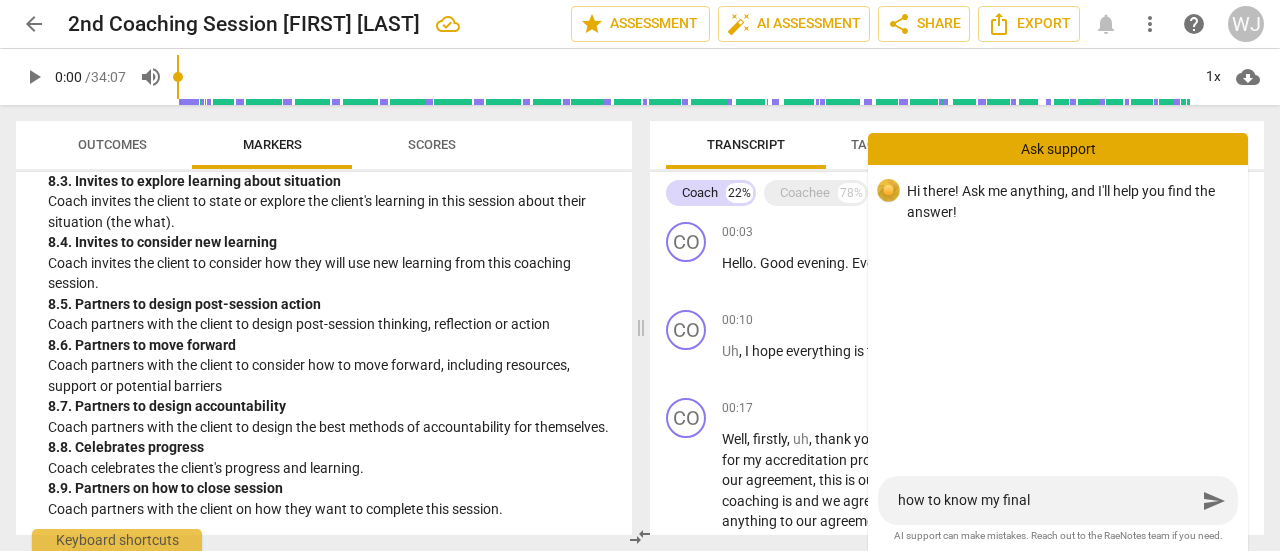type on "how to know my final" 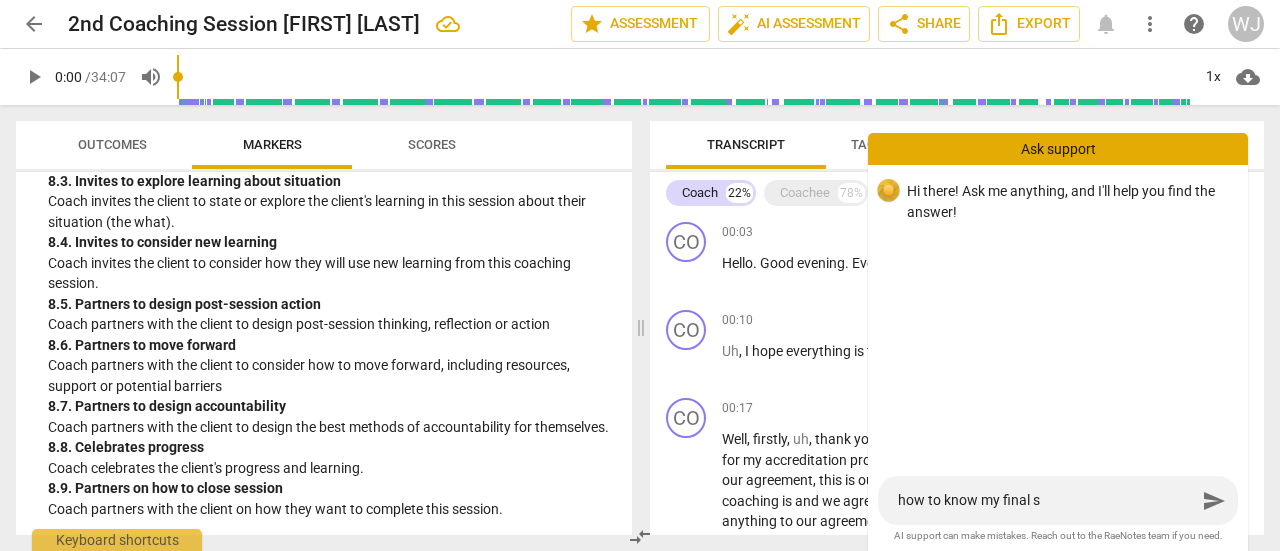 type on "how to know my final sc" 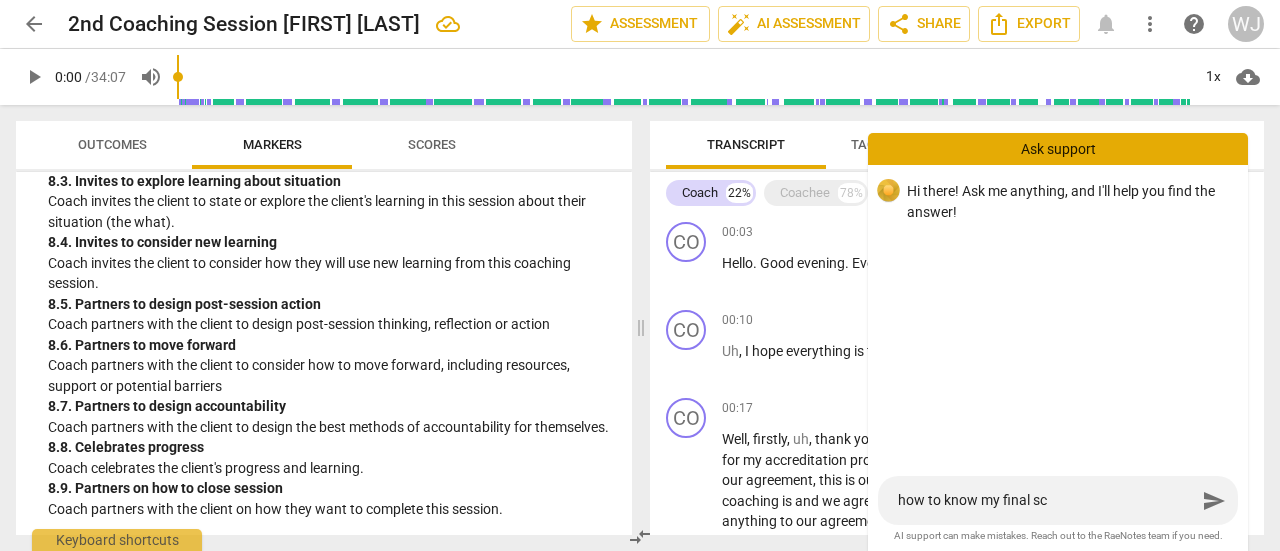 type on "how to know my final scr" 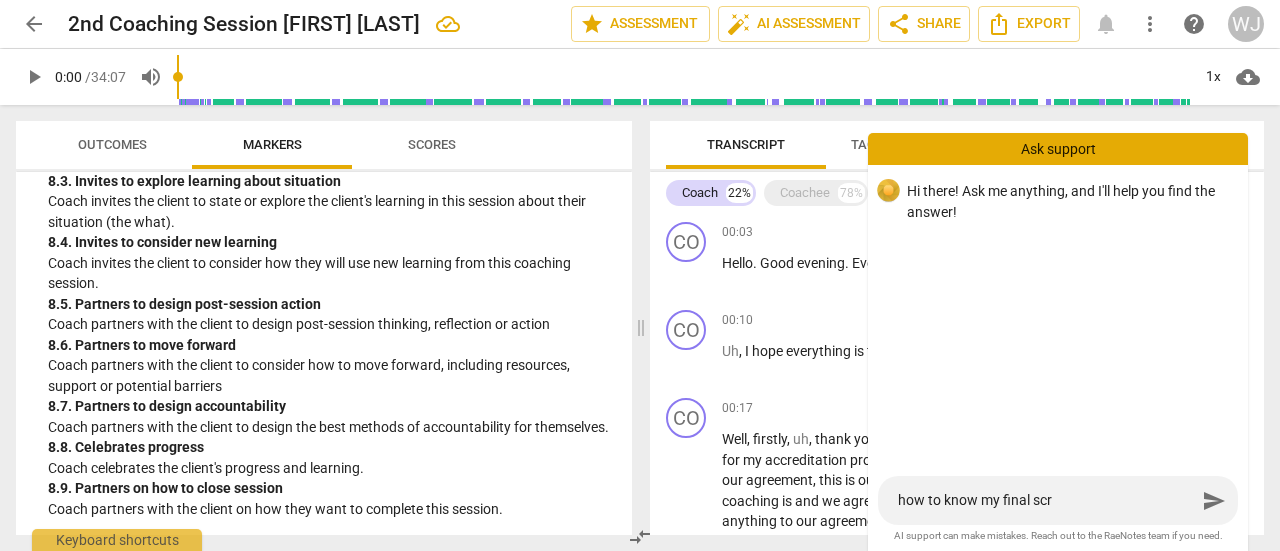 type on "how to know my final sc" 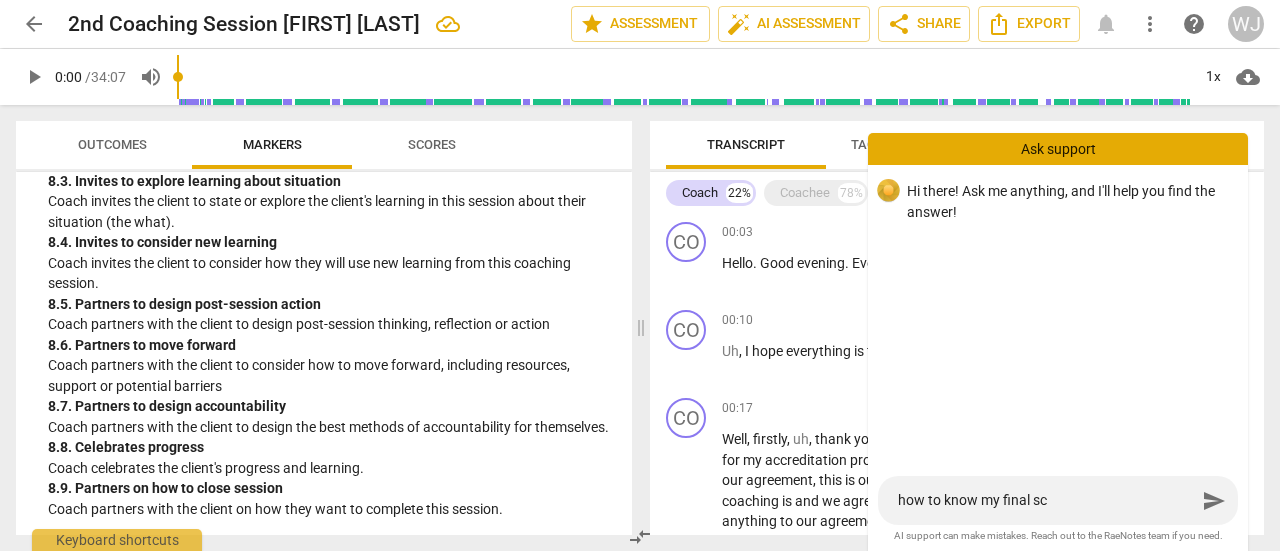 type on "how to know my final sco" 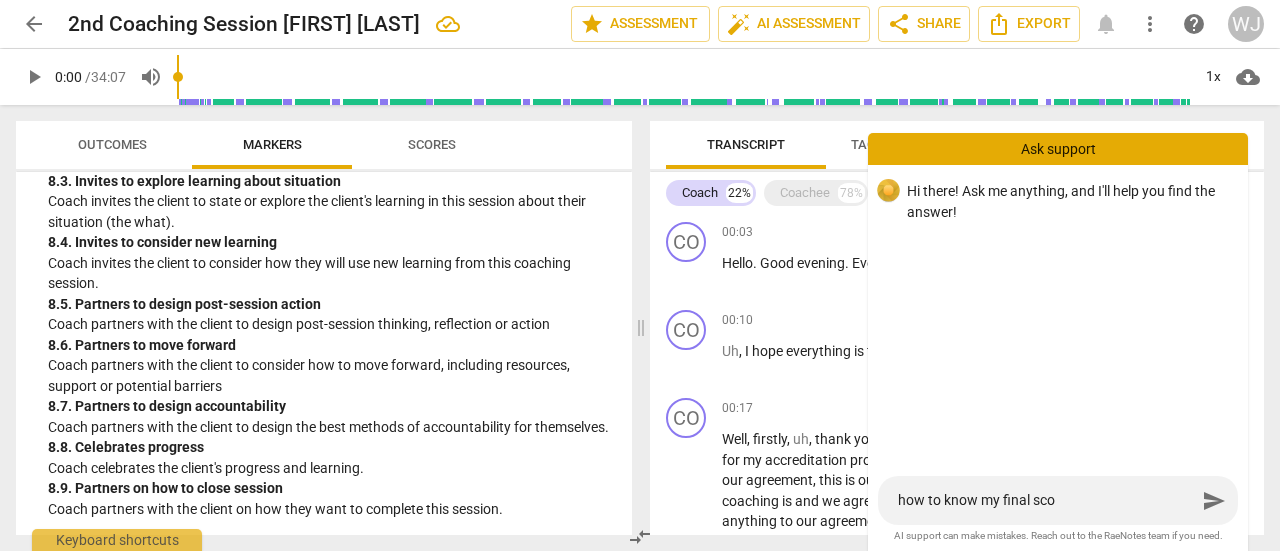type on "how to know my final scor" 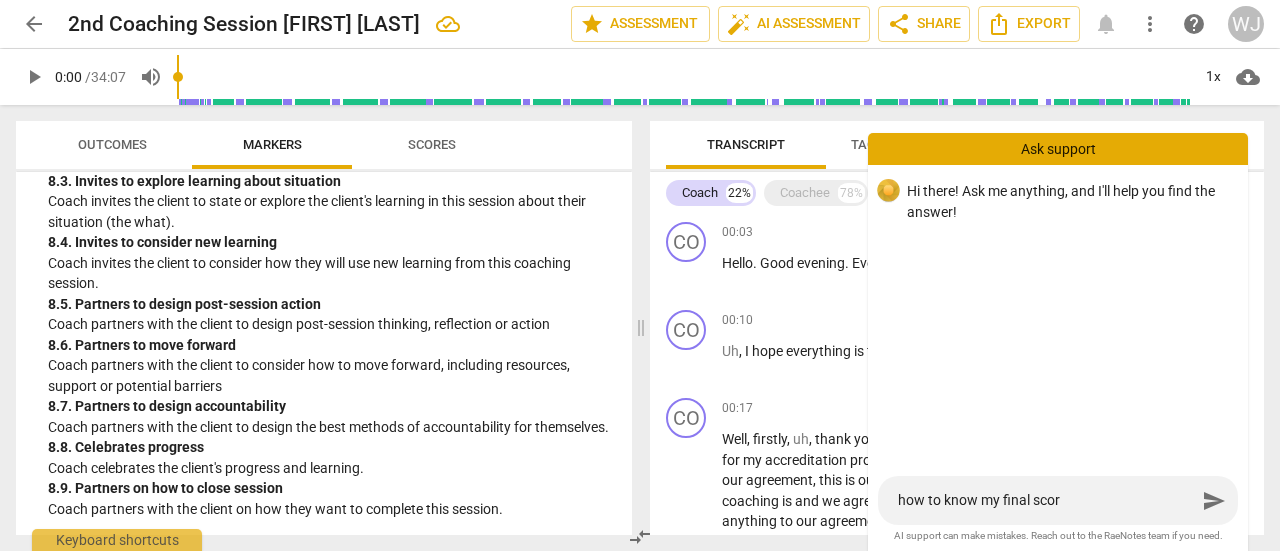 type on "how to know my final score" 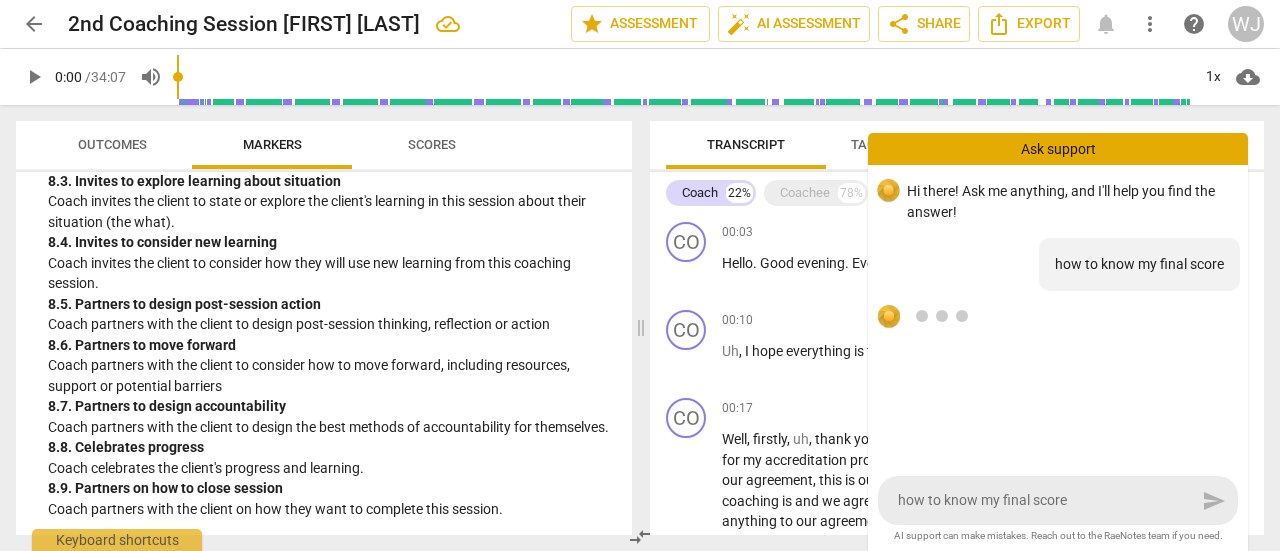 type 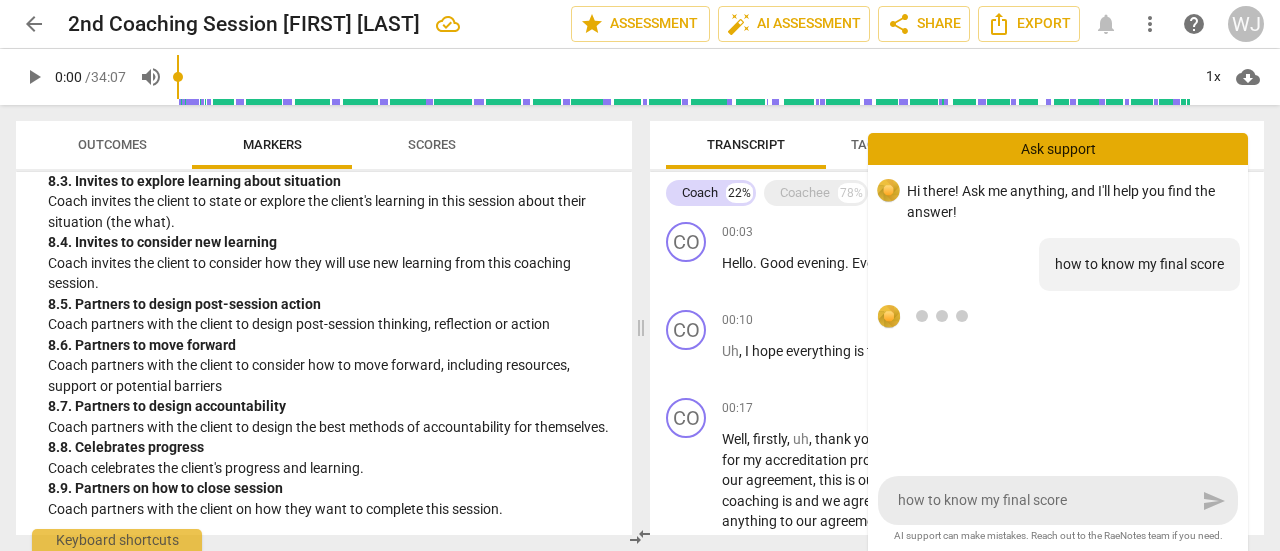 type 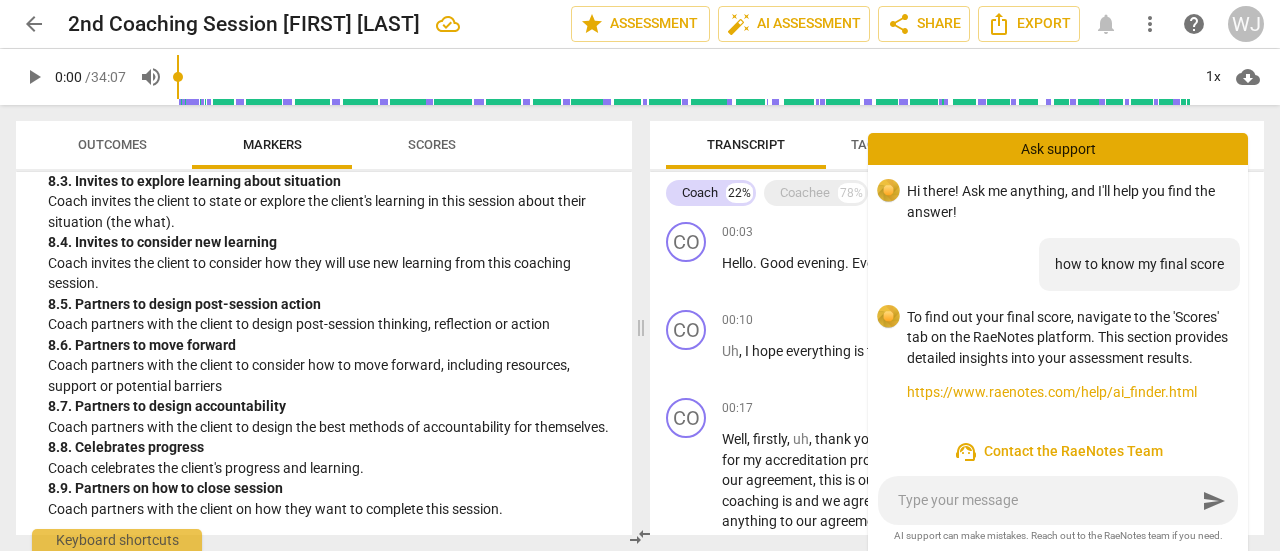click on "Scores" at bounding box center [432, 144] 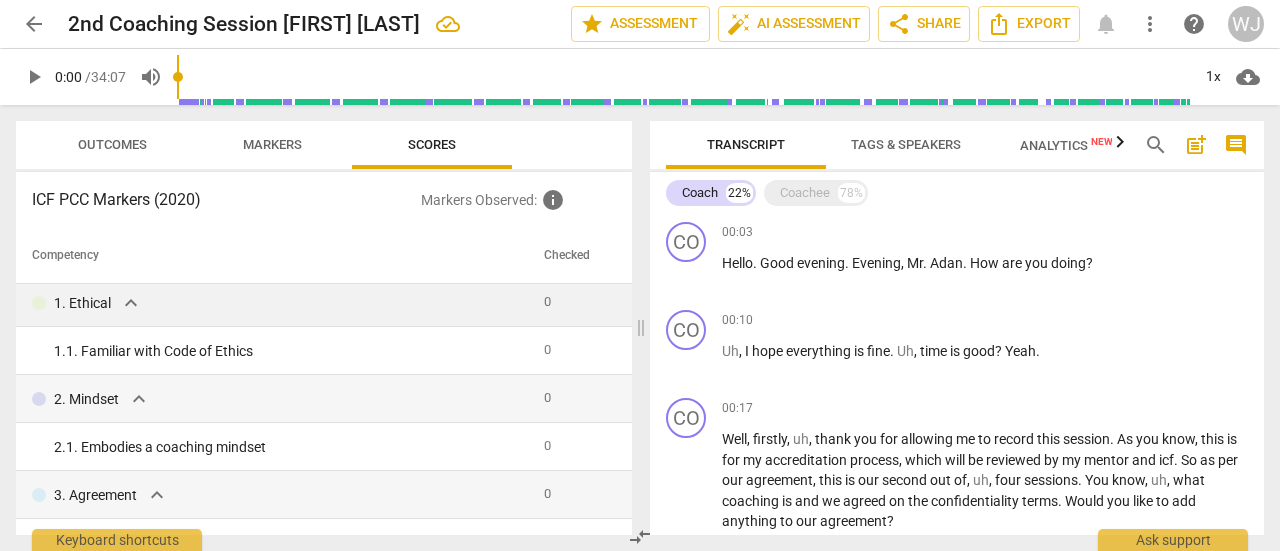 scroll, scrollTop: 0, scrollLeft: 0, axis: both 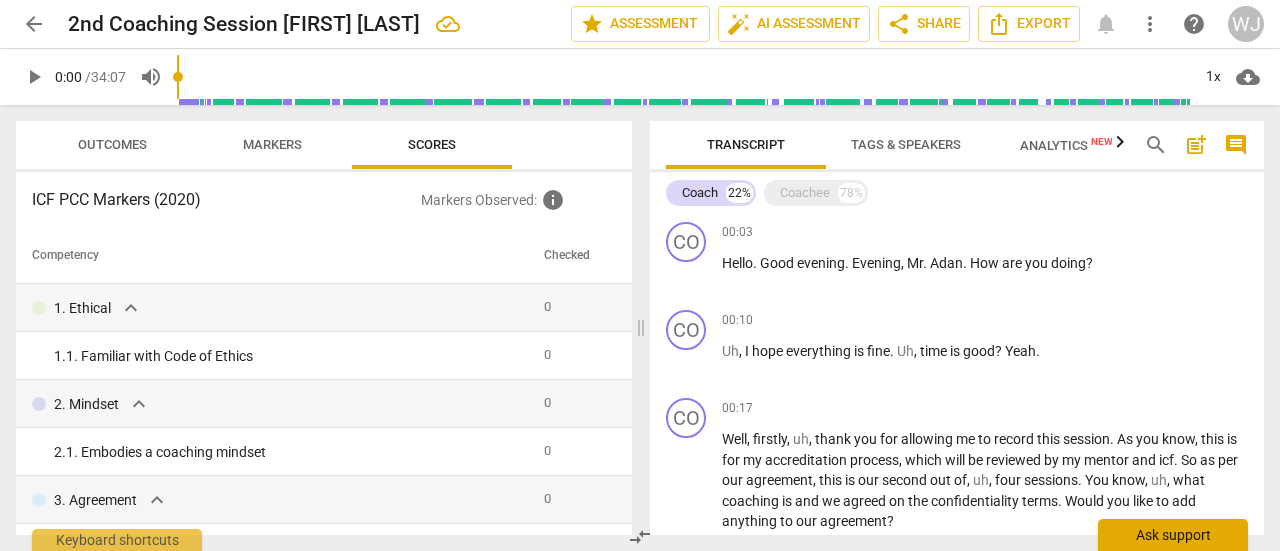 click on "Ask support" at bounding box center (1173, 535) 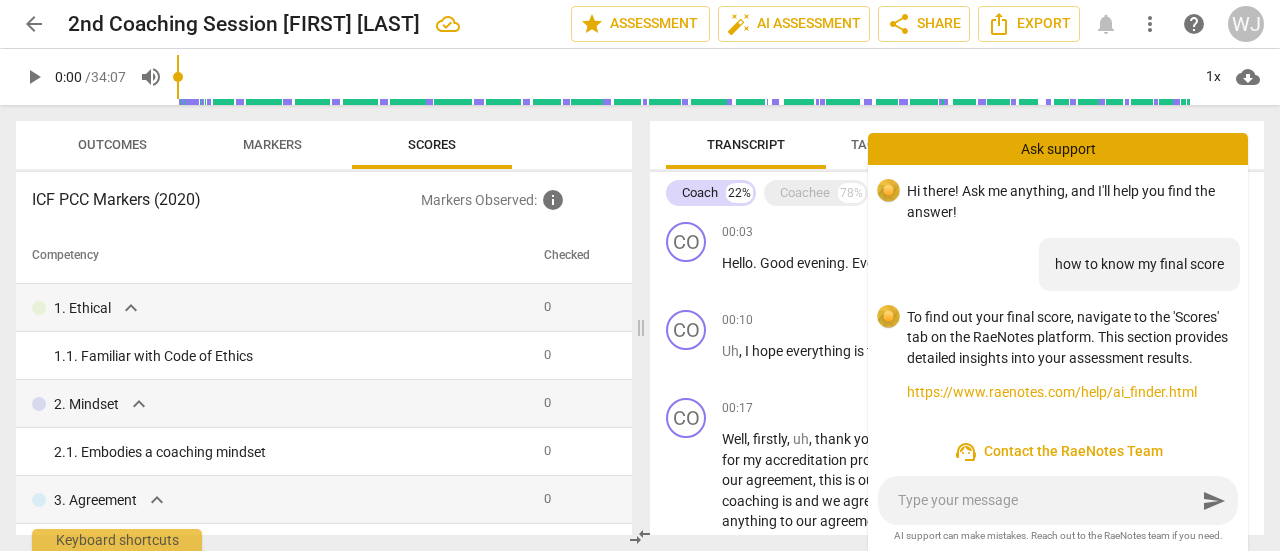 scroll, scrollTop: 6, scrollLeft: 0, axis: vertical 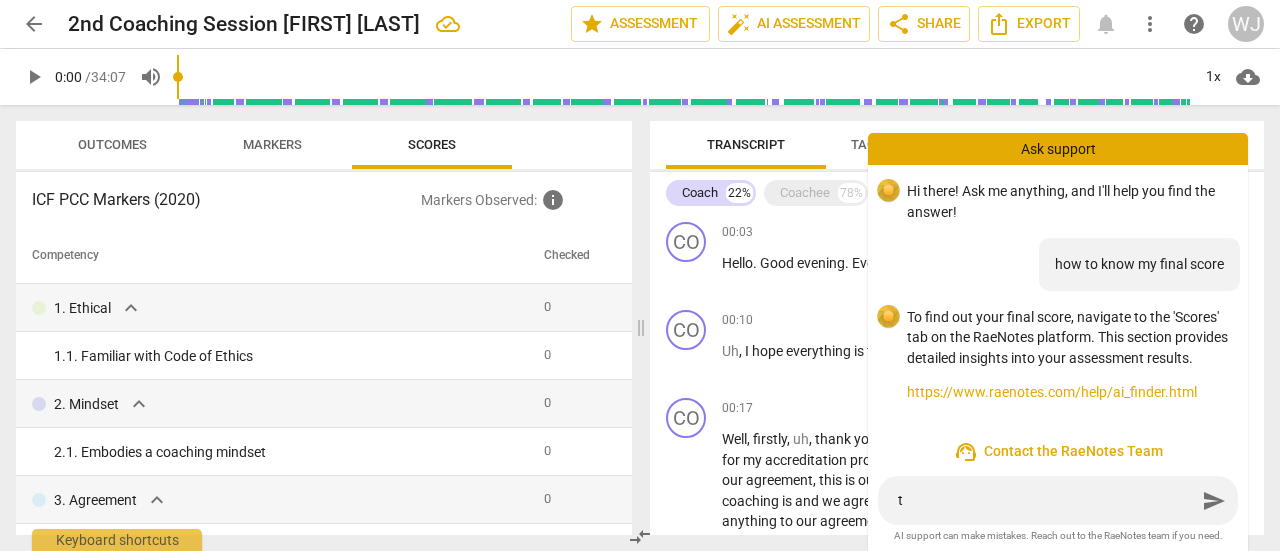 type 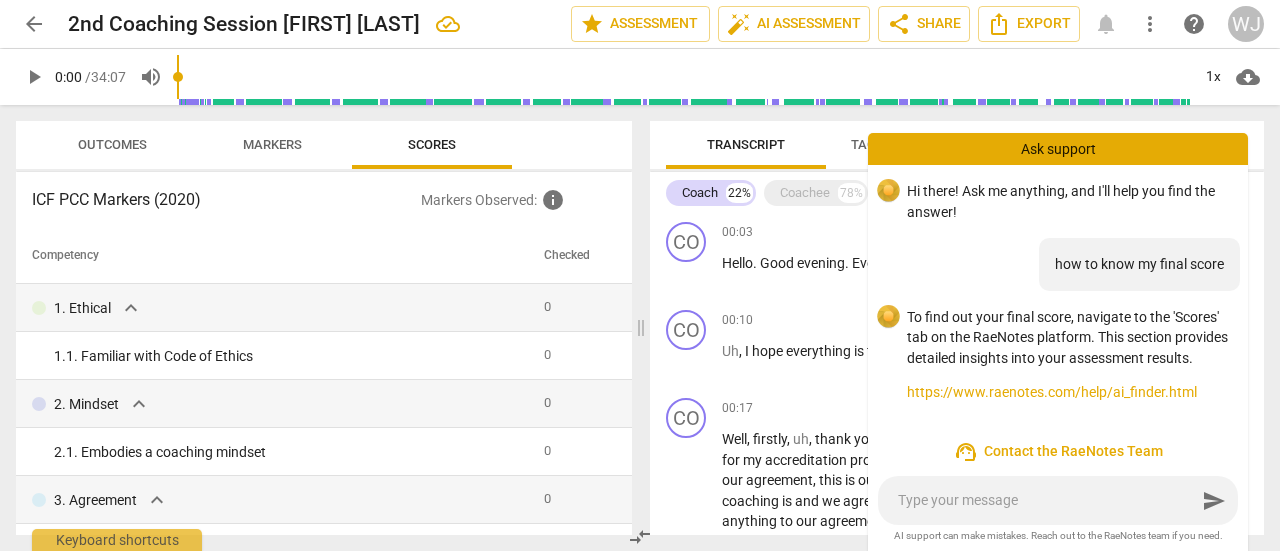 type on "i" 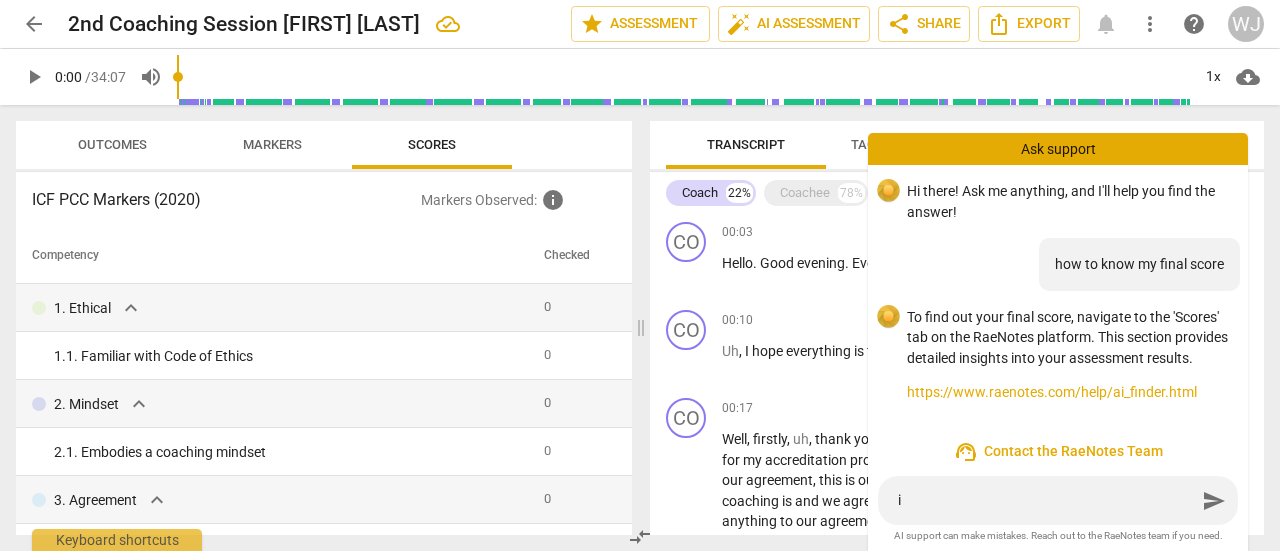 type on "it" 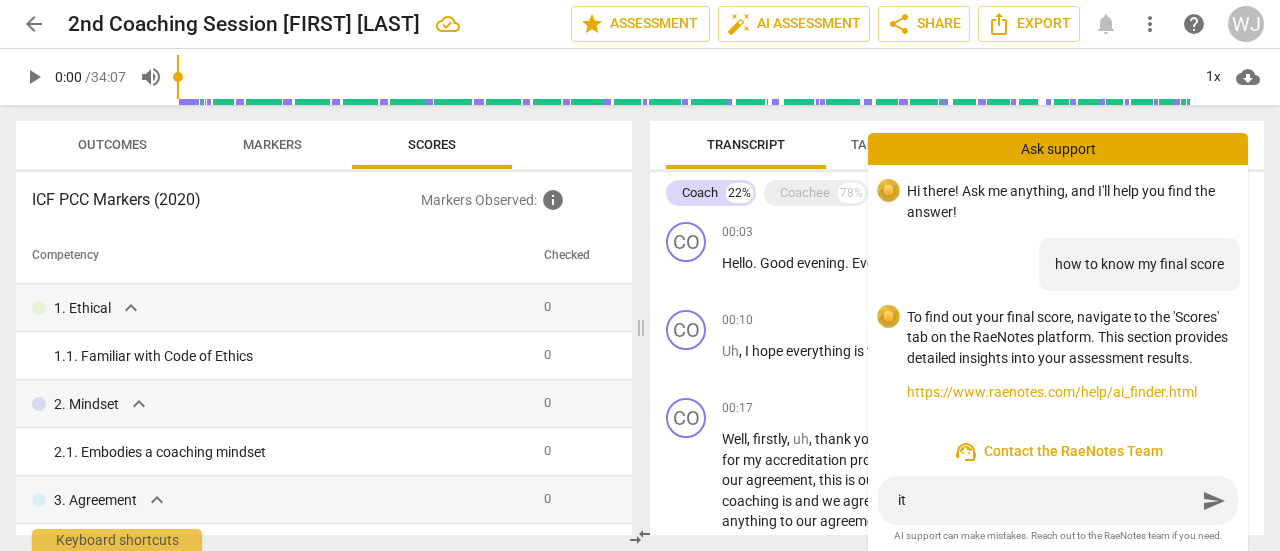 type on "it" 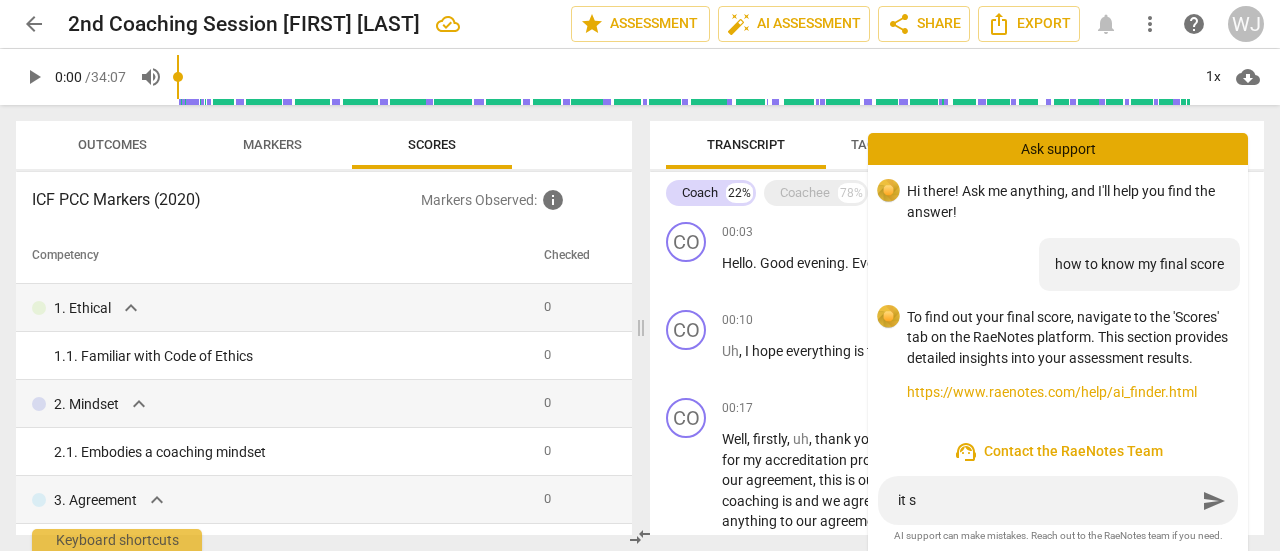 type on "it sh" 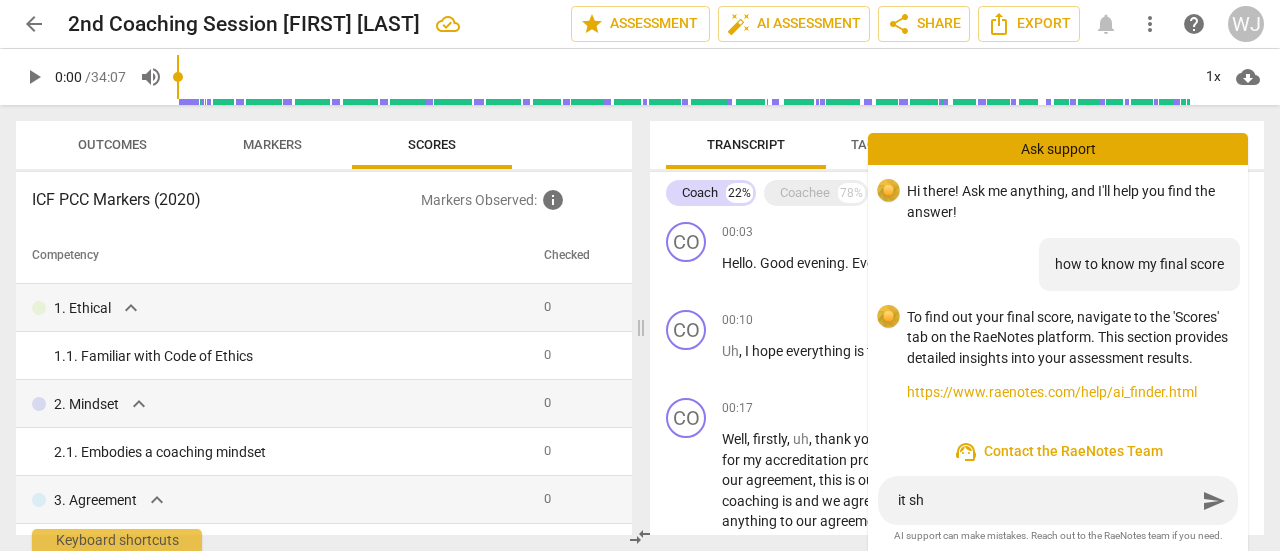 type on "it sho" 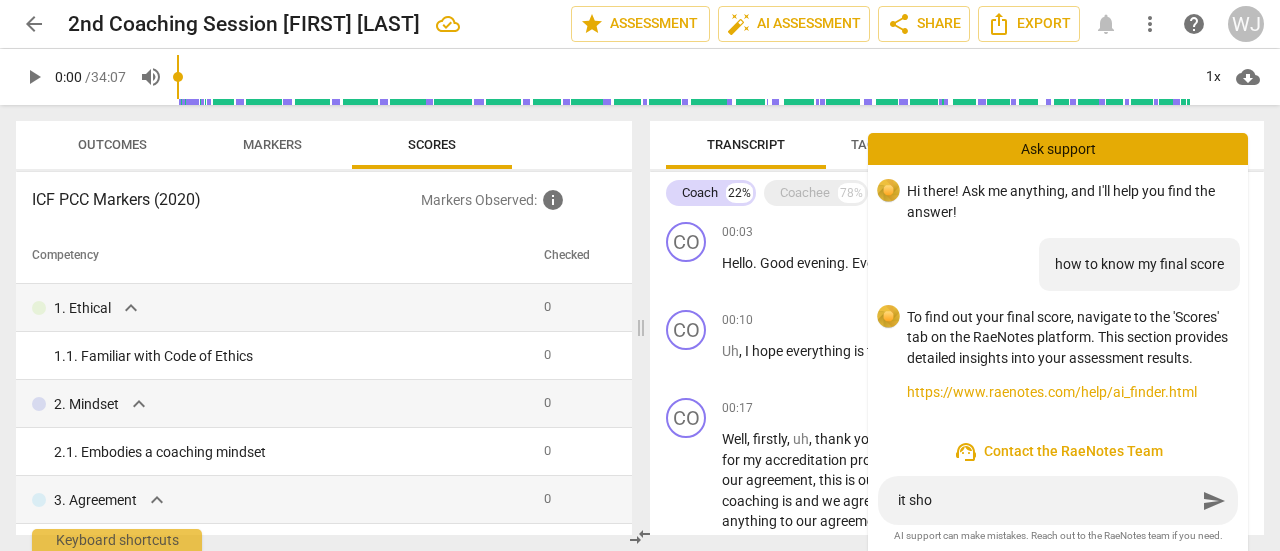 type on "it show" 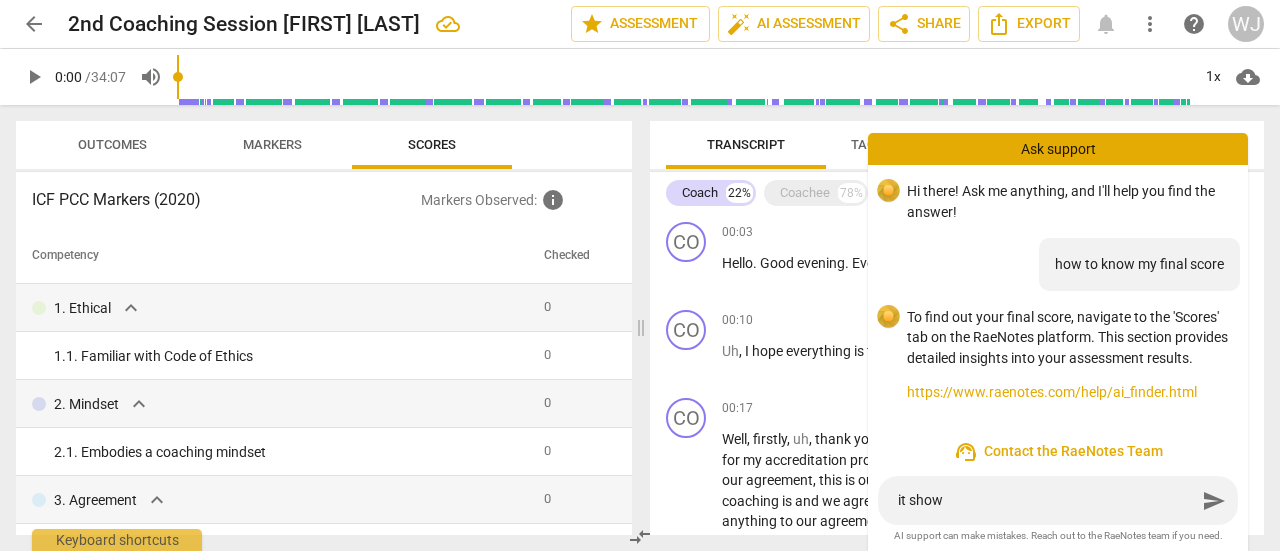 type on "it shows" 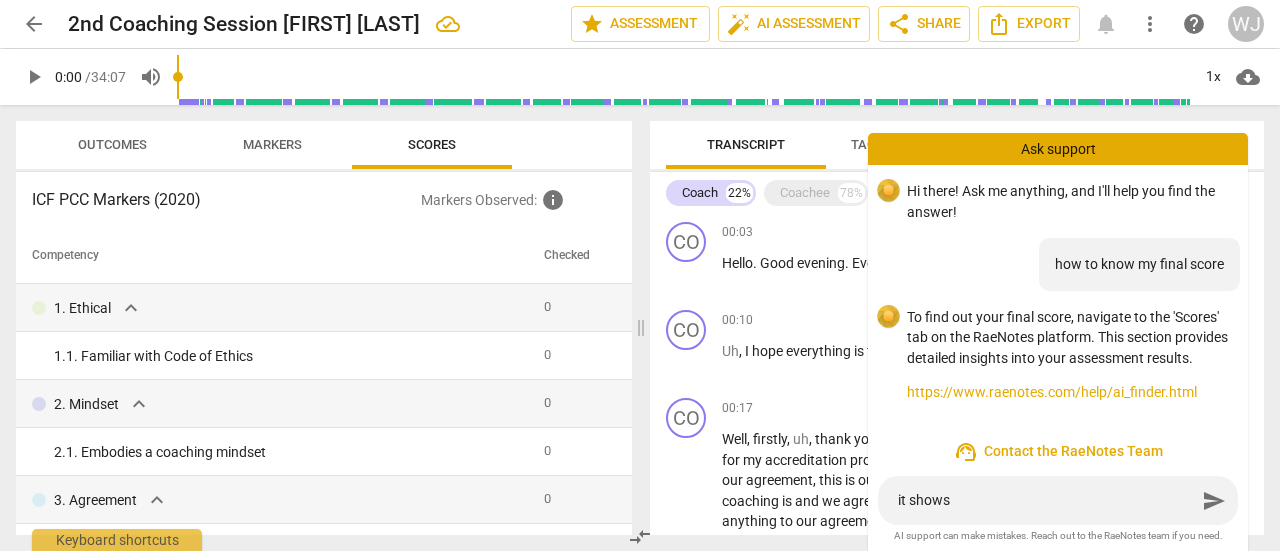 type on "it shows" 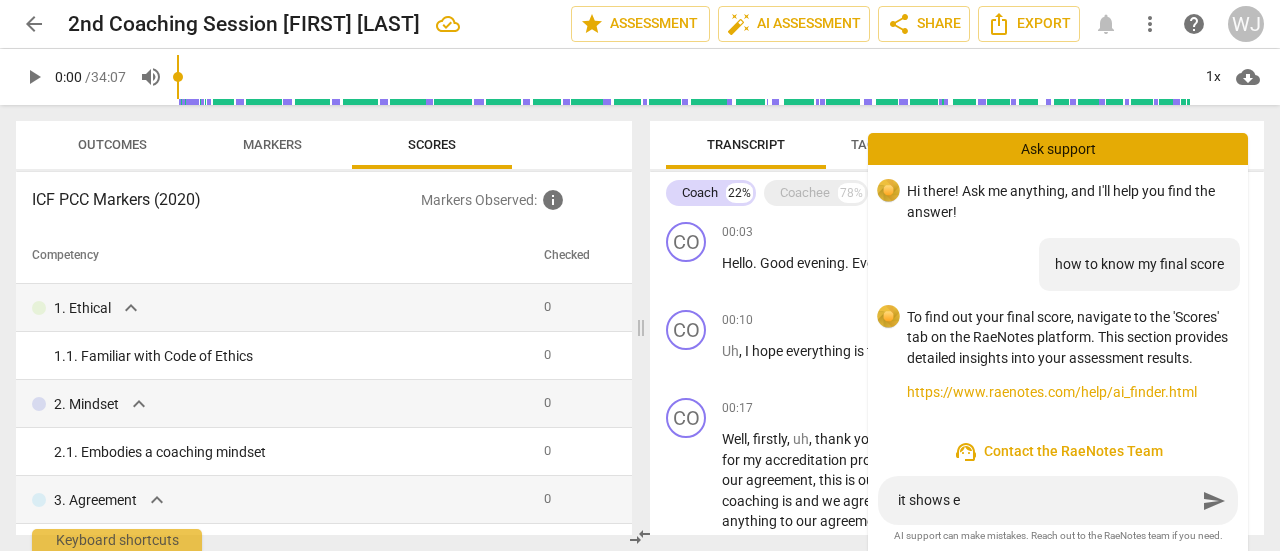 type on "it shows em" 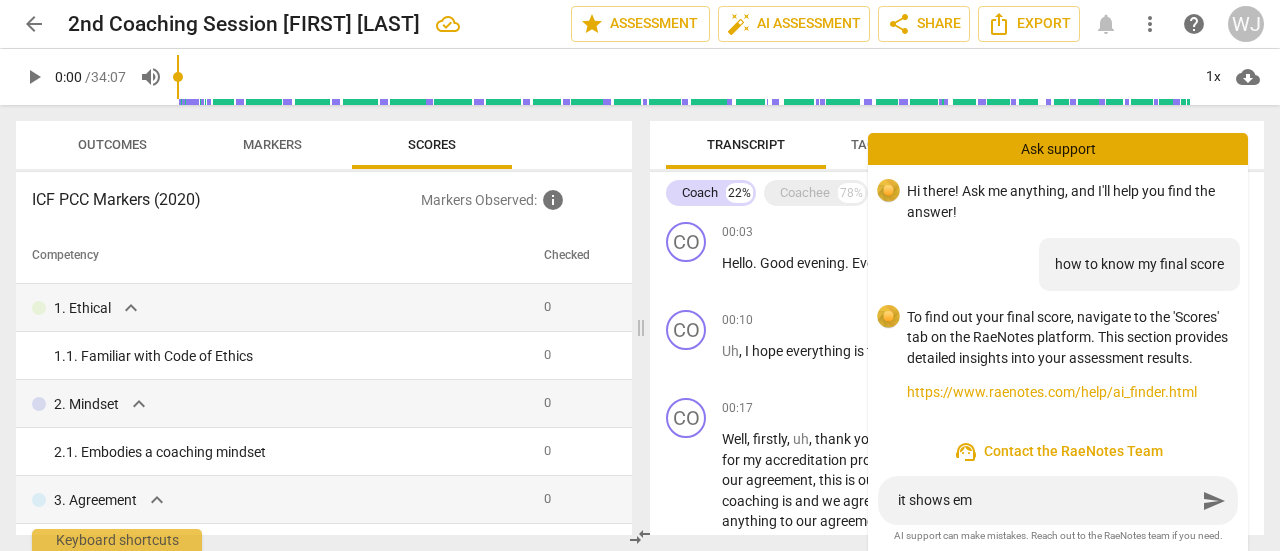 type on "it shows emp" 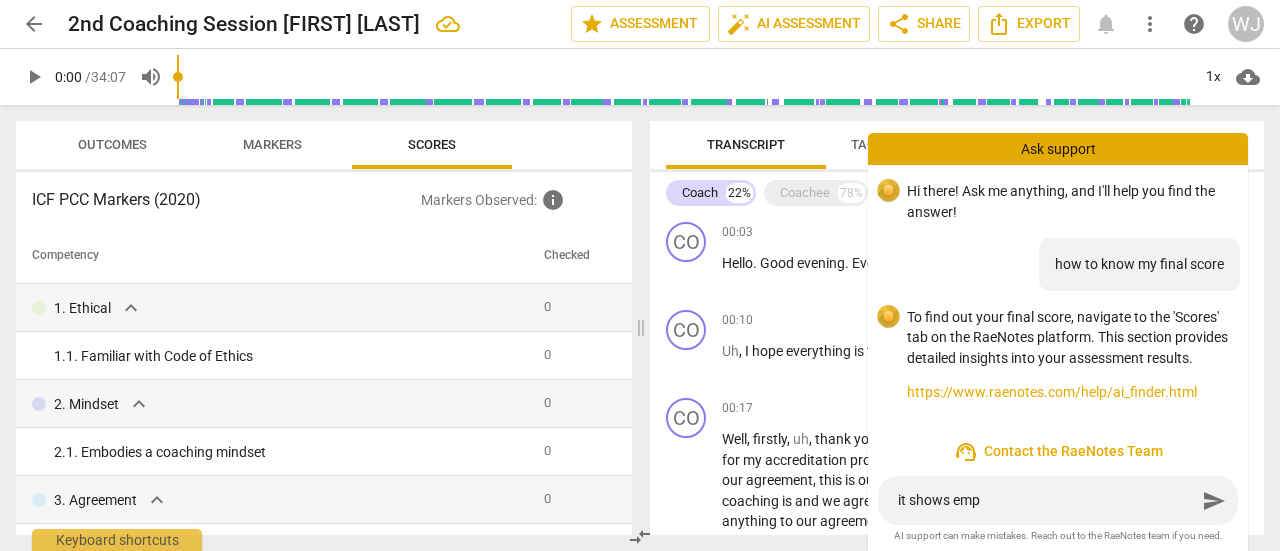 type on "it shows empt" 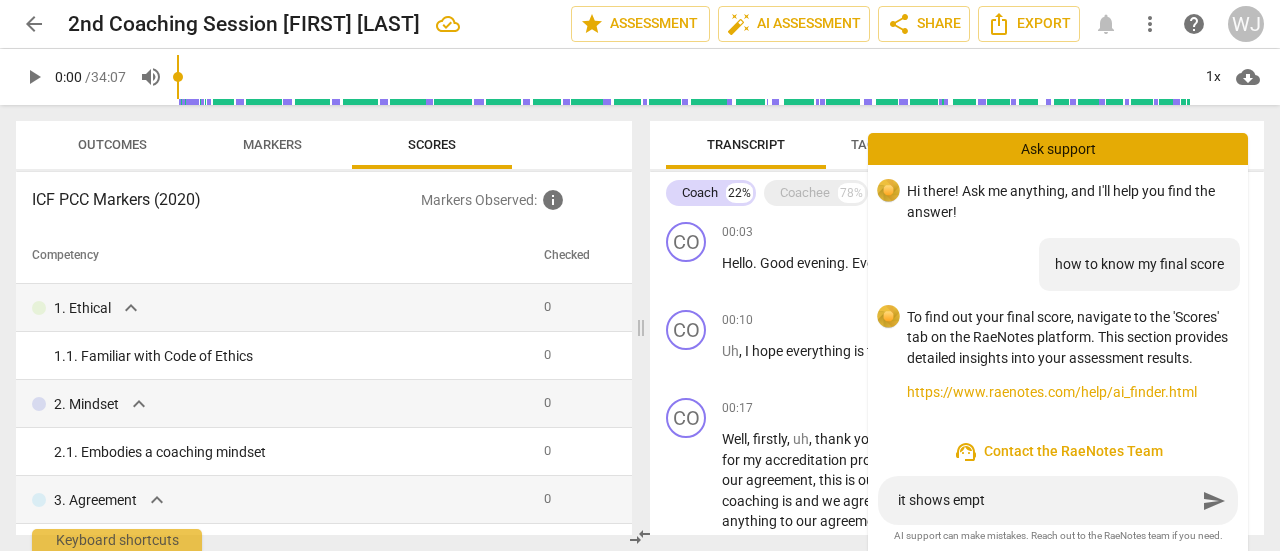 type on "it shows empty" 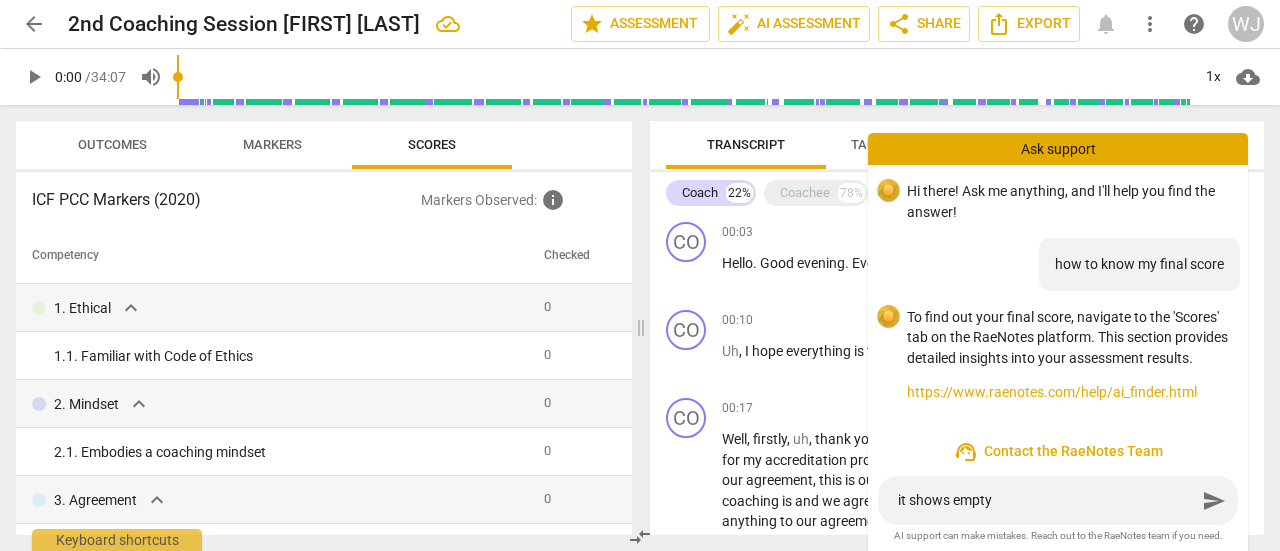 type on "it shows empty" 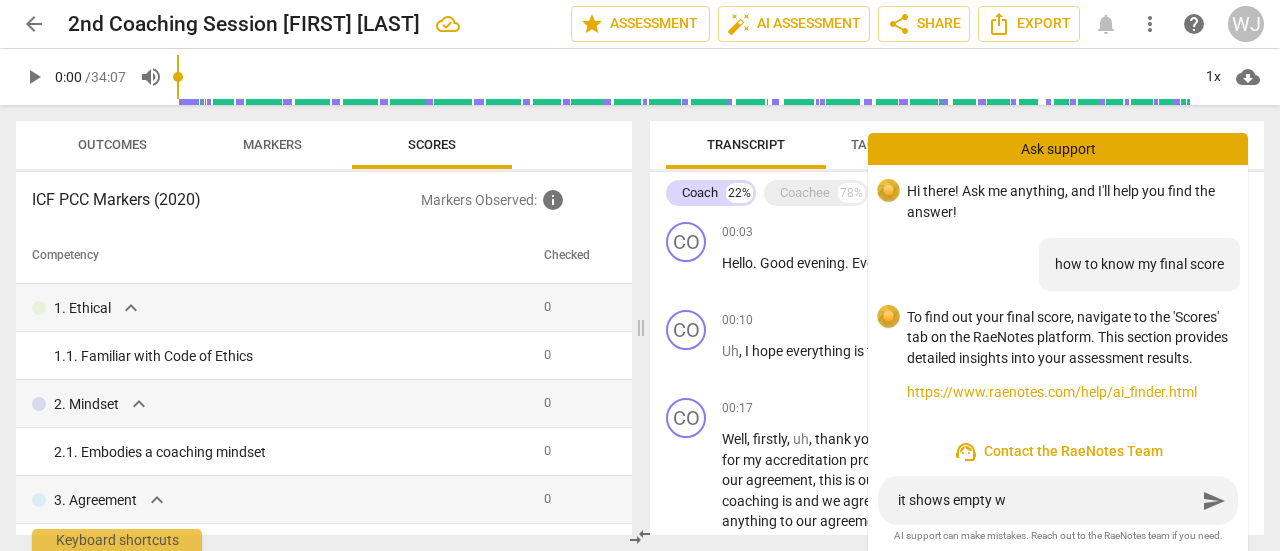 type on "it shows empty wi" 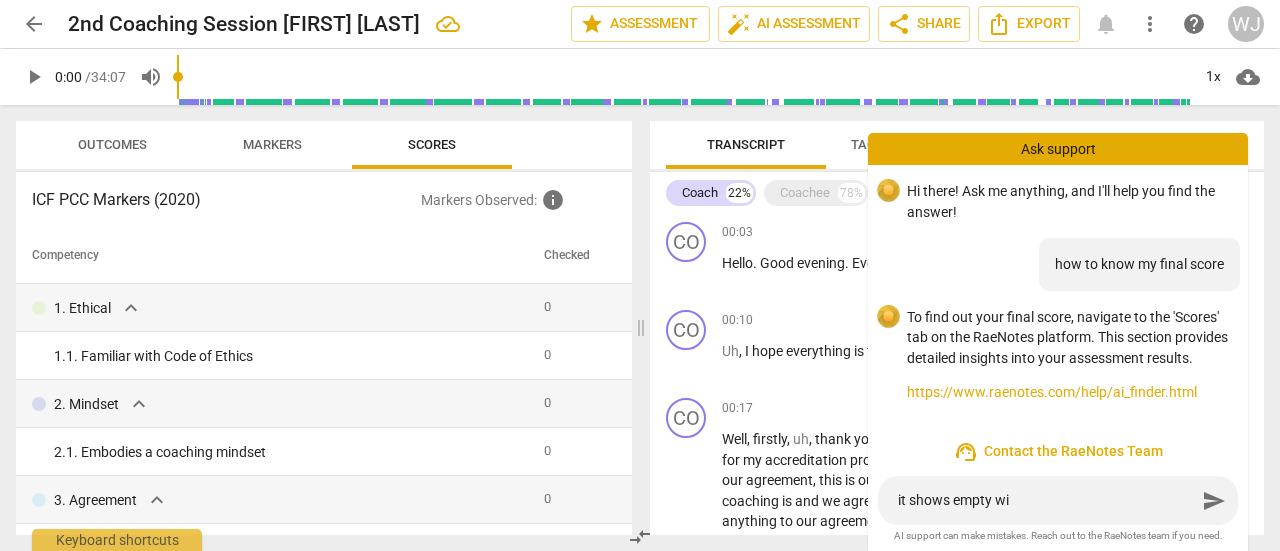 type on "it shows empty wit" 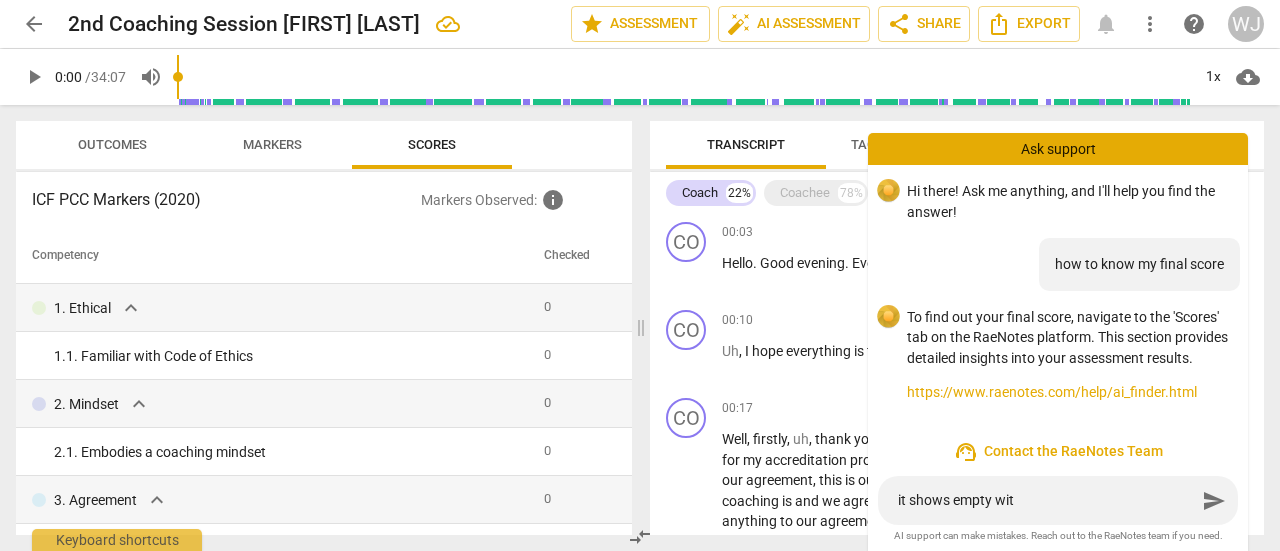 type on "it shows empty with" 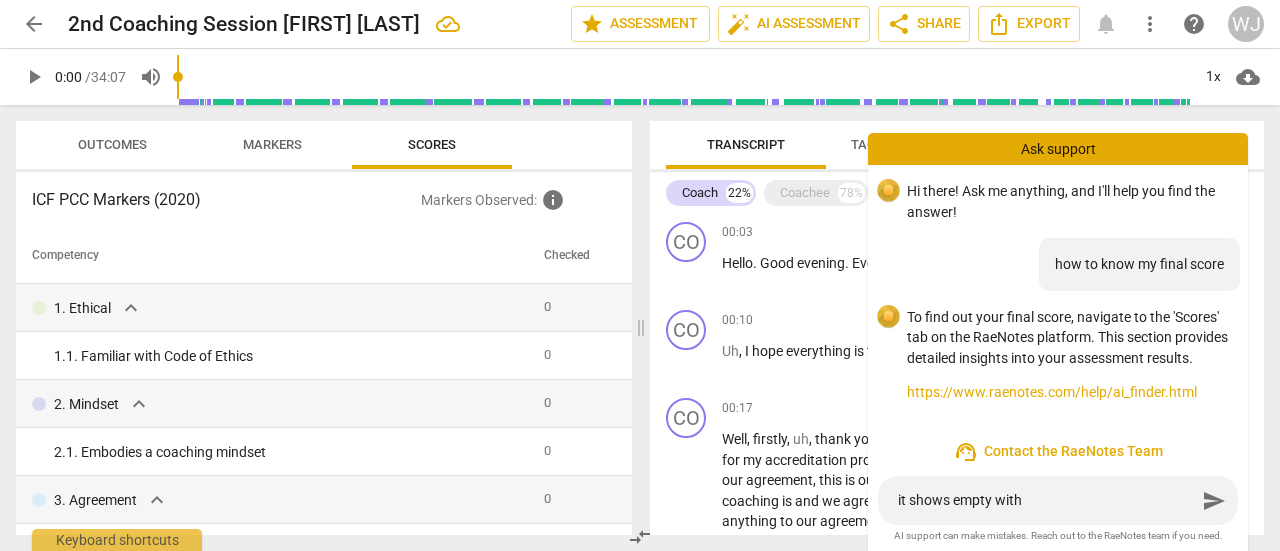 type on "it shows empty with" 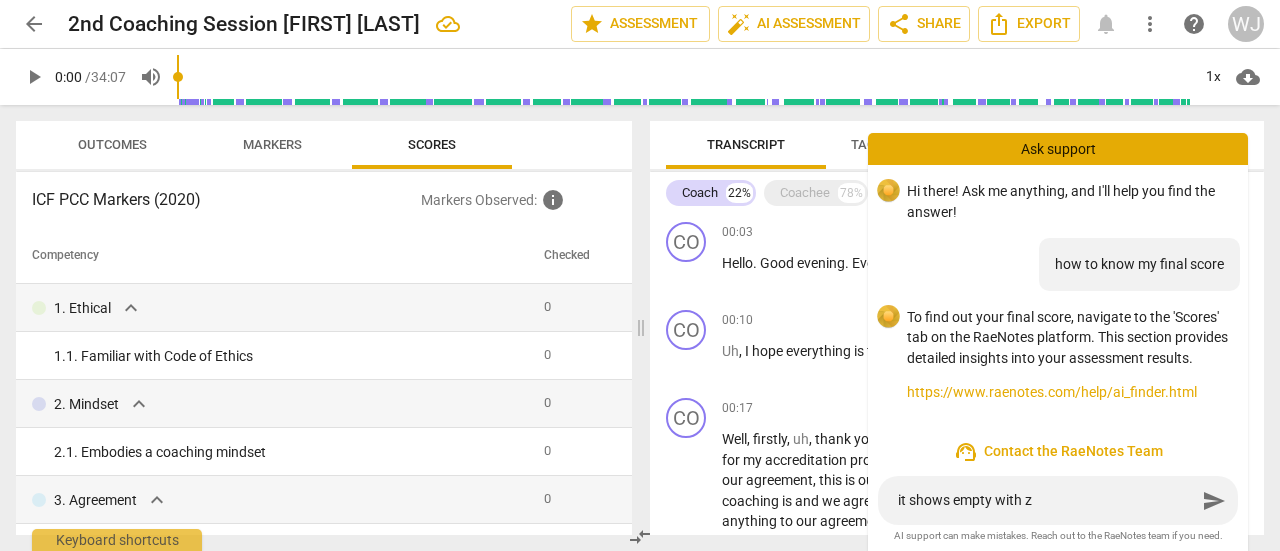 type on "it shows empty with ze" 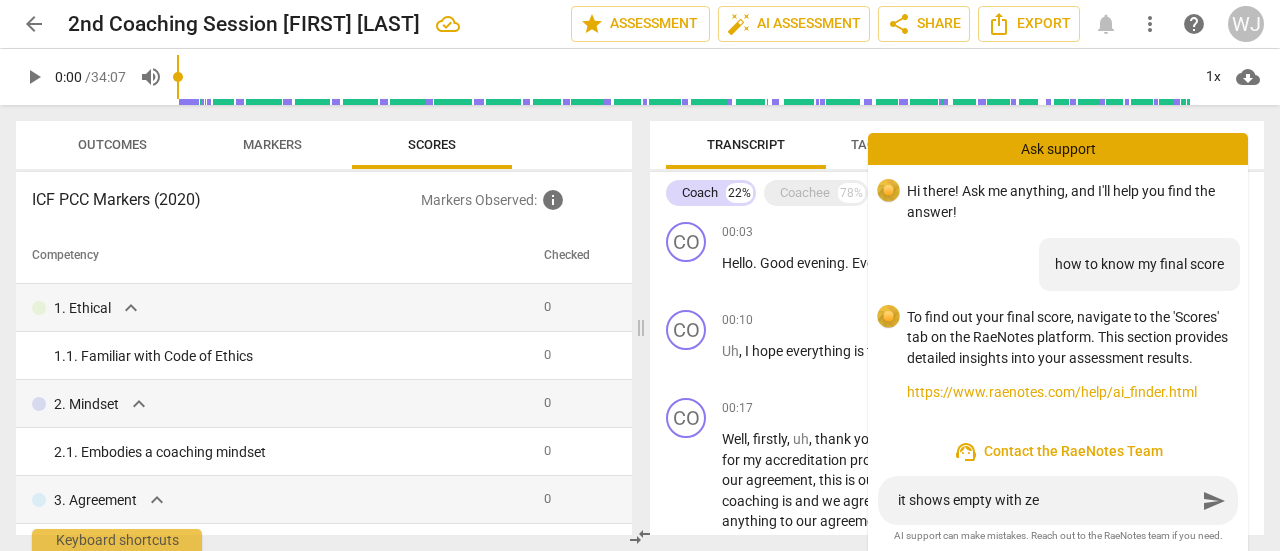 type on "it shows empty with zer" 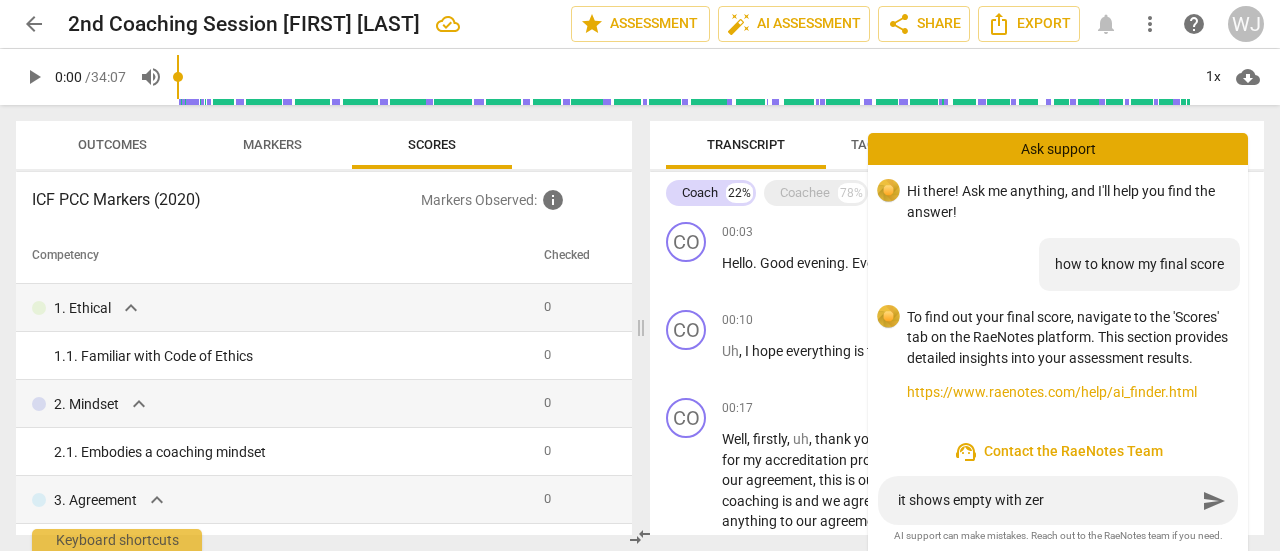 type on "it shows empty with zero" 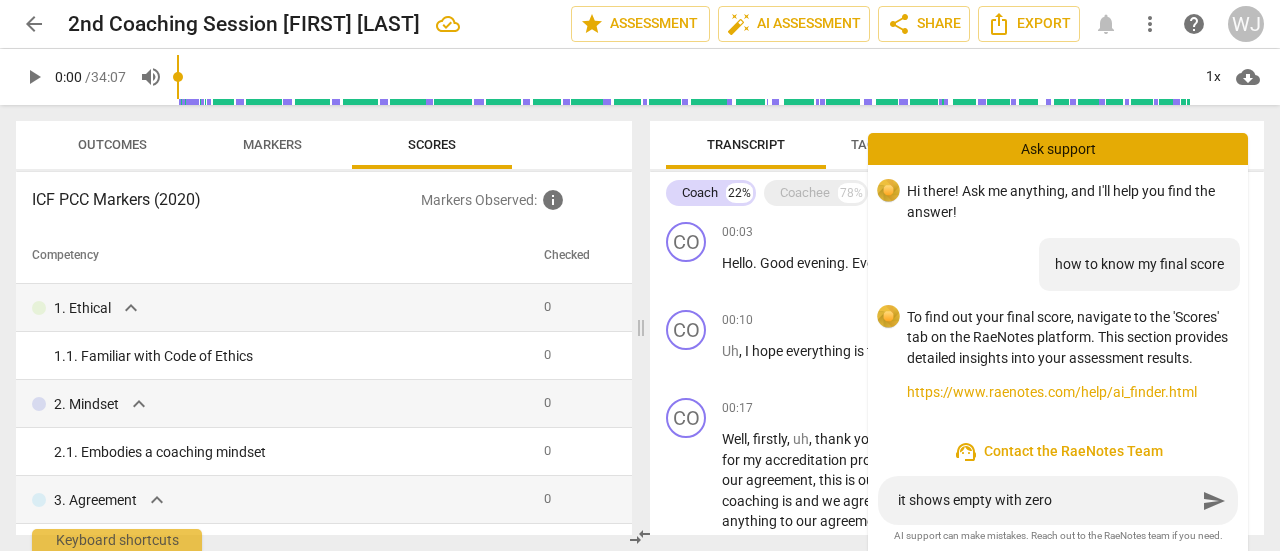 type on "it shows empty with zeros" 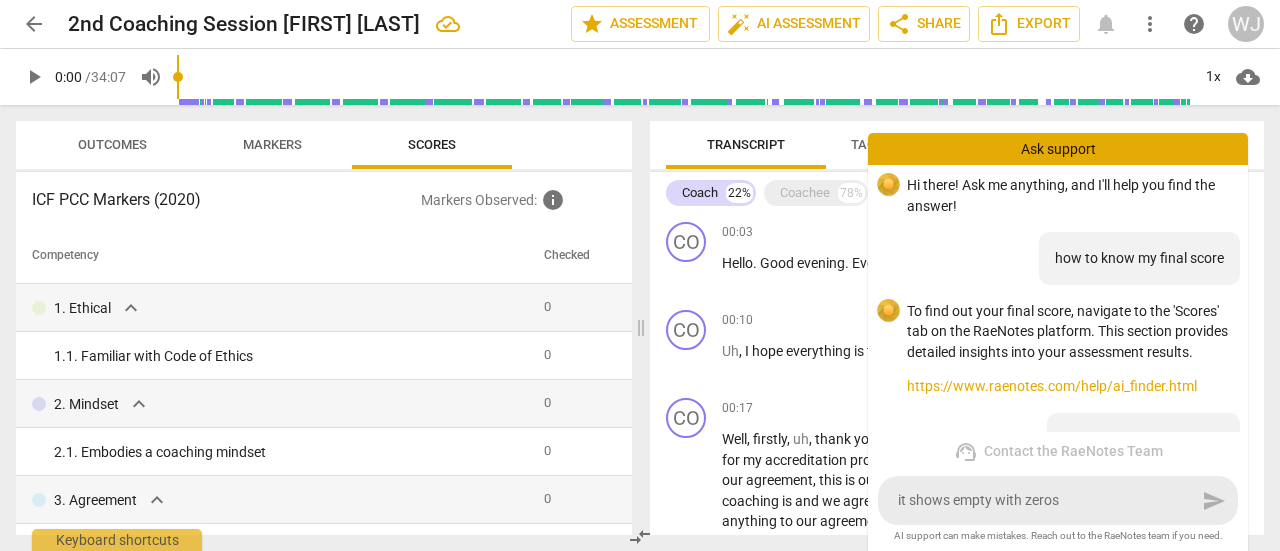 scroll, scrollTop: 113, scrollLeft: 0, axis: vertical 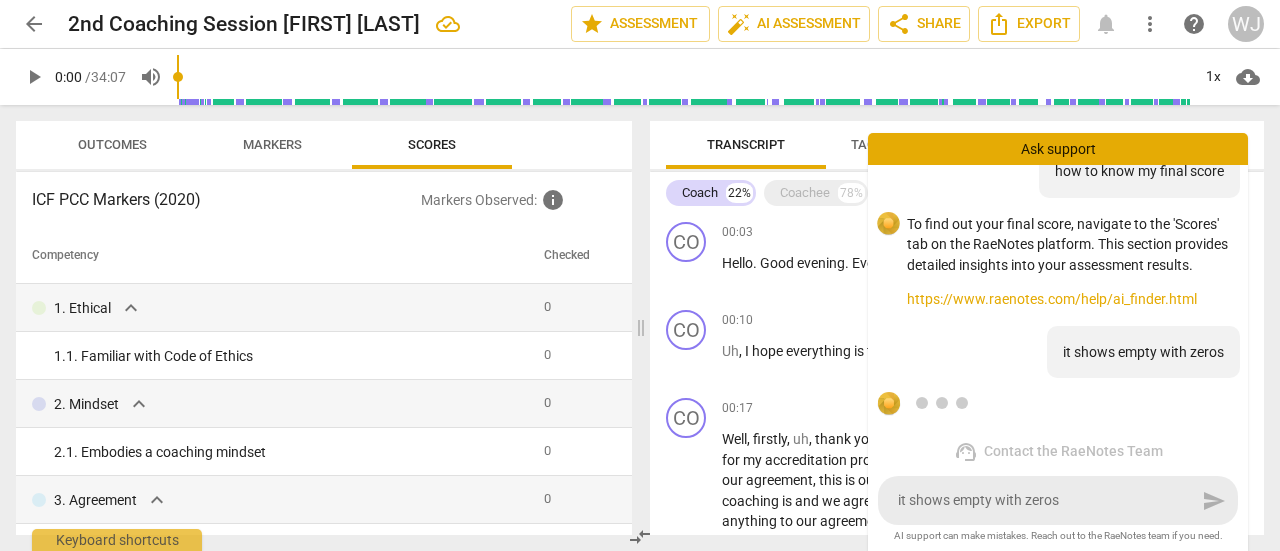 type 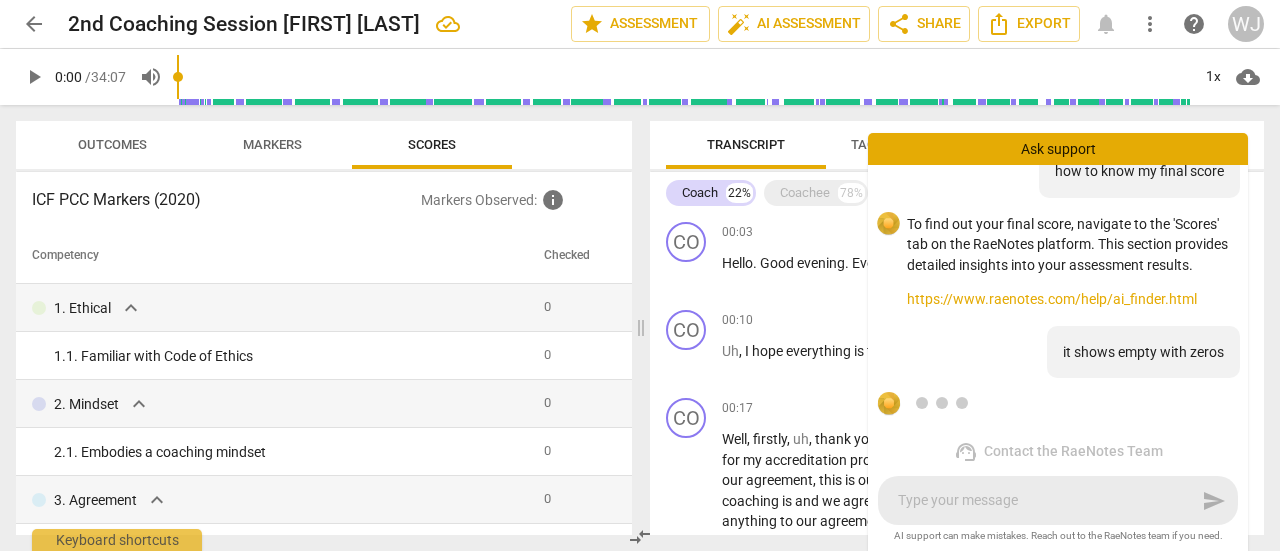 scroll, scrollTop: 173, scrollLeft: 0, axis: vertical 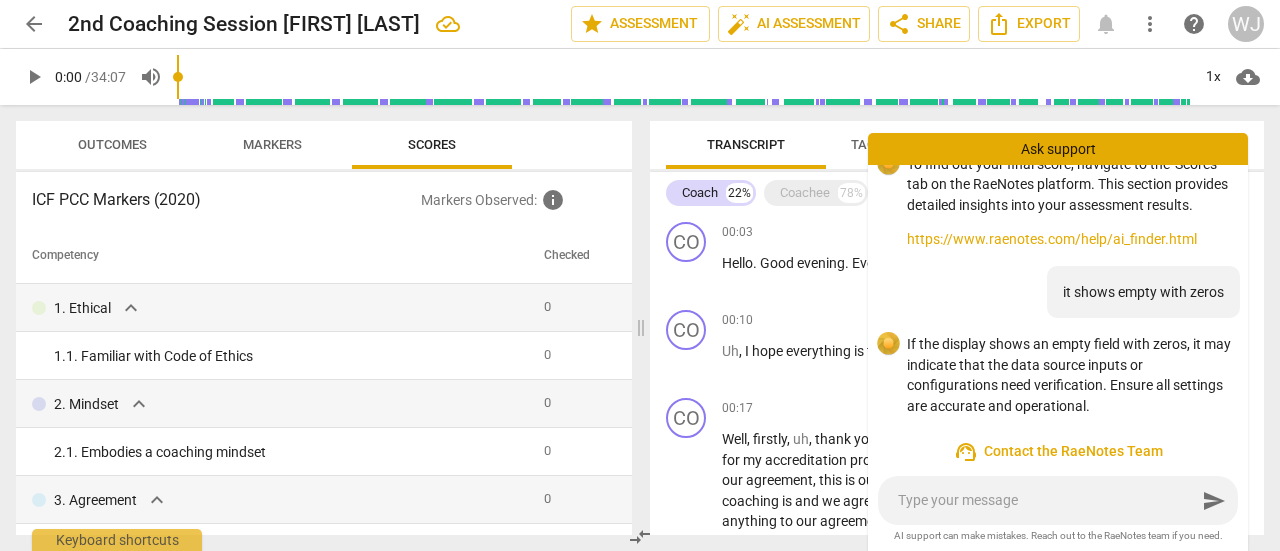 click at bounding box center [1047, 500] 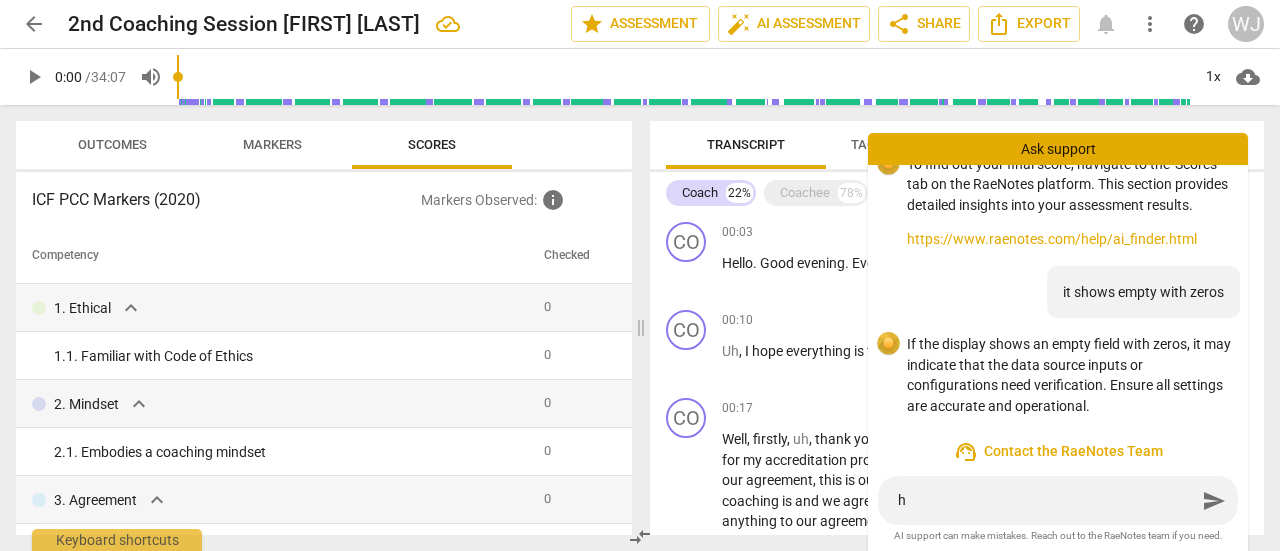 type on "ho" 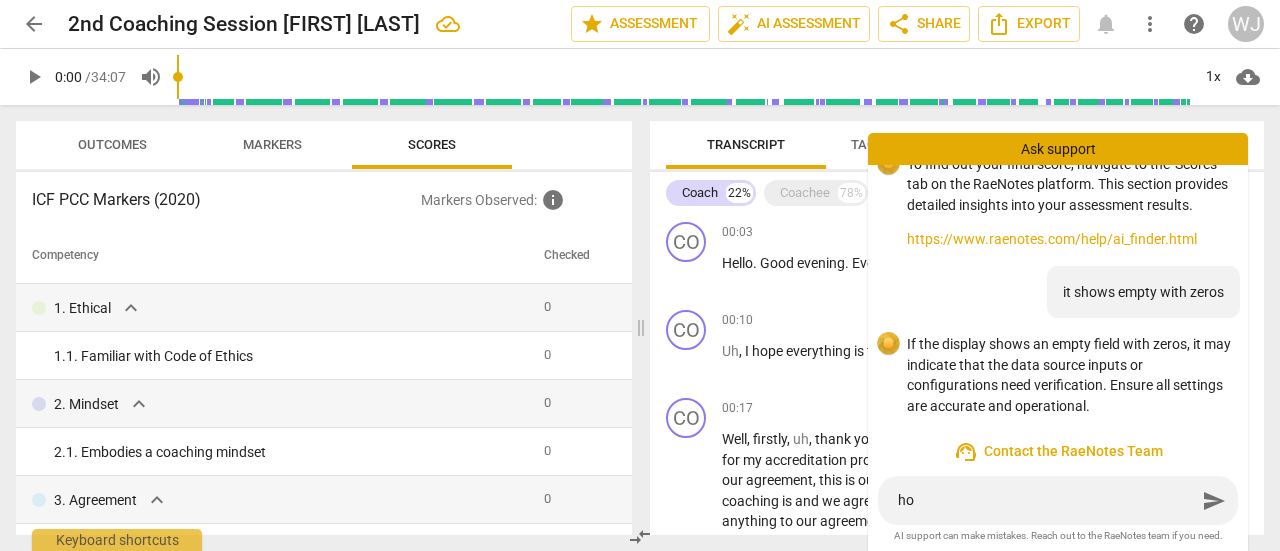 type on "how" 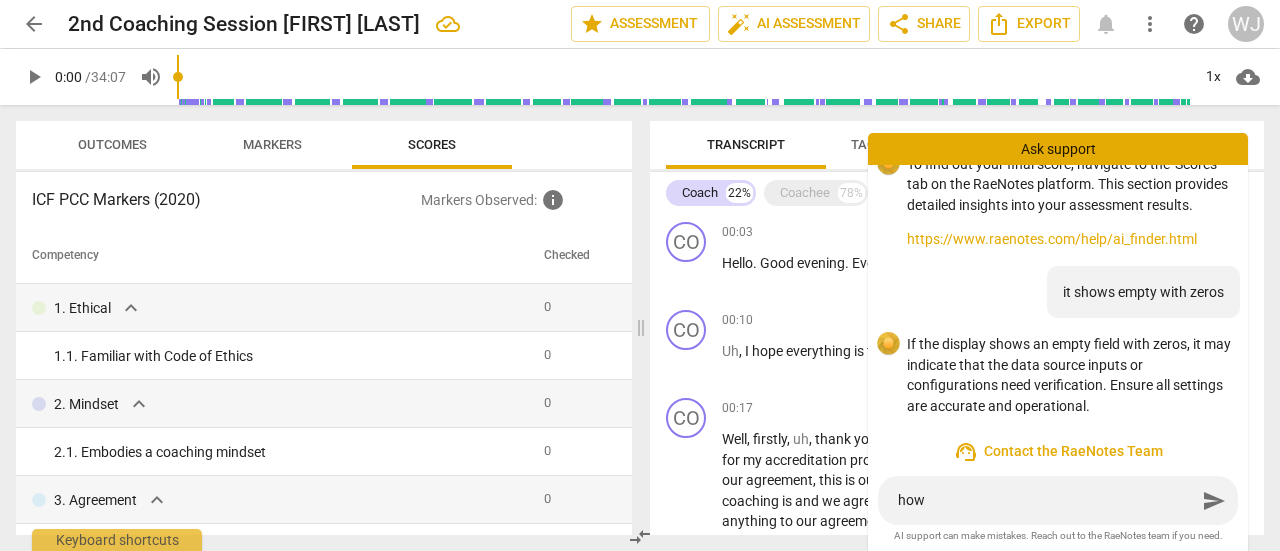 type on "how" 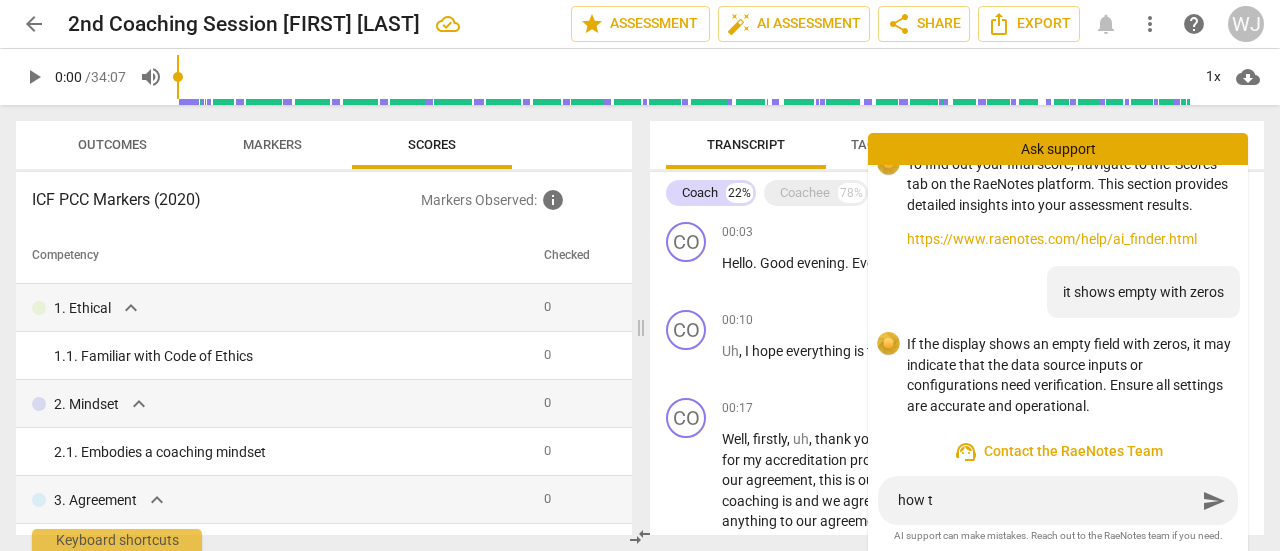 type on "how to" 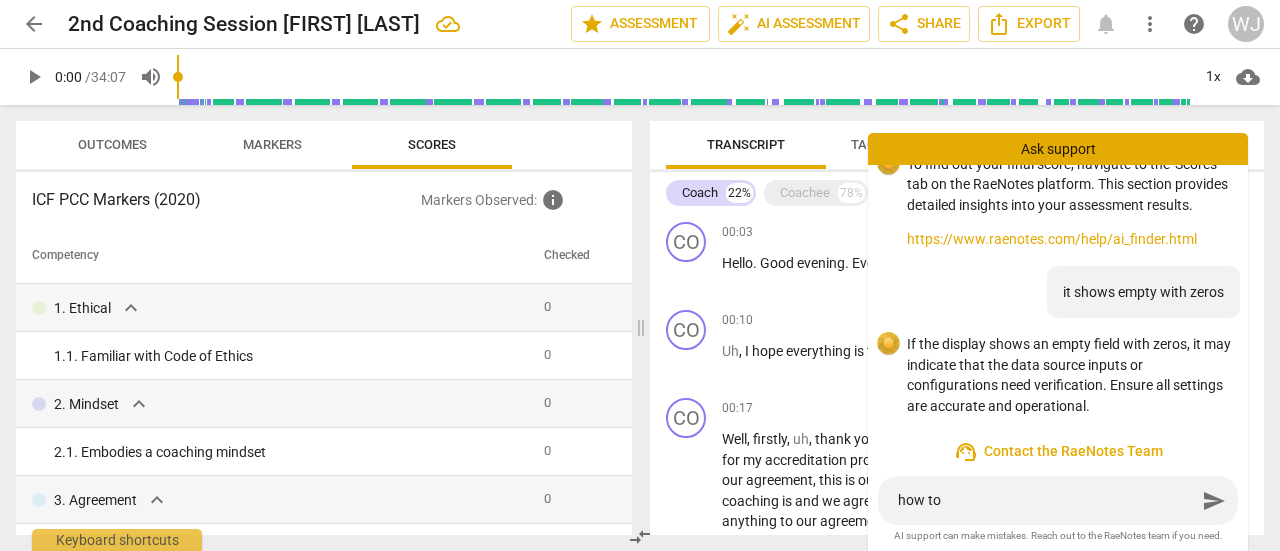 type on "how to" 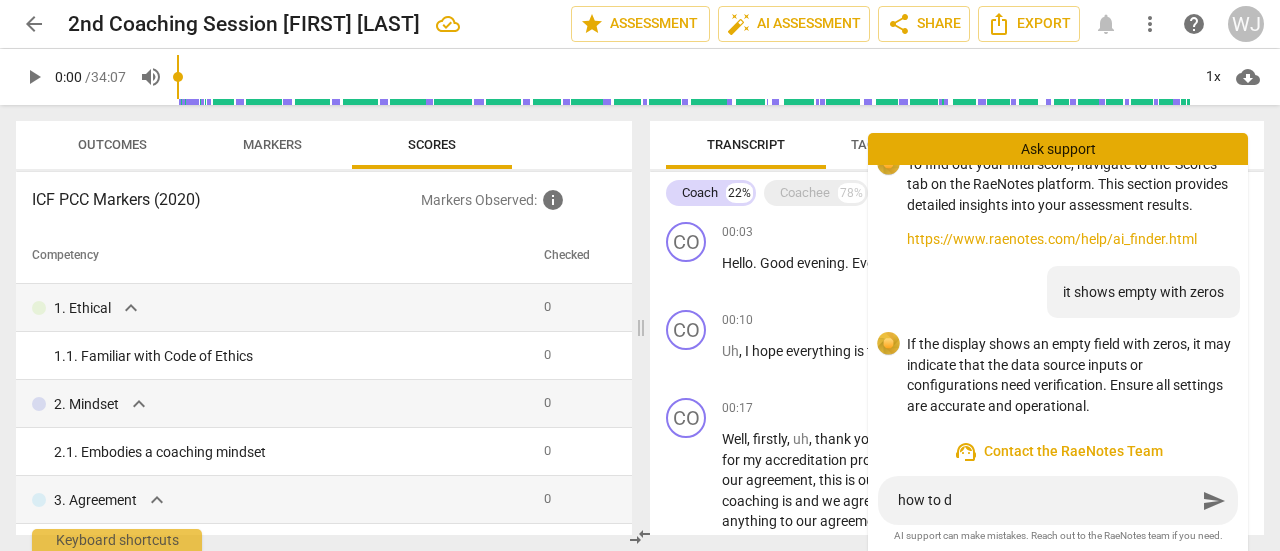 type on "how to do" 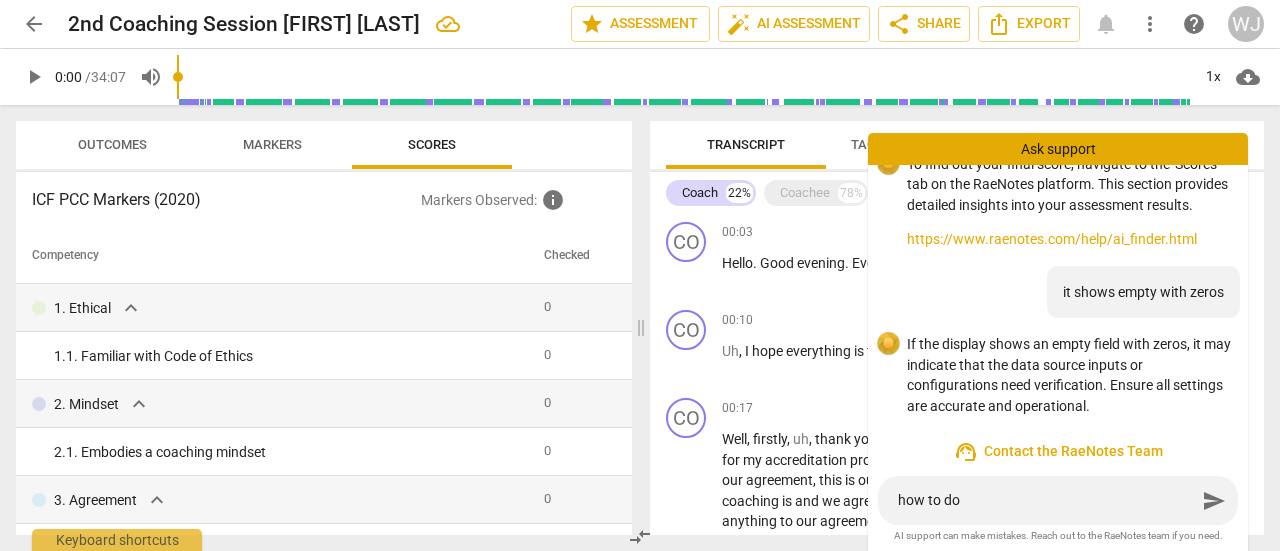 type on "how to do" 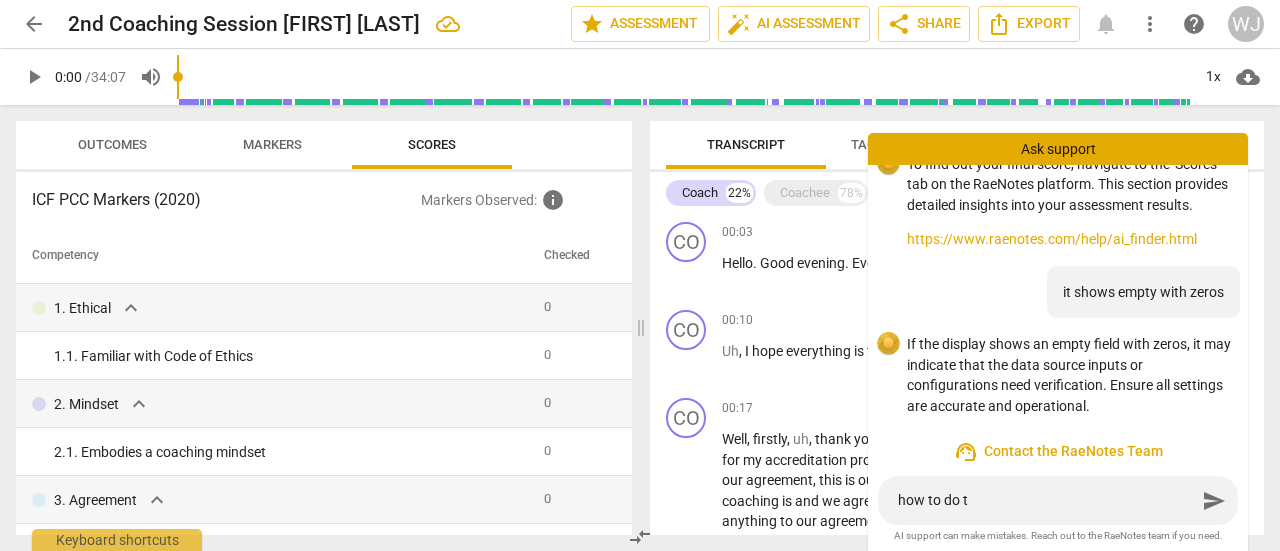 type on "how to do th" 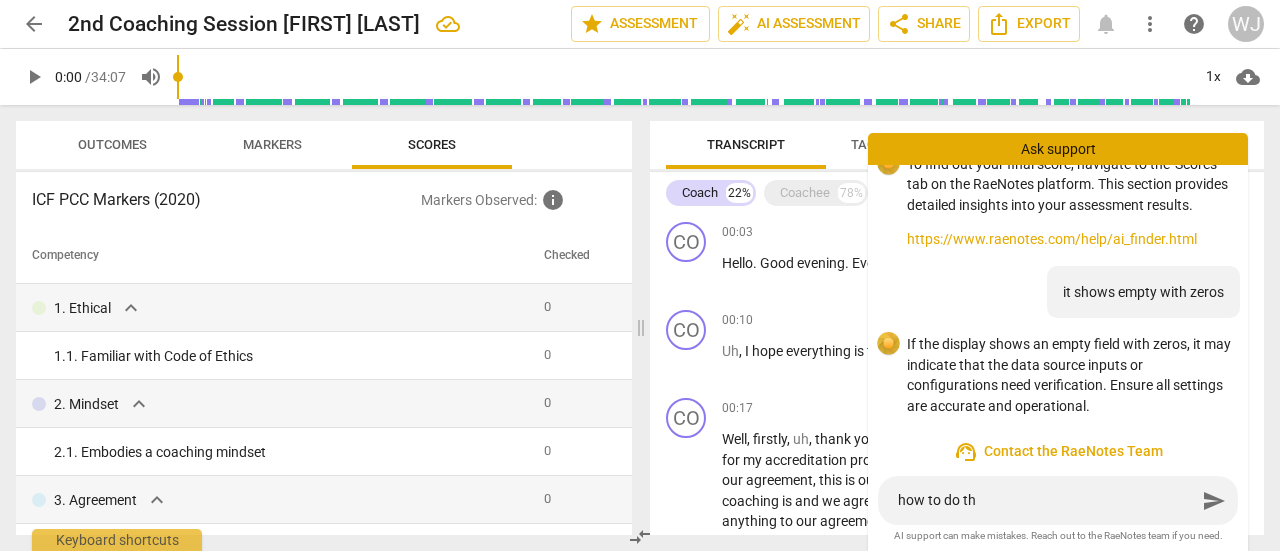 type on "how to do tha" 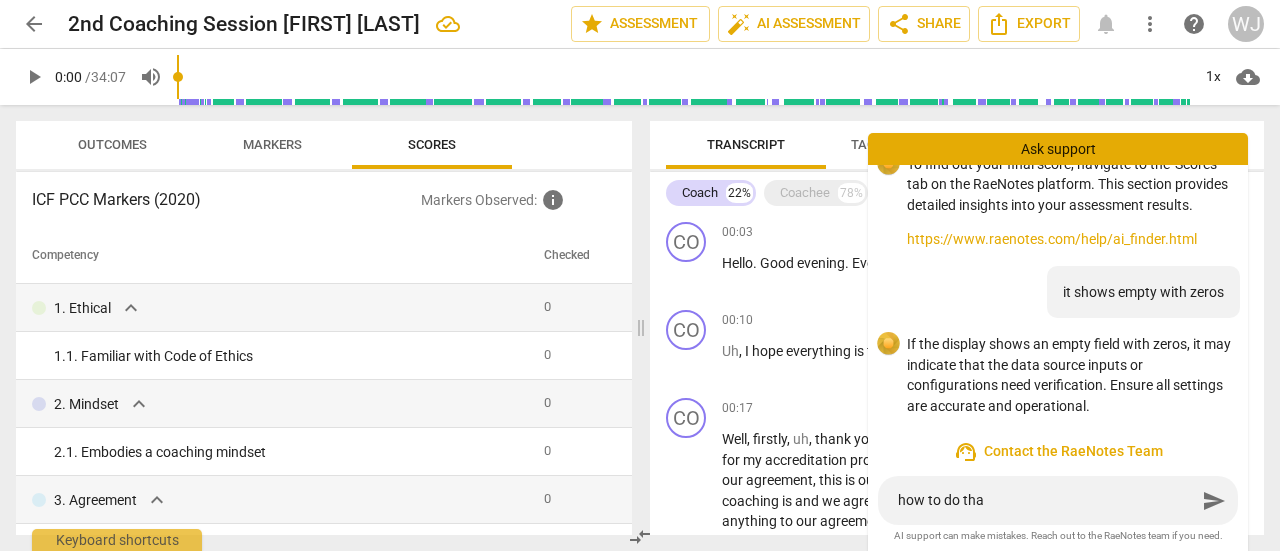 type on "how to do that" 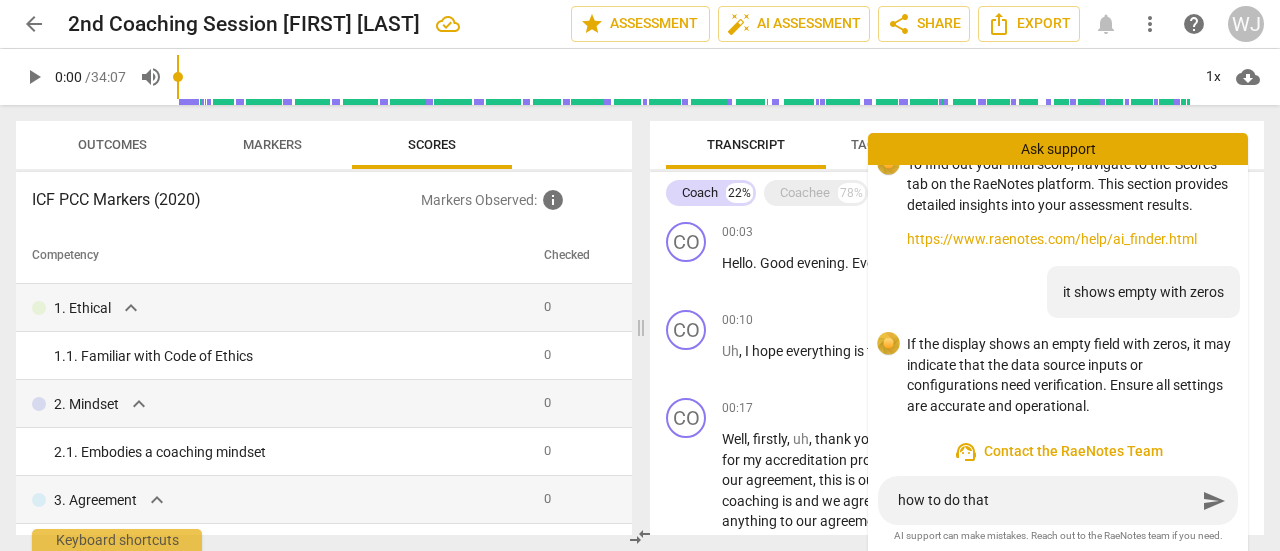 scroll, scrollTop: 280, scrollLeft: 0, axis: vertical 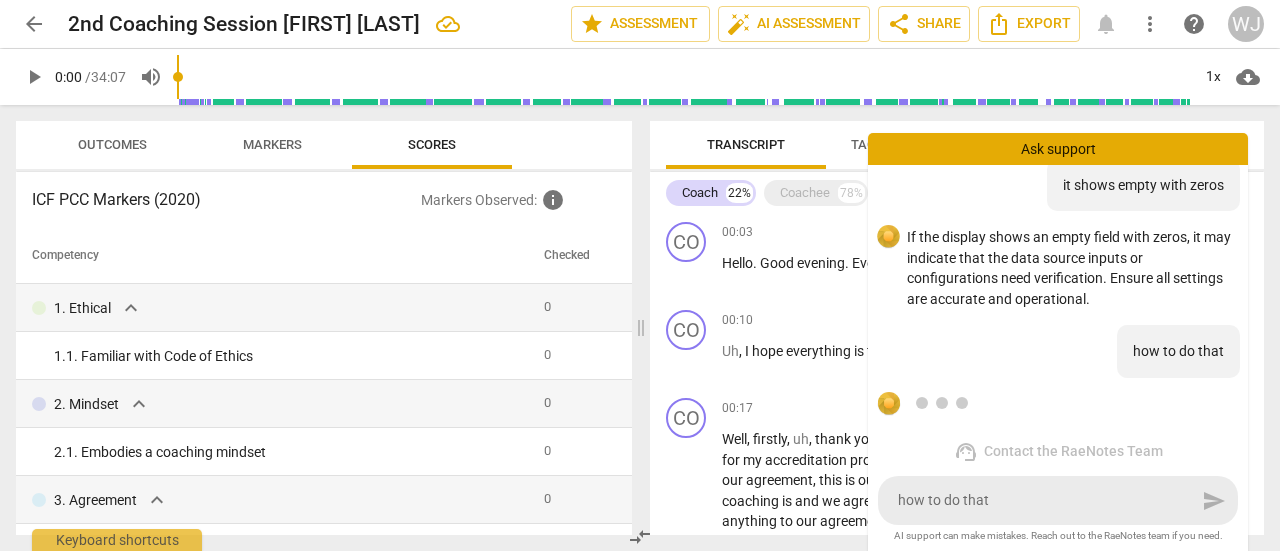 type 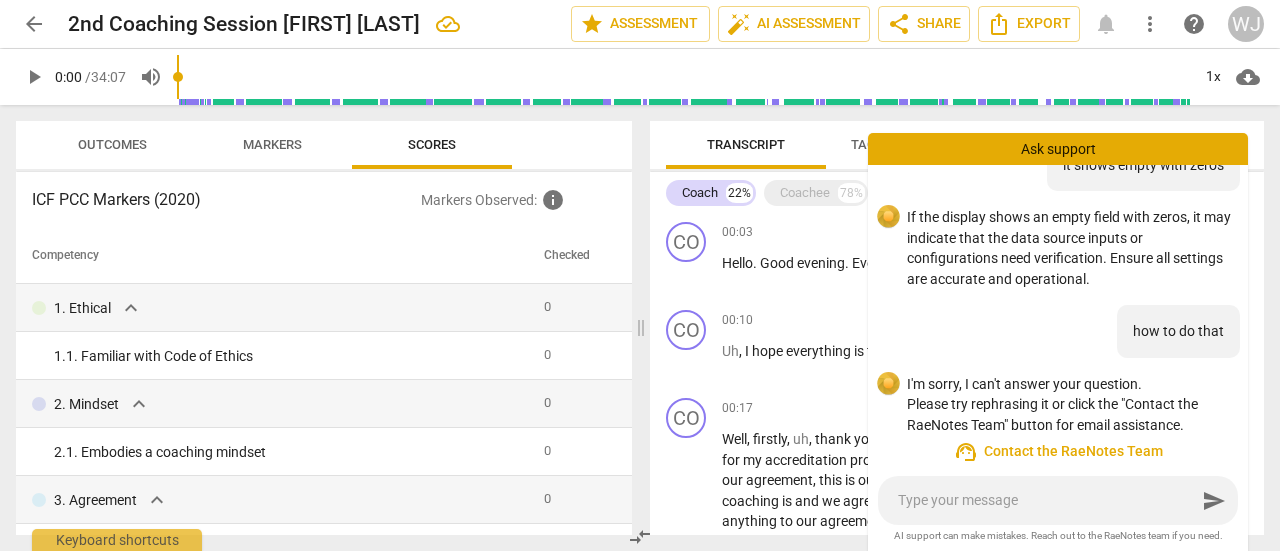 scroll, scrollTop: 340, scrollLeft: 0, axis: vertical 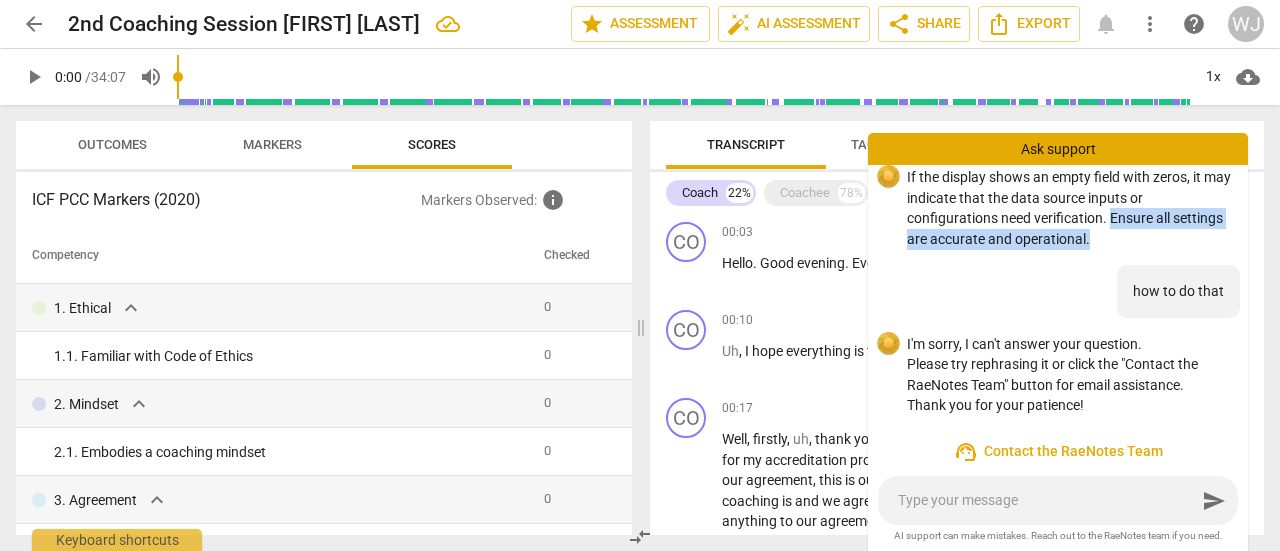 drag, startPoint x: 1110, startPoint y: 220, endPoint x: 1159, endPoint y: 247, distance: 55.946404 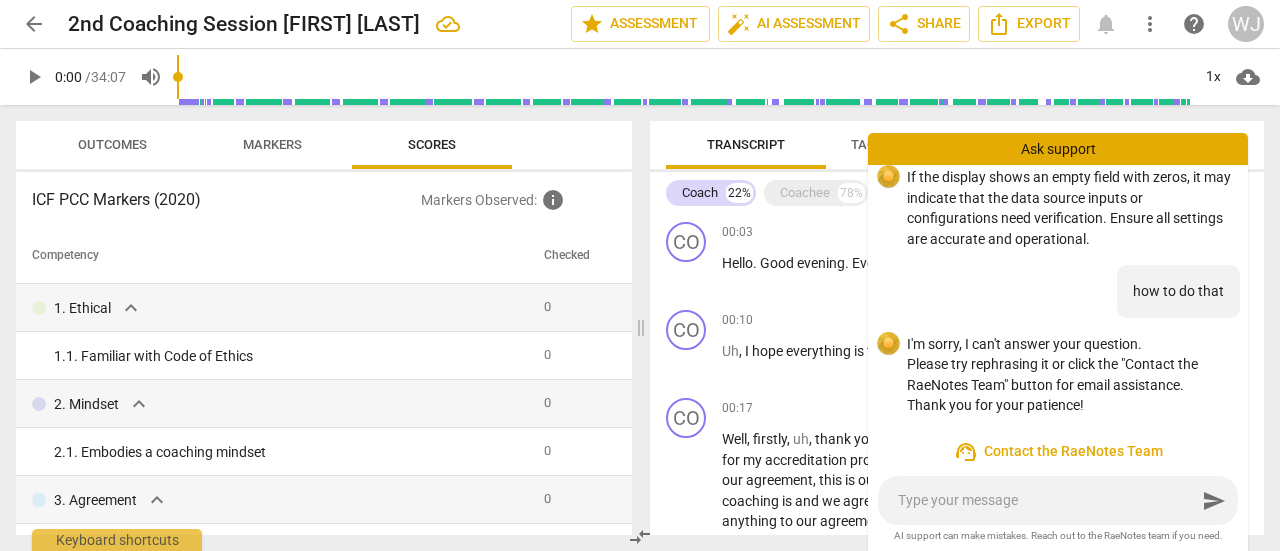 click on "send" at bounding box center [1058, 500] 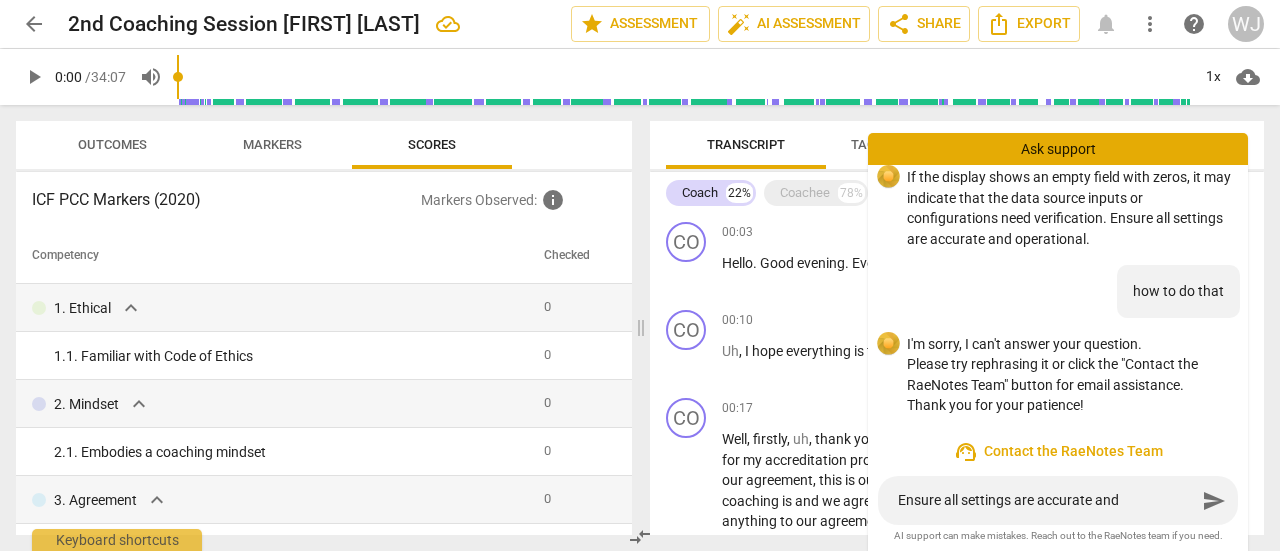 scroll, scrollTop: 359, scrollLeft: 0, axis: vertical 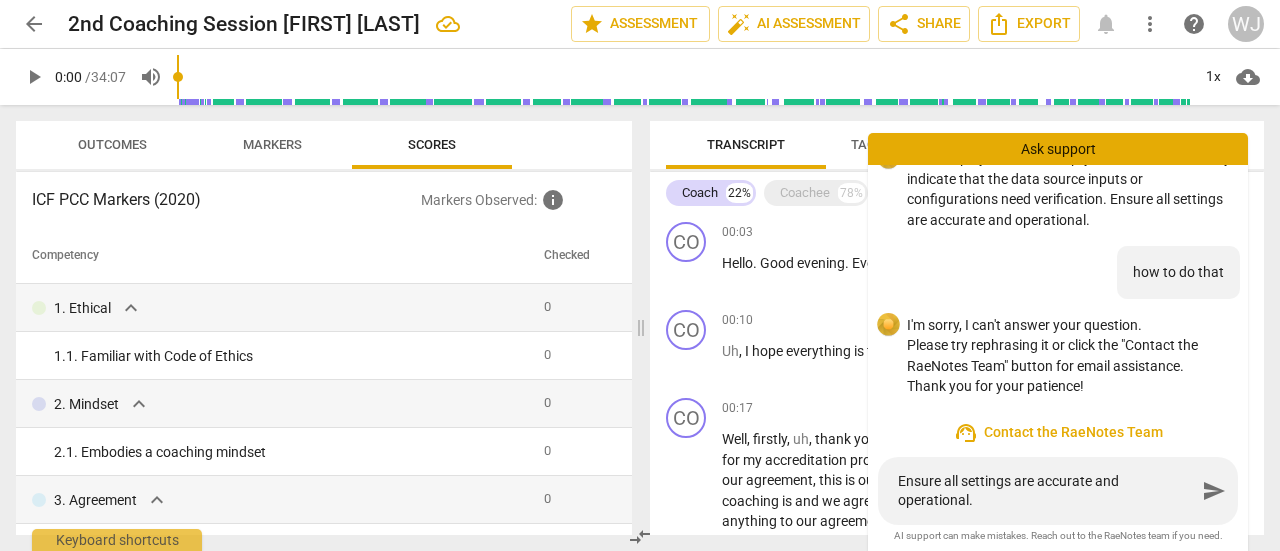 click on "Ensure all settings are accurate and operational." at bounding box center [1047, 491] 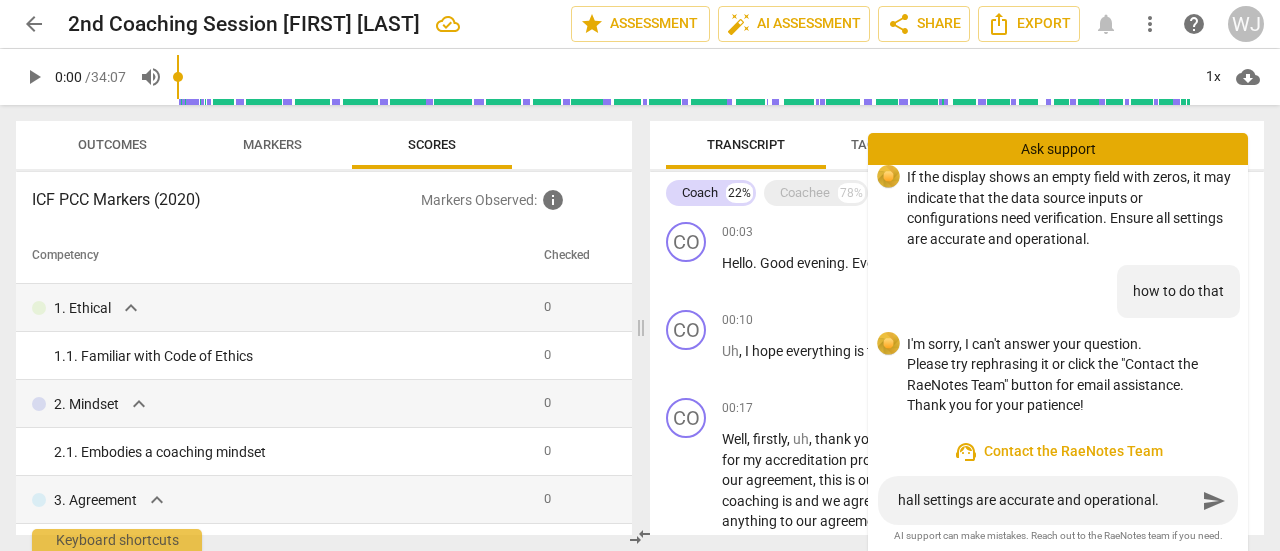 scroll, scrollTop: 340, scrollLeft: 0, axis: vertical 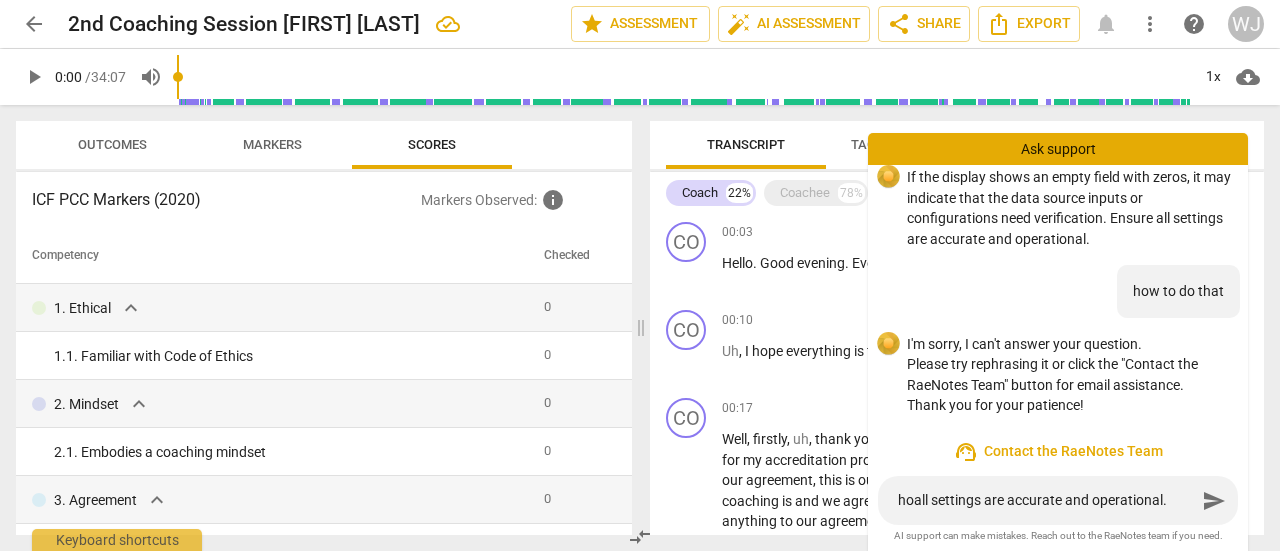 type on "howall settings are accurate and operational." 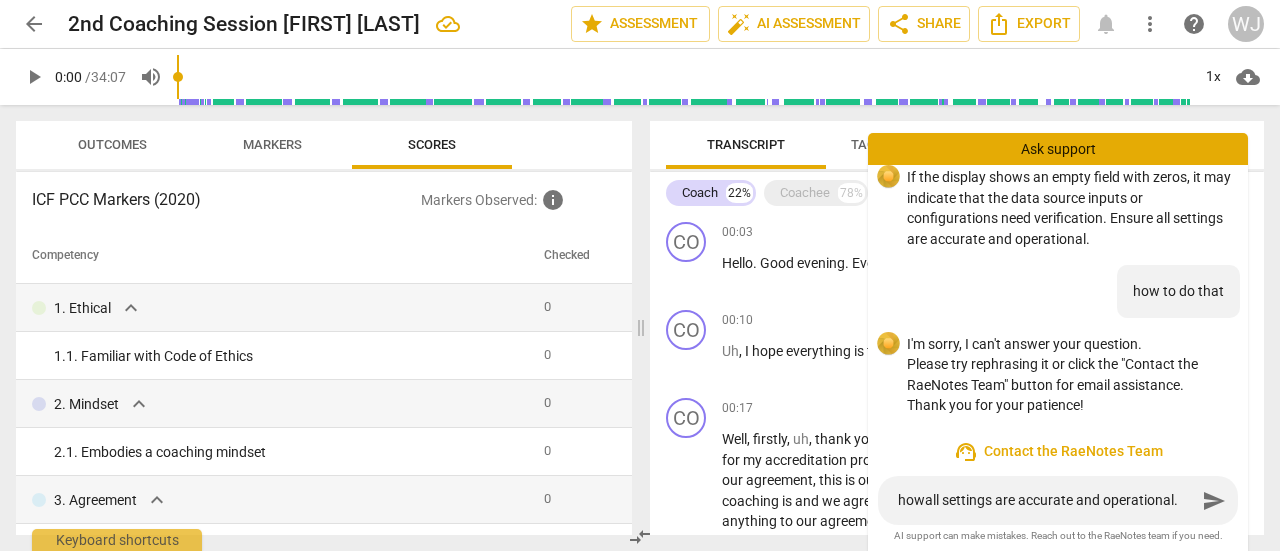 type on "how all settings are accurate and operational." 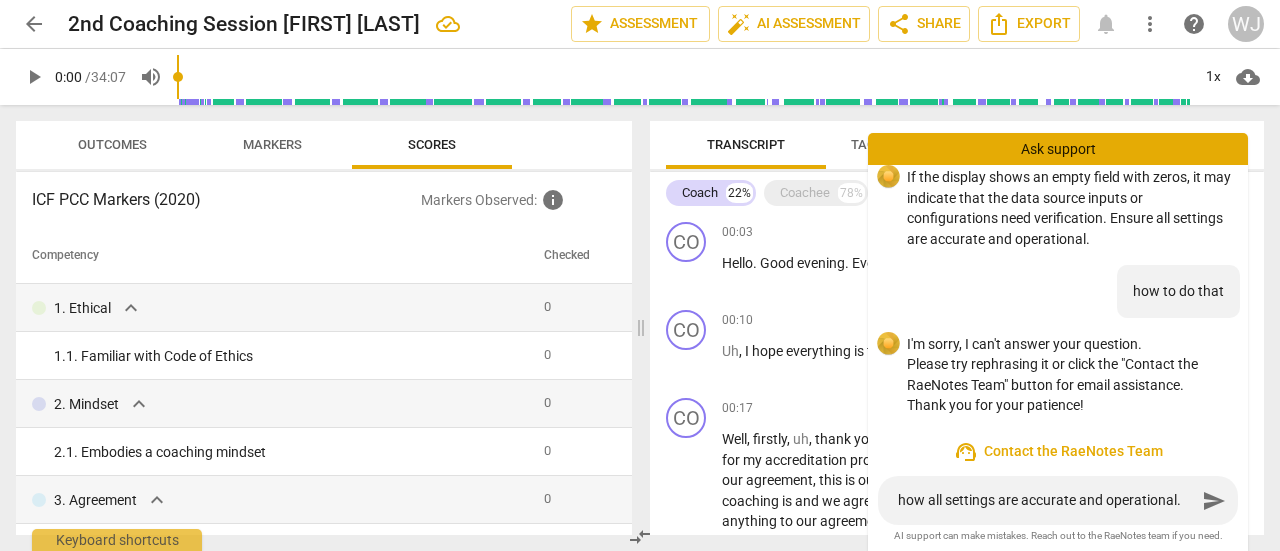 type on "how tall settings are accurate and operational." 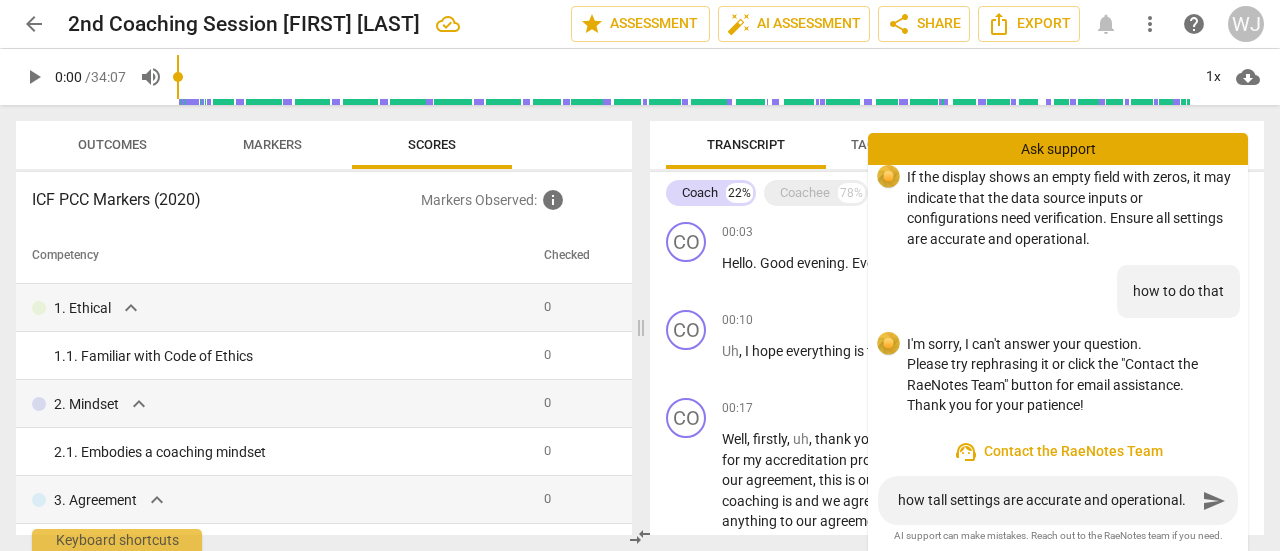 type on "how t all settings are accurate and operational." 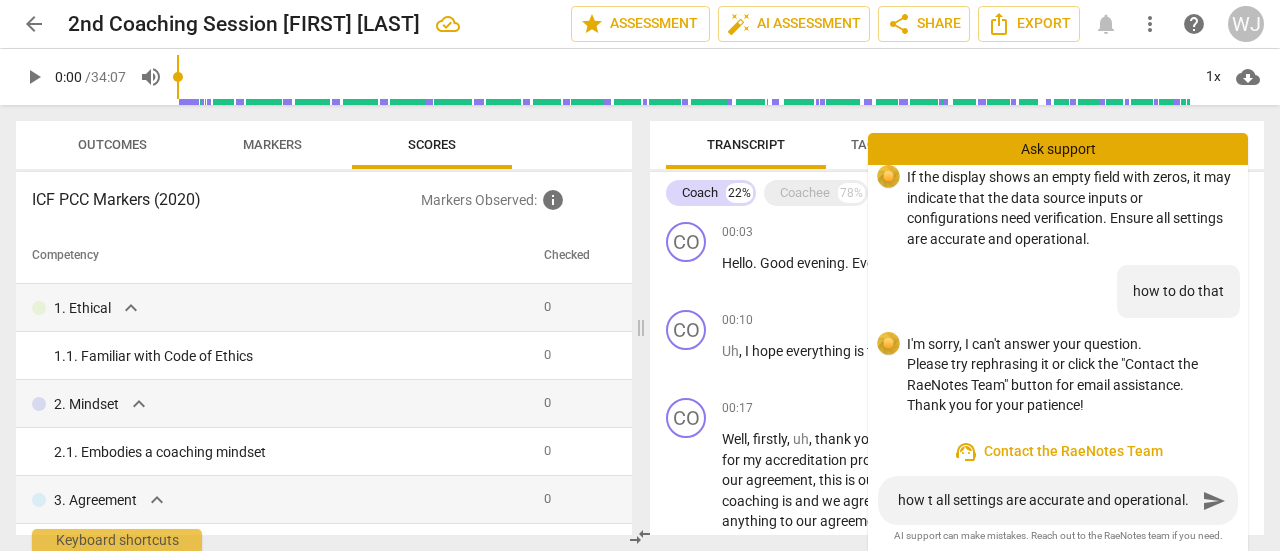 type on "how tall settings are accurate and operational." 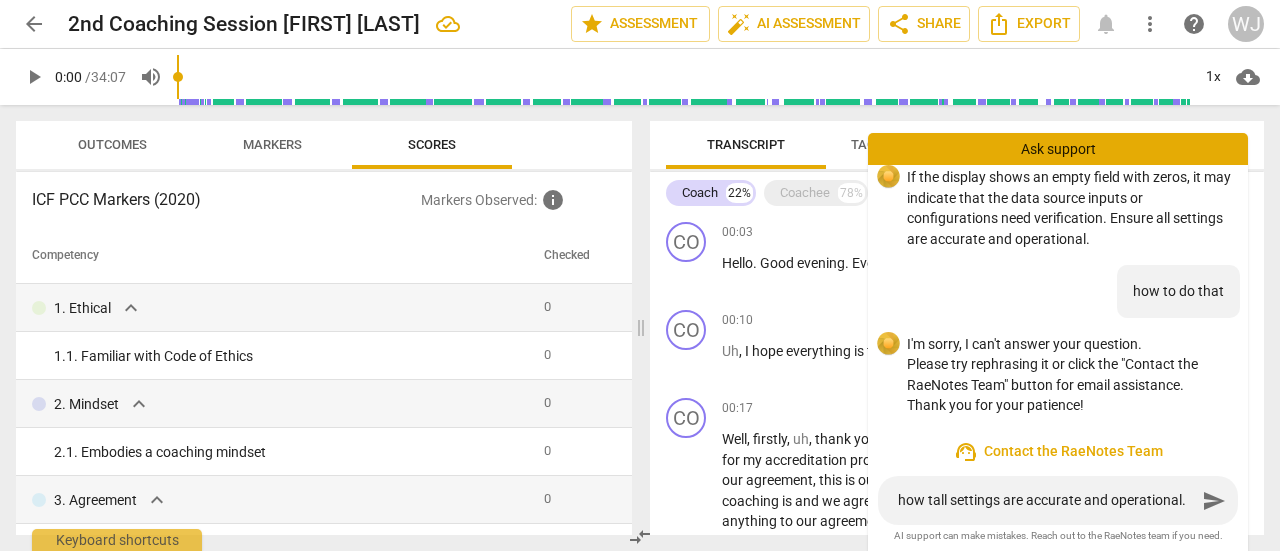 type on "how toall settings are accurate and operational." 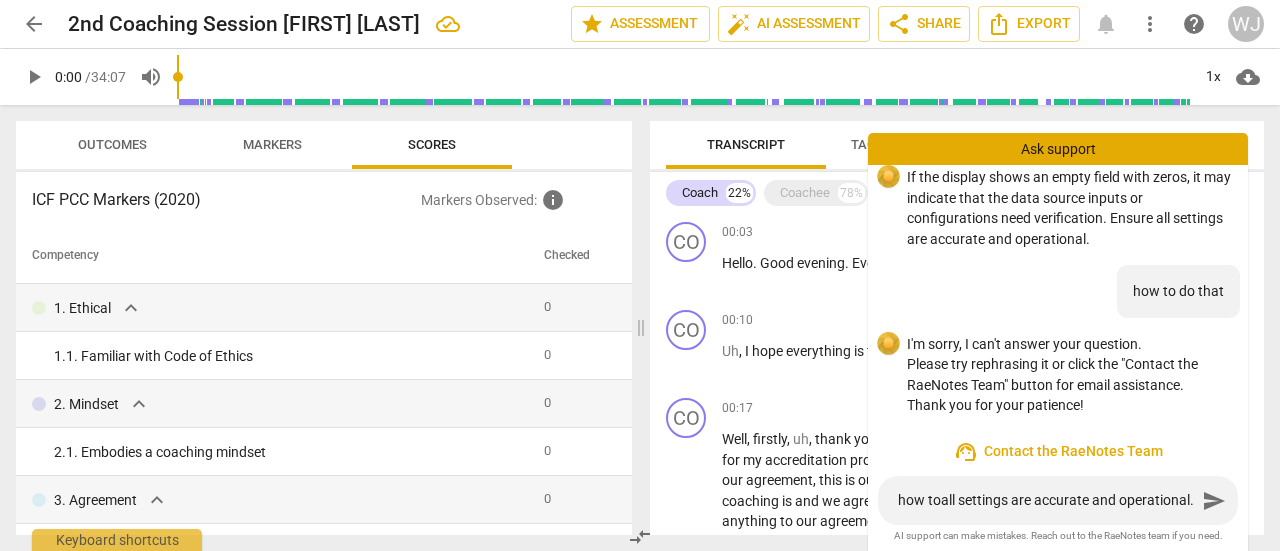 type on "how to all settings are accurate and operational." 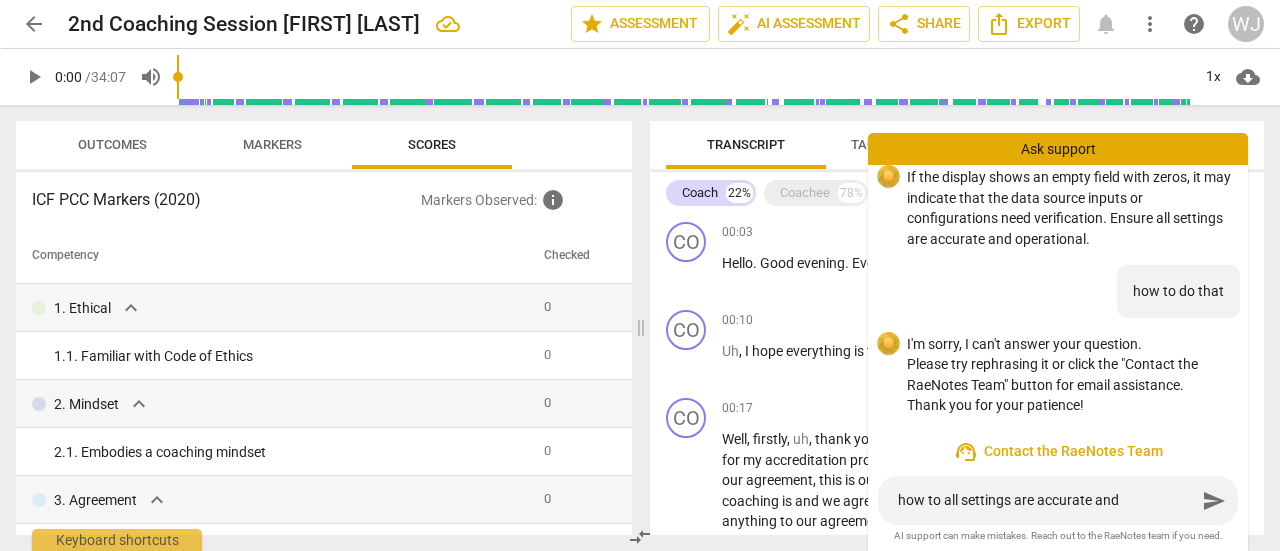 scroll, scrollTop: 359, scrollLeft: 0, axis: vertical 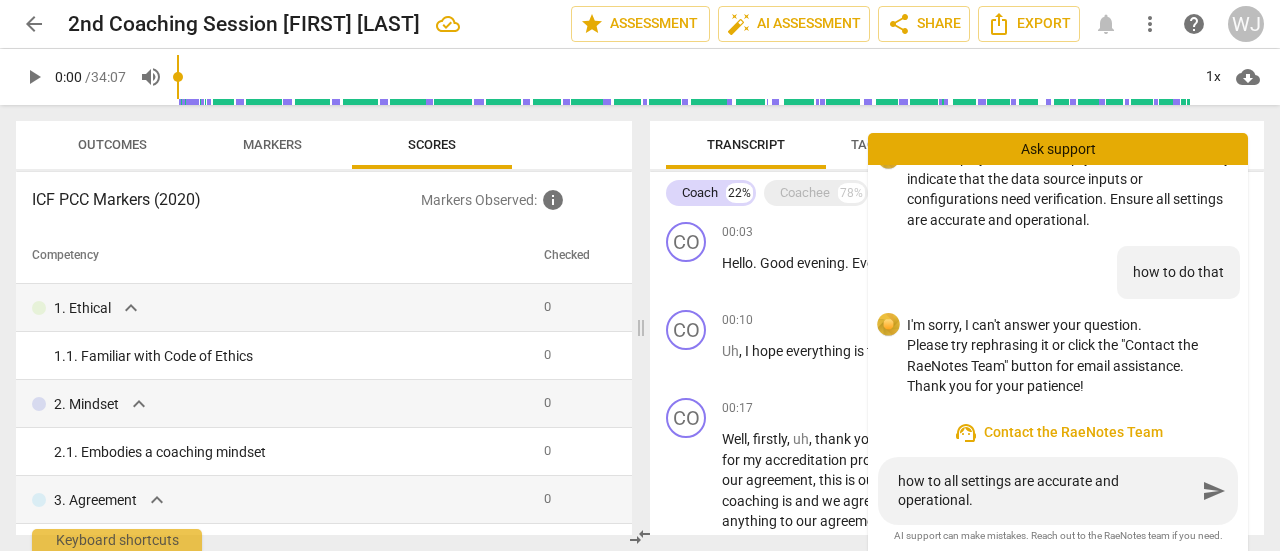 type on "how to eall settings are accurate and operational." 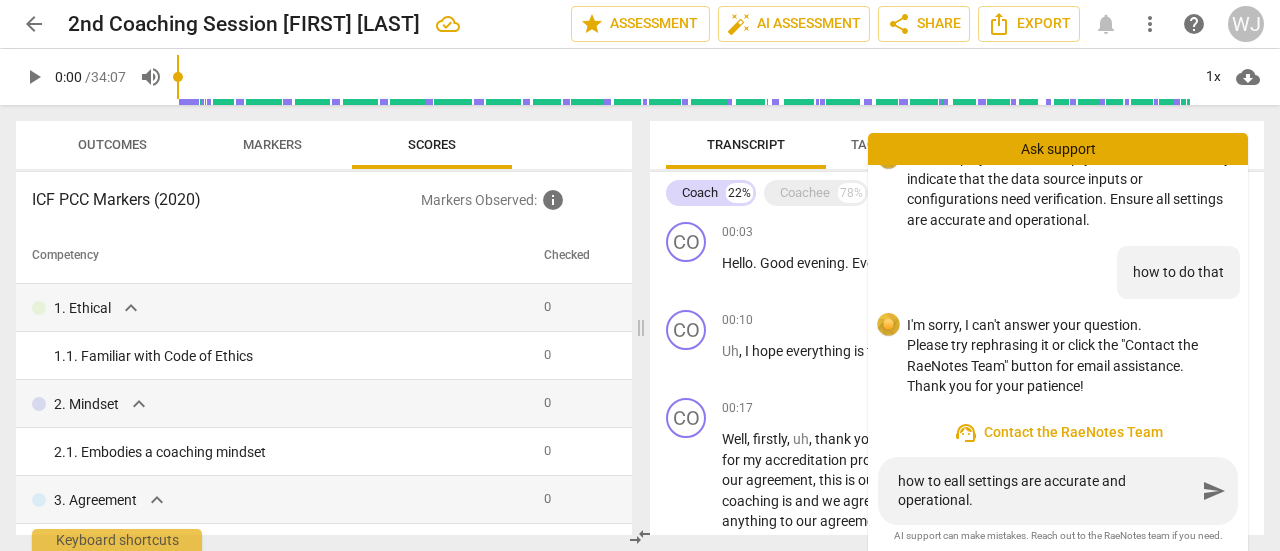type on "how to enall settings are accurate and operational." 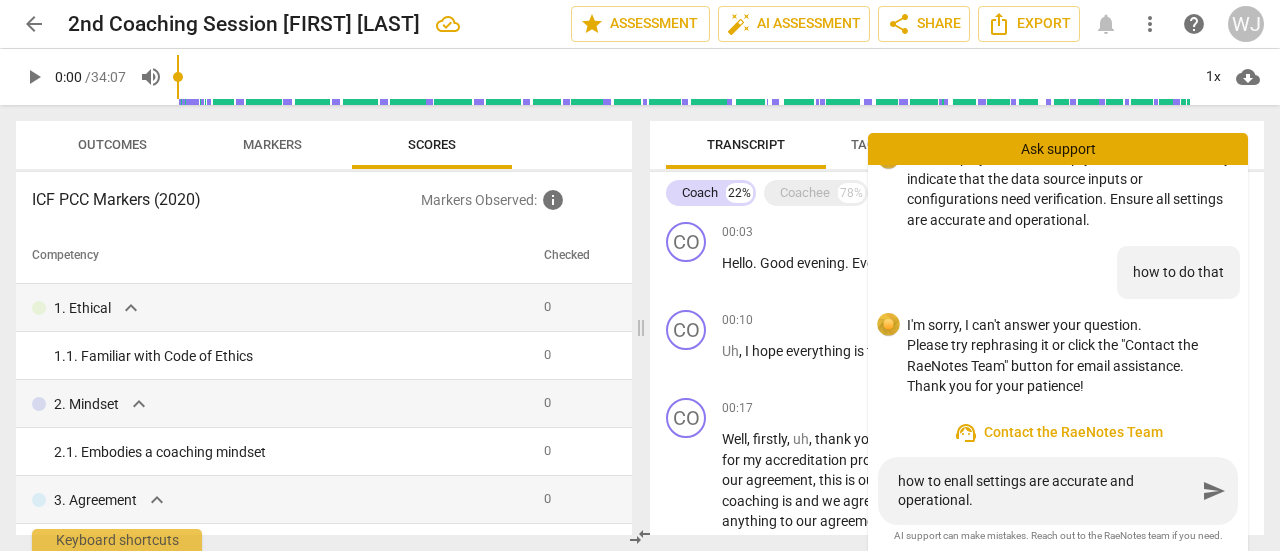 type on "how to ensall settings are accurate and operational." 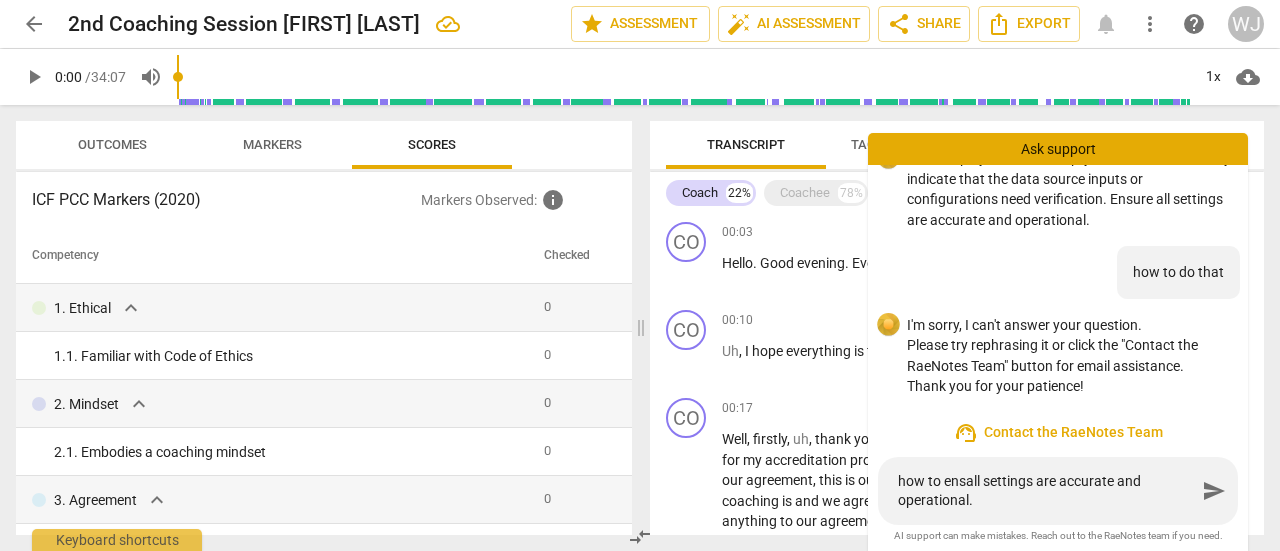 type on "how to ensuall settings are accurate and operational." 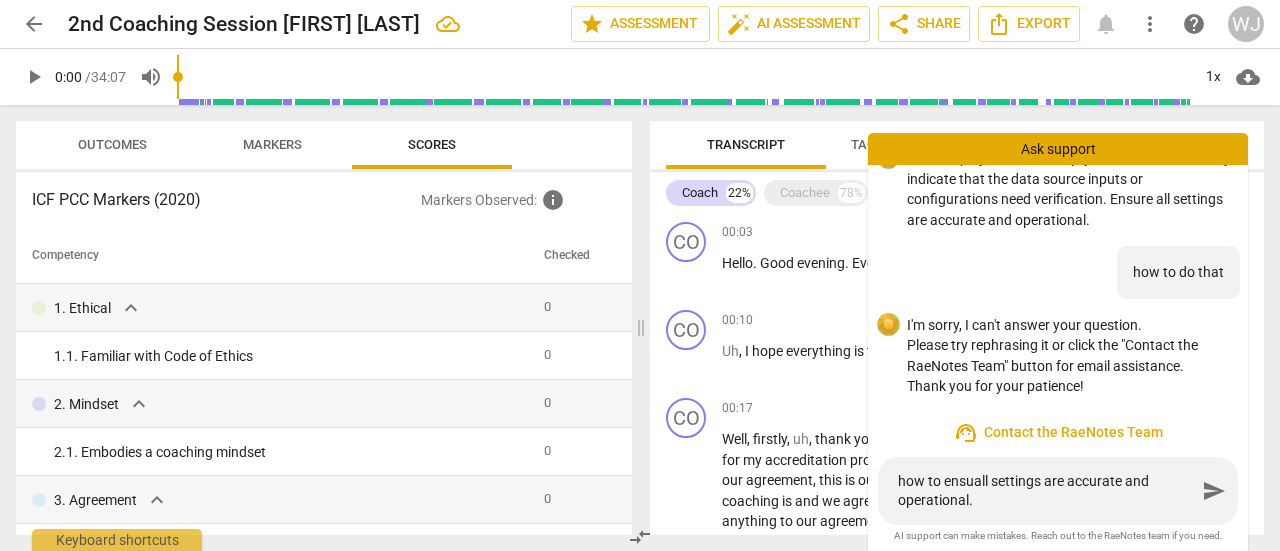 type on "how to ensurall settings are accurate and operational." 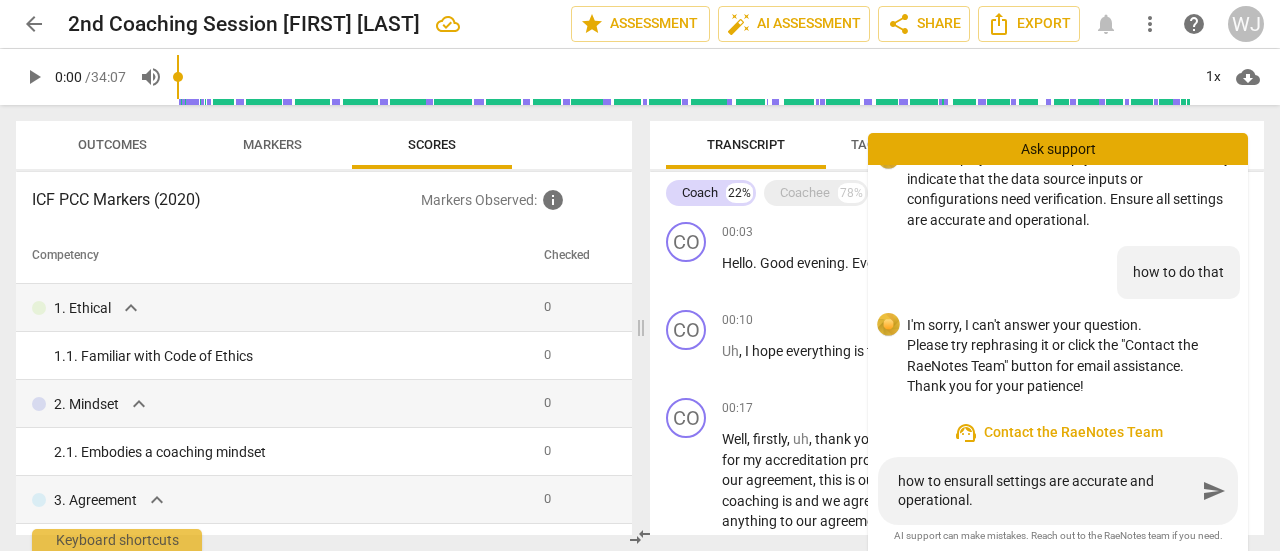 type on "how to ensureall settings are accurate and operational." 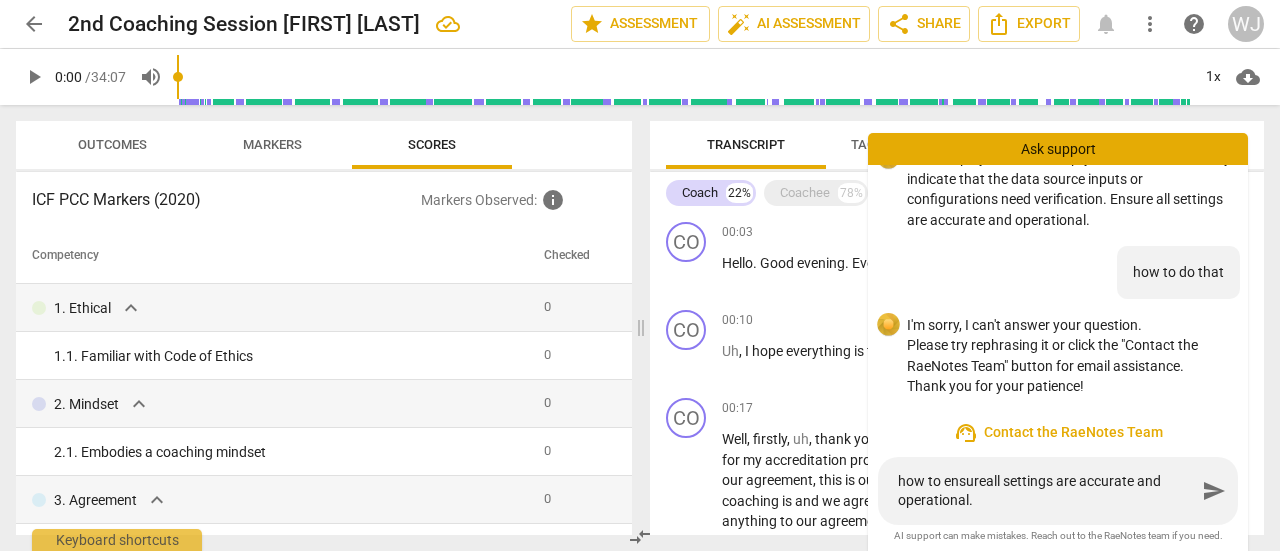 type on "how to ensure all settings are accurate and operational." 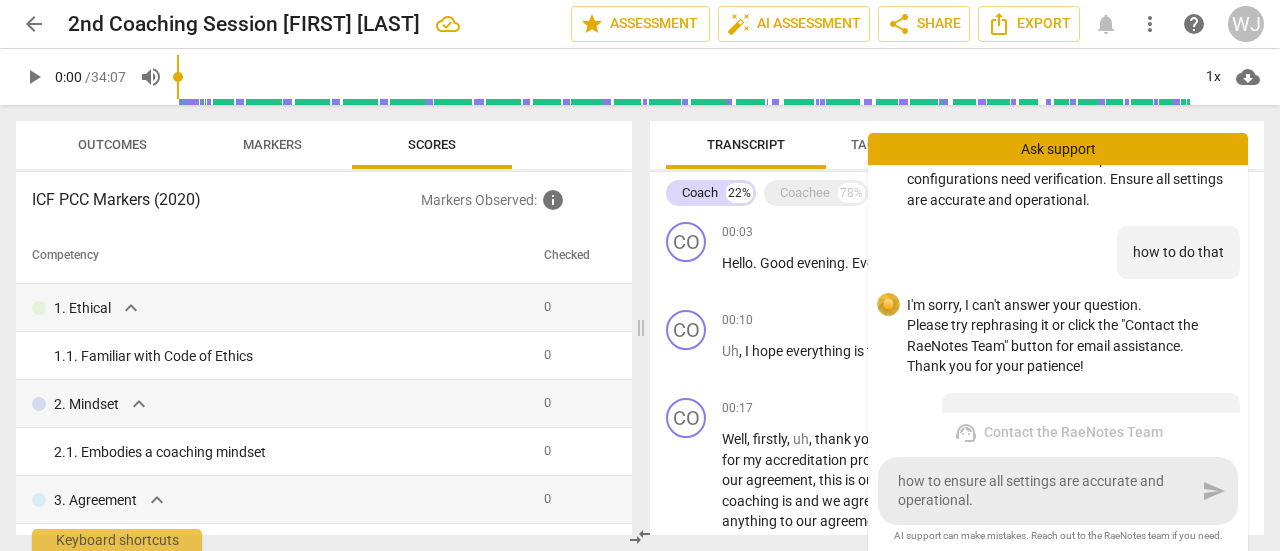 scroll, scrollTop: 486, scrollLeft: 0, axis: vertical 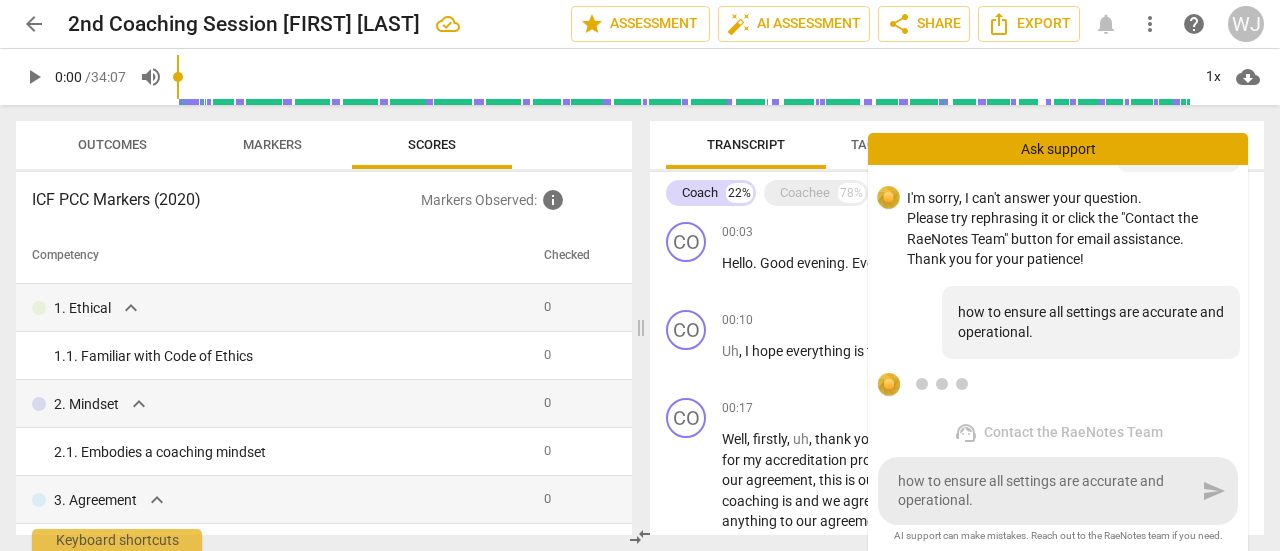 type 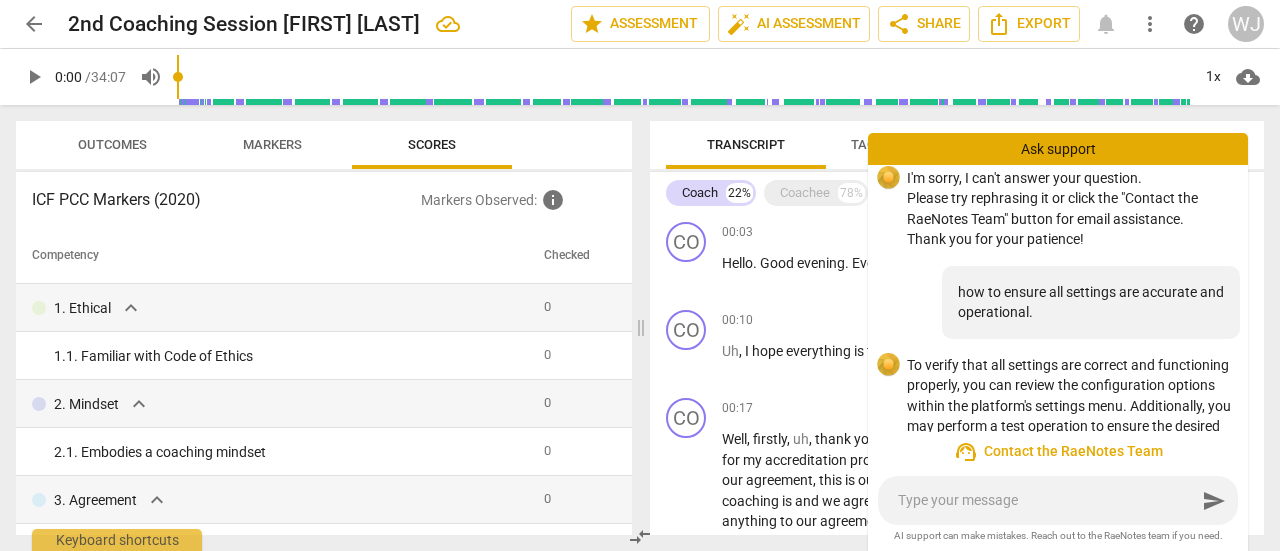 scroll, scrollTop: 588, scrollLeft: 0, axis: vertical 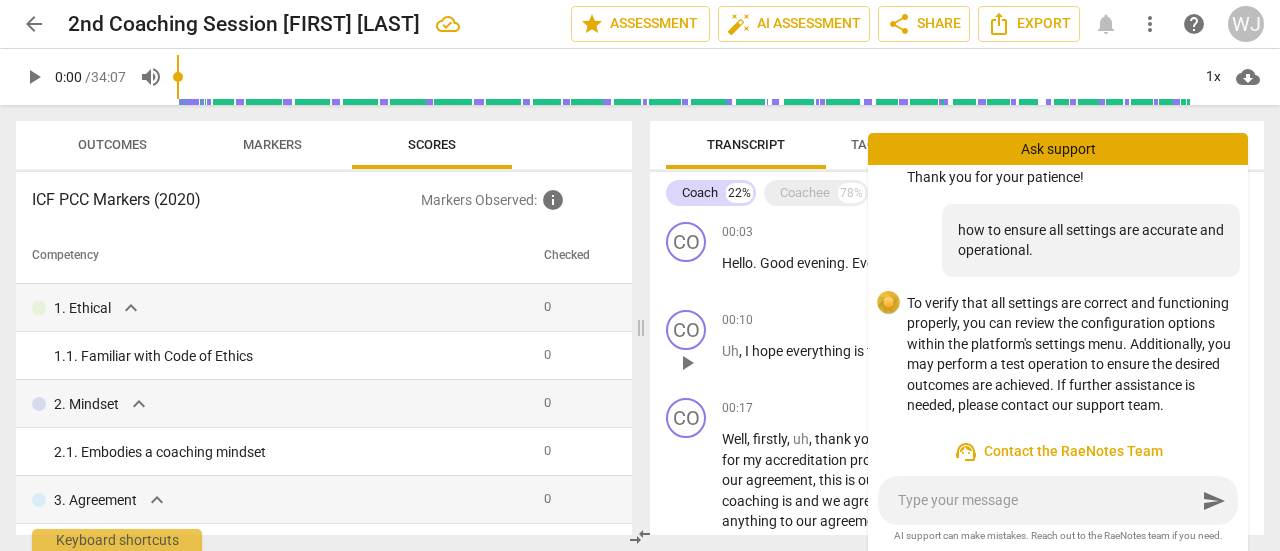 click on "Uh ,   I   hope   everything   is   fine .   Uh ,   time   is   good ?   Yeah ." at bounding box center [985, 351] 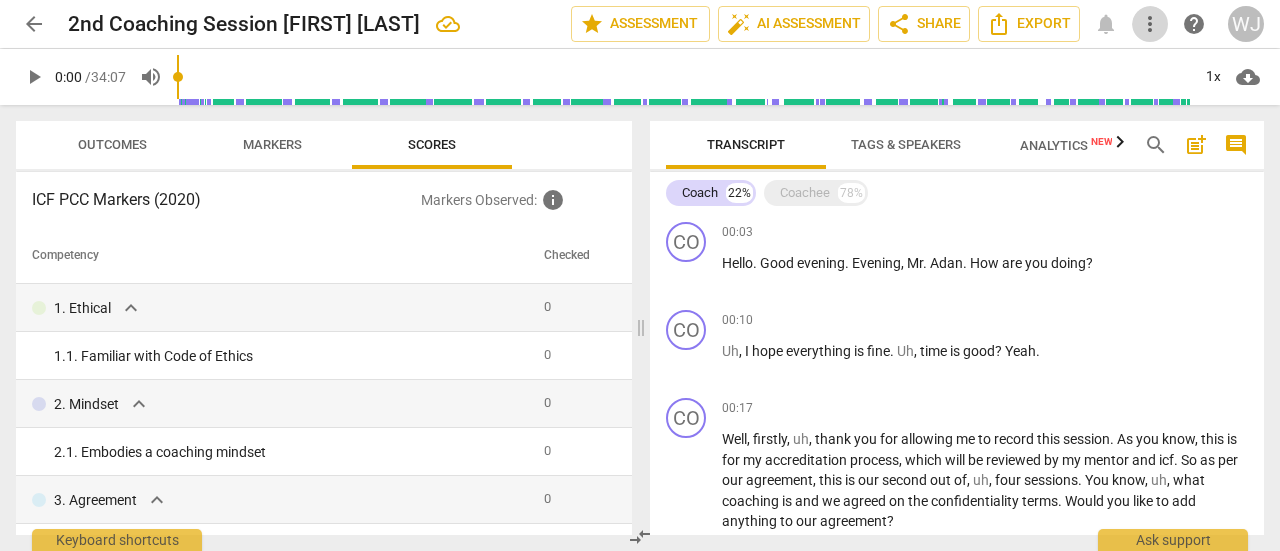 click on "more_vert" at bounding box center [1150, 24] 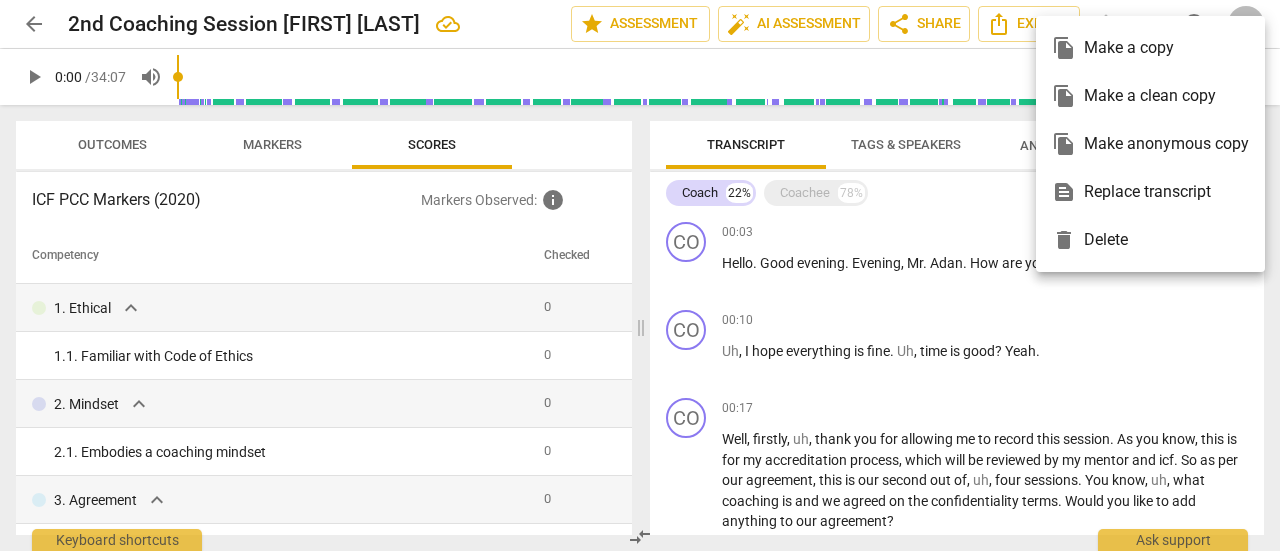 click at bounding box center (640, 275) 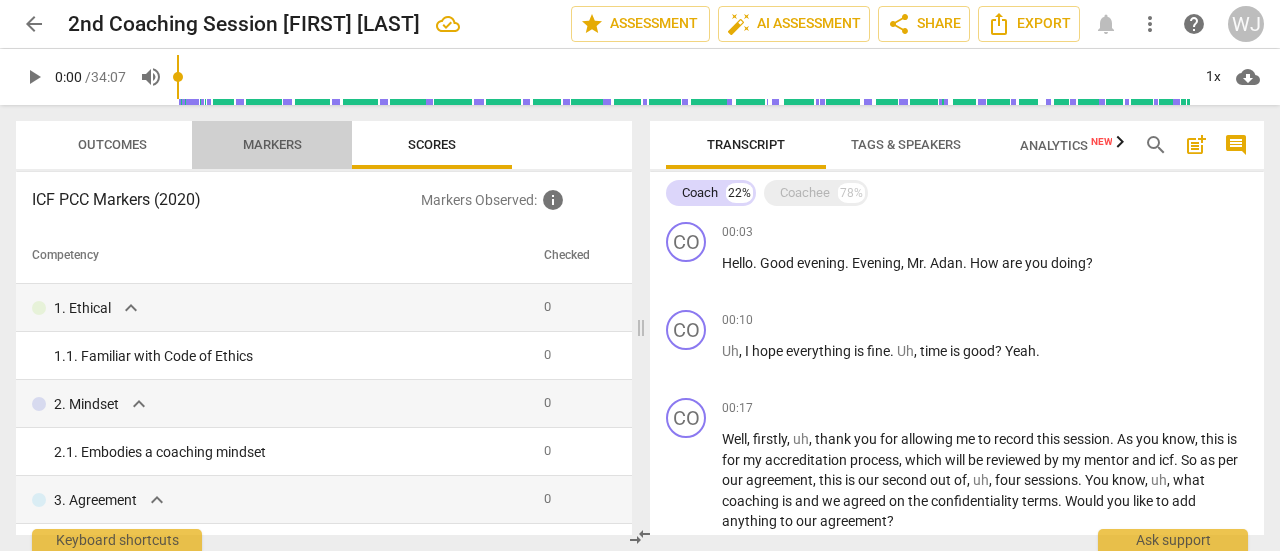 click on "Markers" at bounding box center (272, 144) 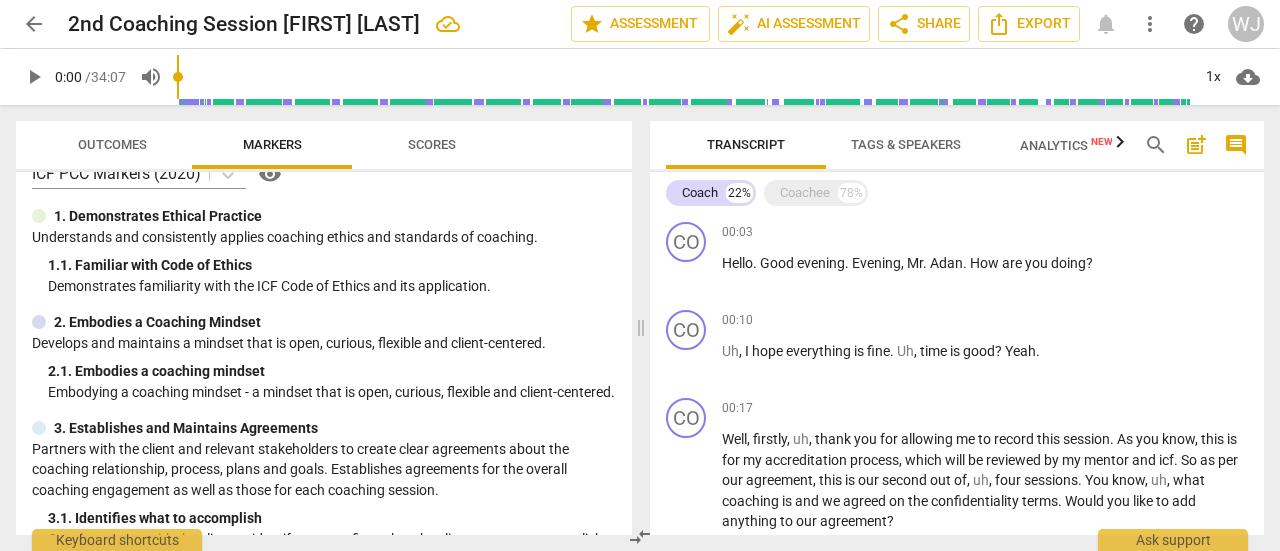 scroll, scrollTop: 0, scrollLeft: 0, axis: both 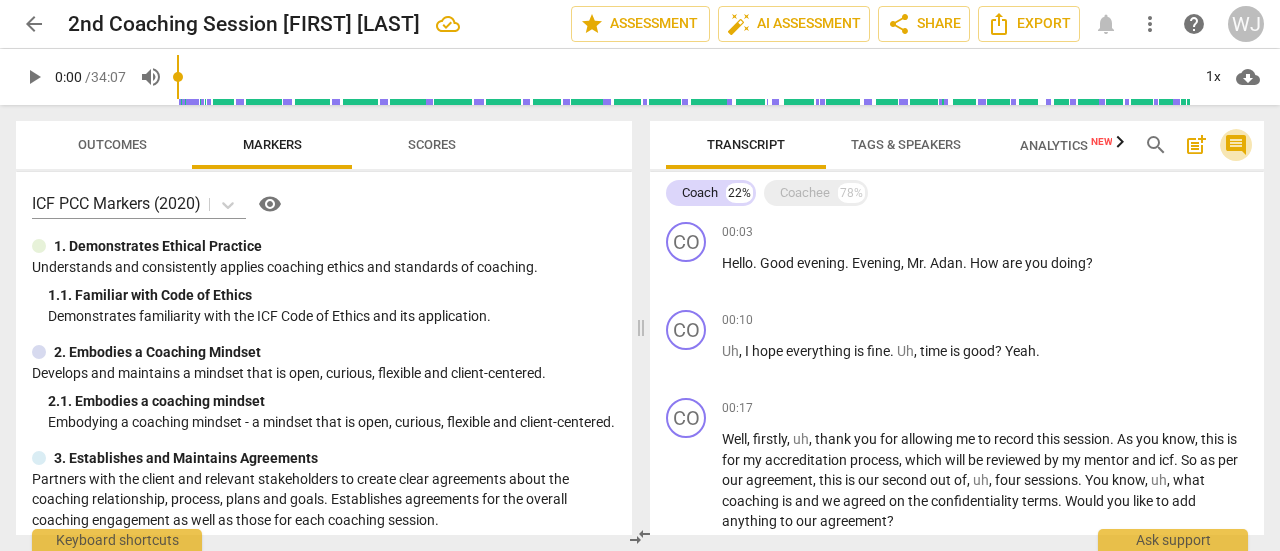 click on "comment" at bounding box center (1236, 145) 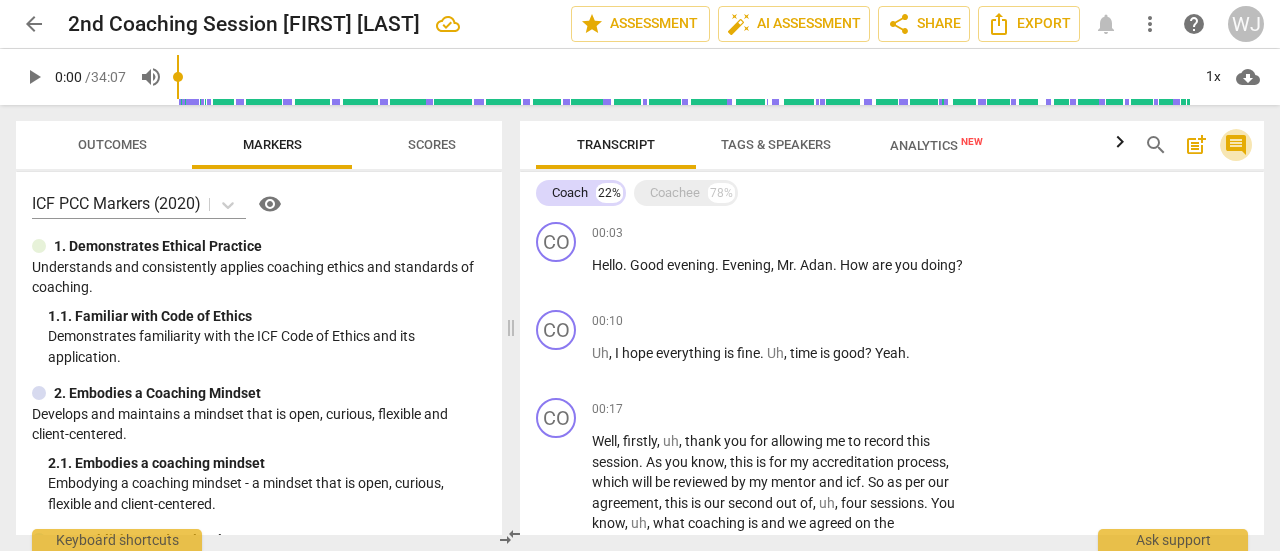 click on "comment" at bounding box center (1236, 145) 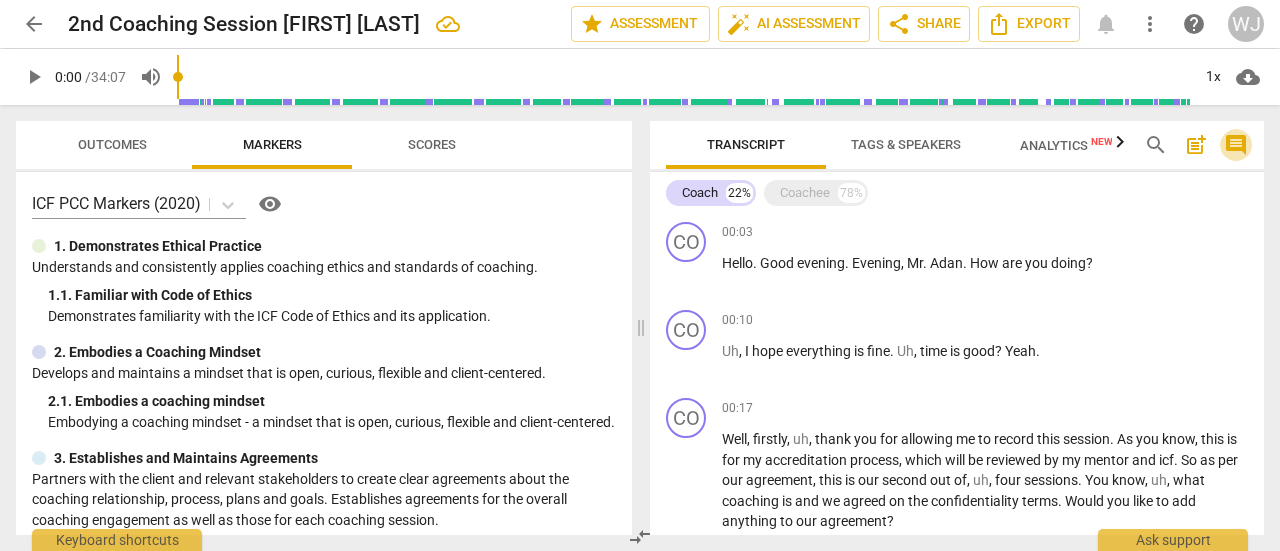 click on "comment" at bounding box center [1236, 145] 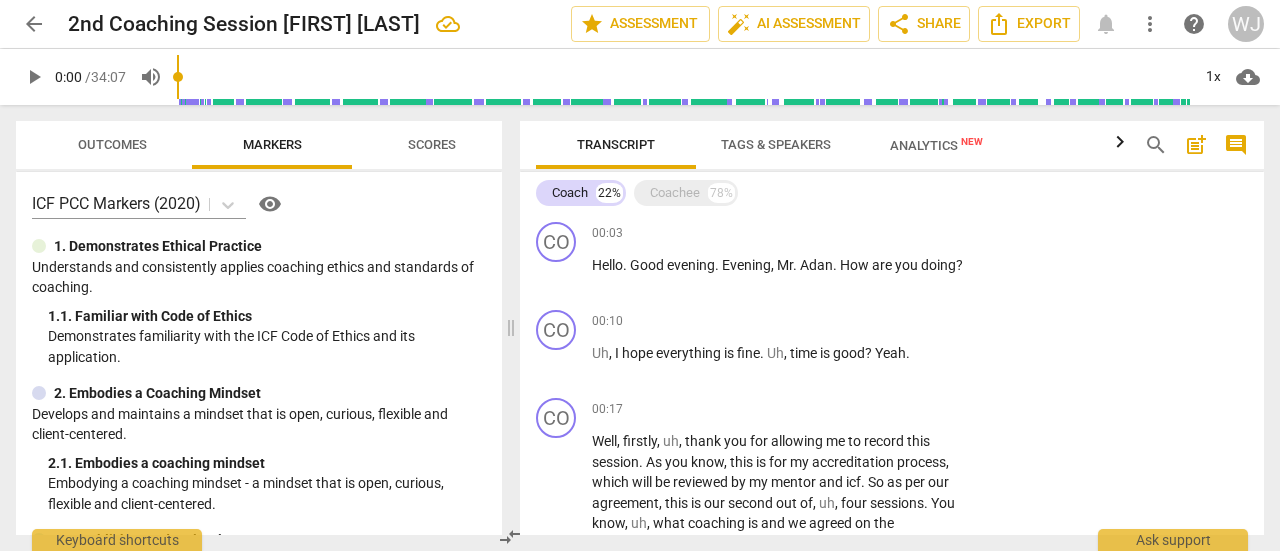 click 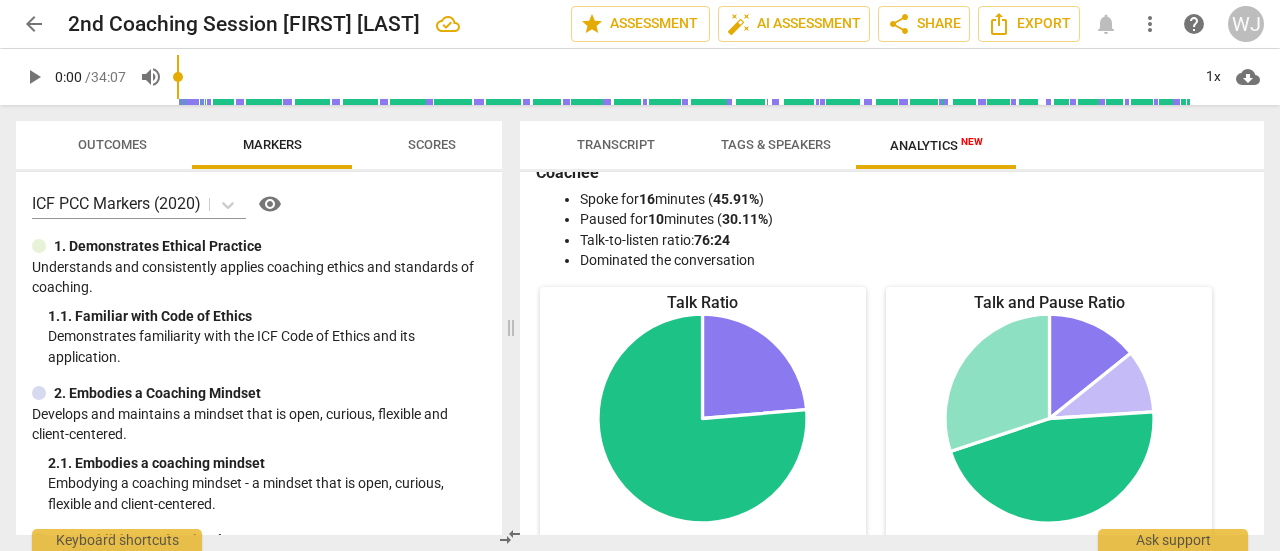 scroll, scrollTop: 0, scrollLeft: 0, axis: both 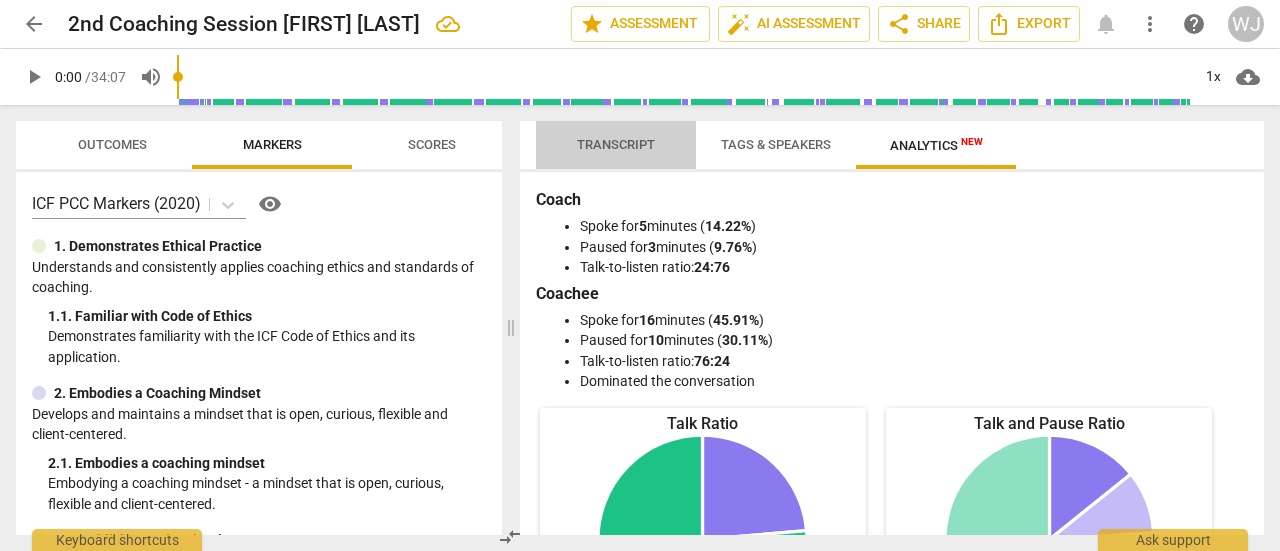 click on "Transcript" at bounding box center (616, 145) 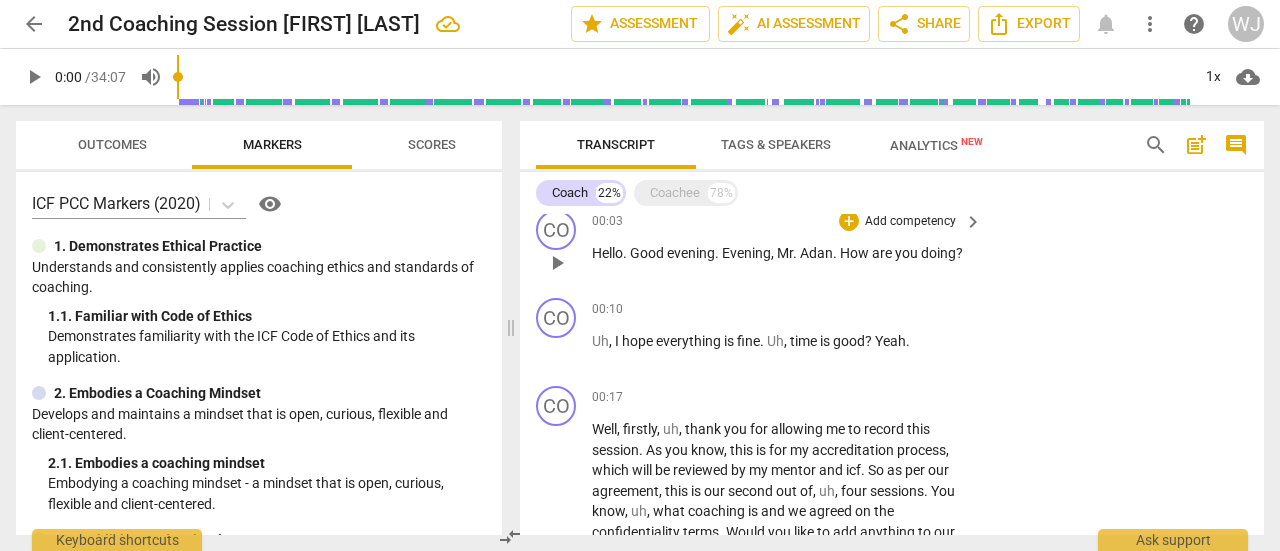 scroll, scrollTop: 0, scrollLeft: 0, axis: both 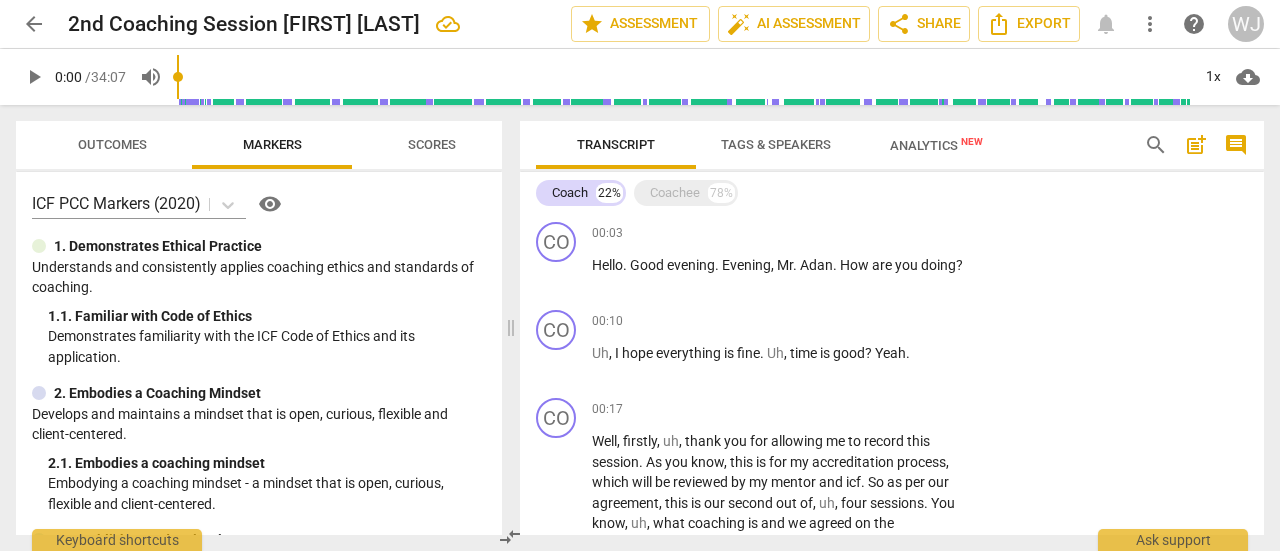 click on "visibility" at bounding box center (270, 204) 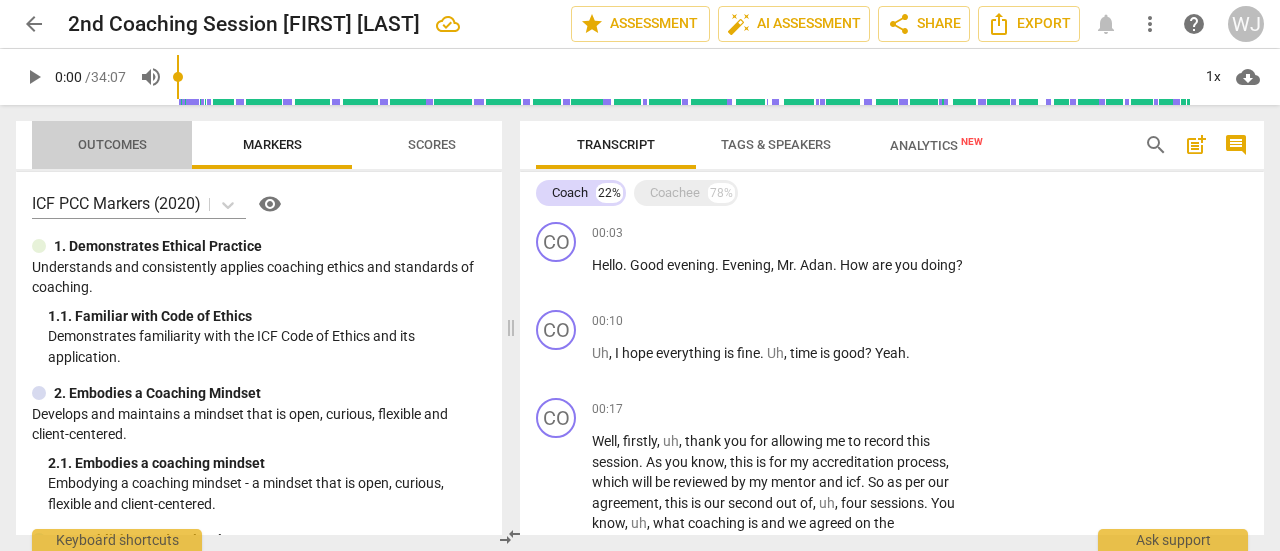 click on "Outcomes" at bounding box center [112, 144] 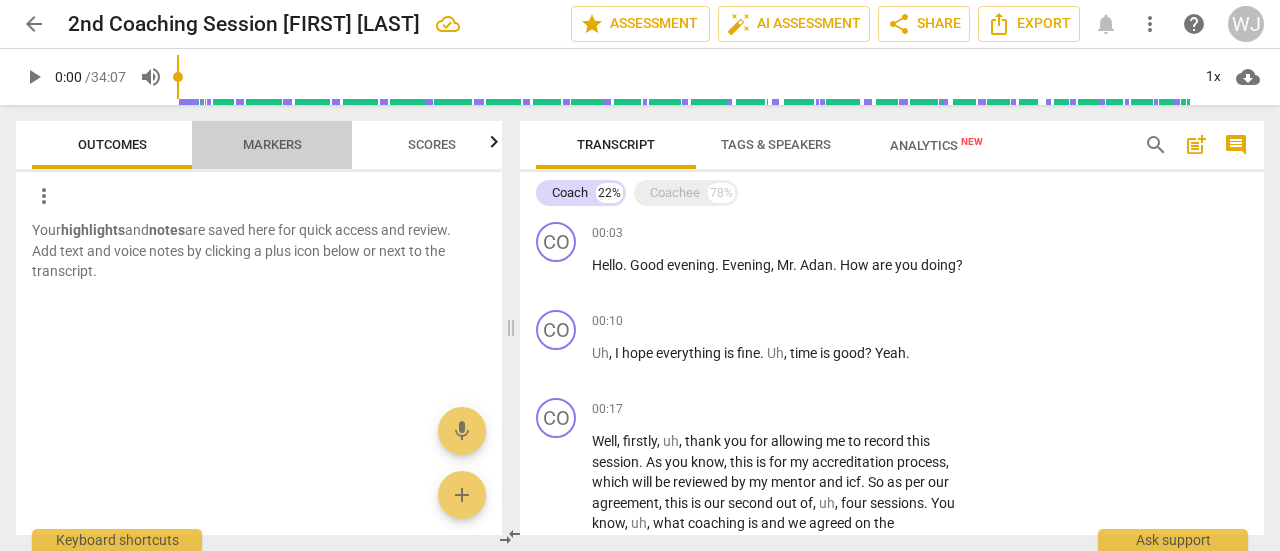click on "Markers" at bounding box center (272, 144) 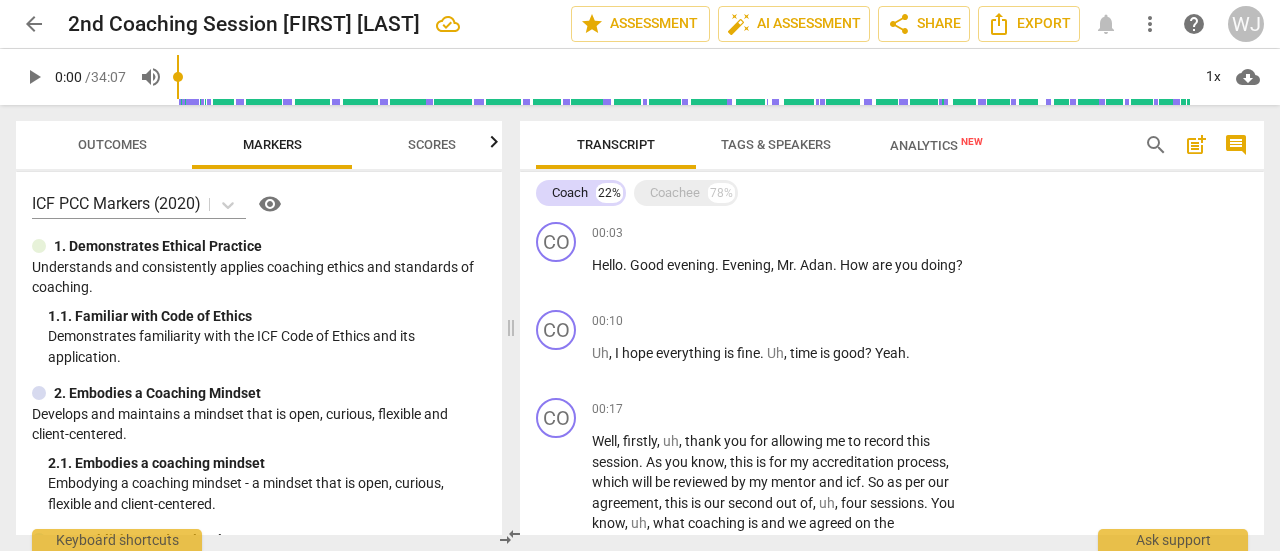 click on "Scores" at bounding box center (432, 144) 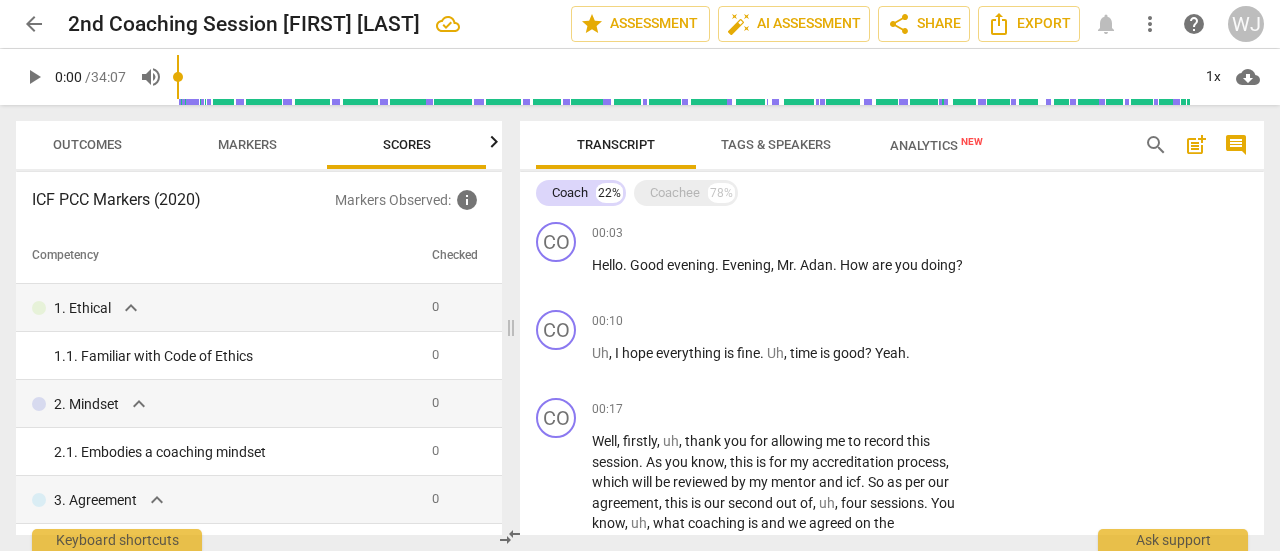 scroll, scrollTop: 0, scrollLeft: 26, axis: horizontal 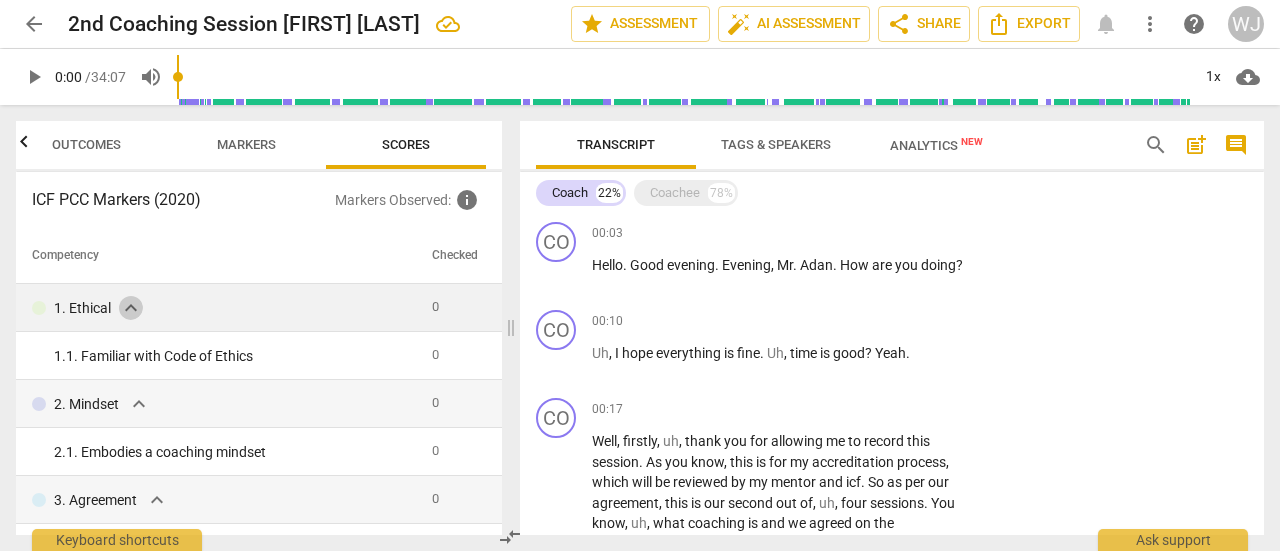 click on "expand_more" at bounding box center (131, 308) 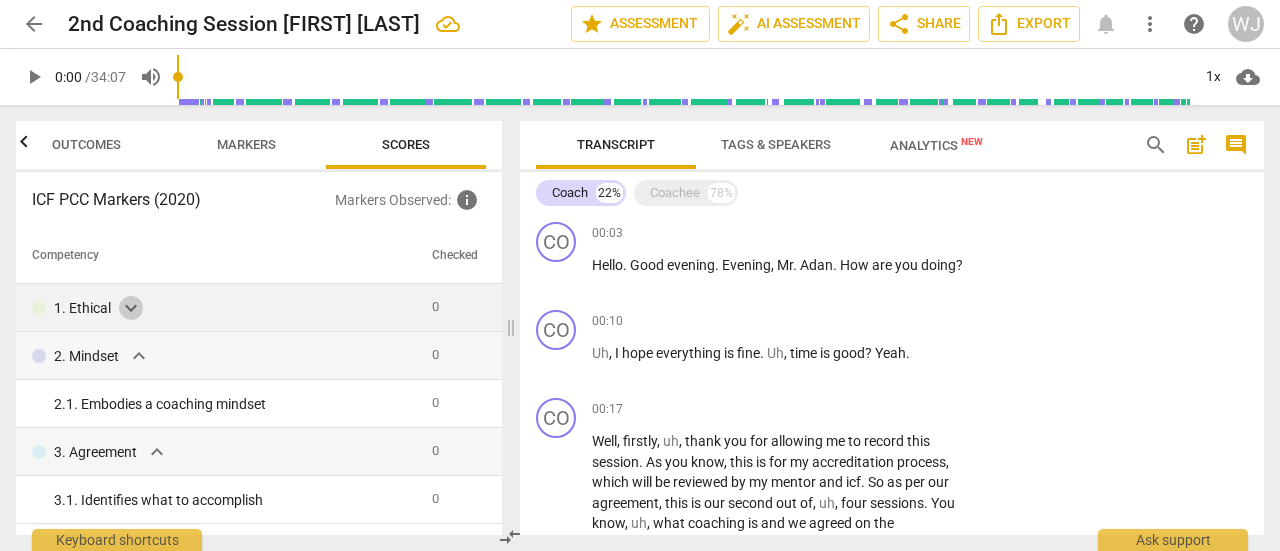 click on "expand_more" at bounding box center [131, 308] 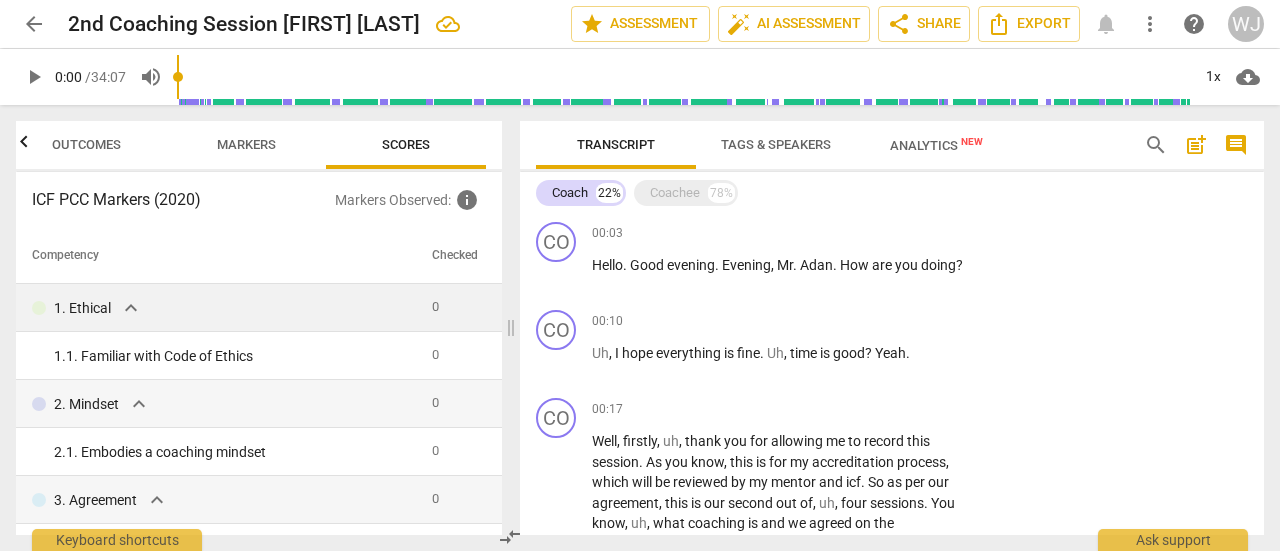 click on "expand_more" at bounding box center (131, 308) 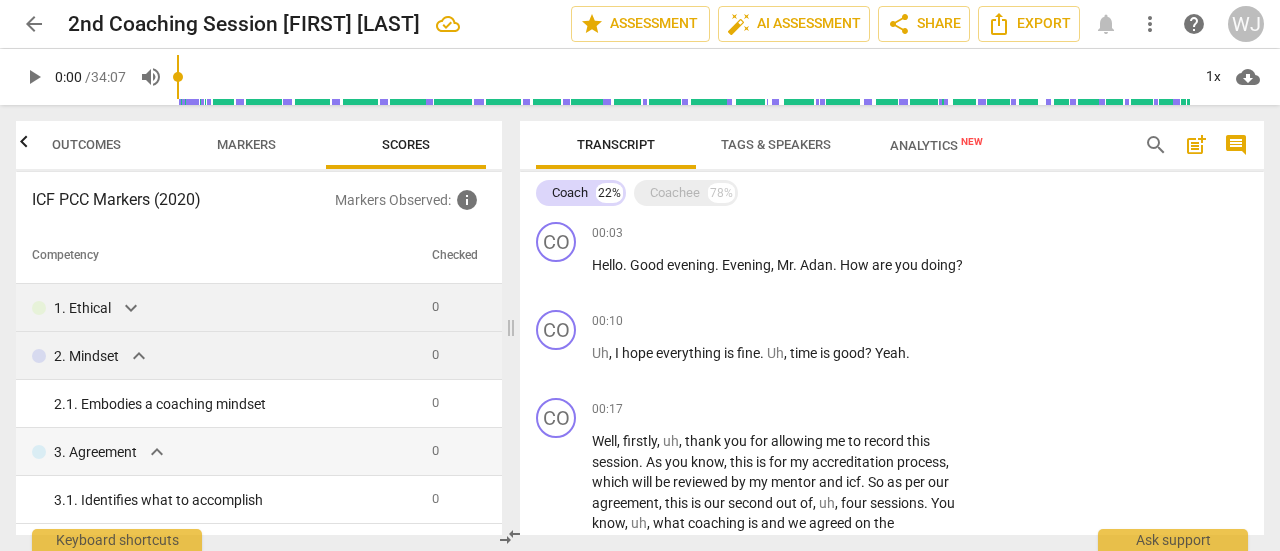 click on "expand_more" at bounding box center [139, 356] 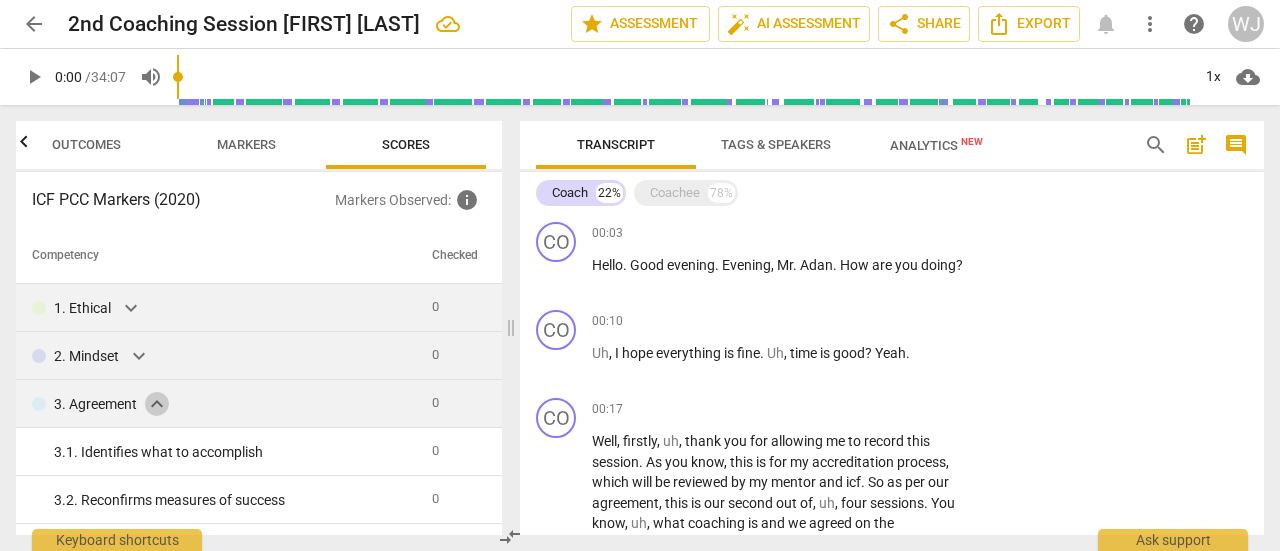 click on "expand_more" at bounding box center (157, 404) 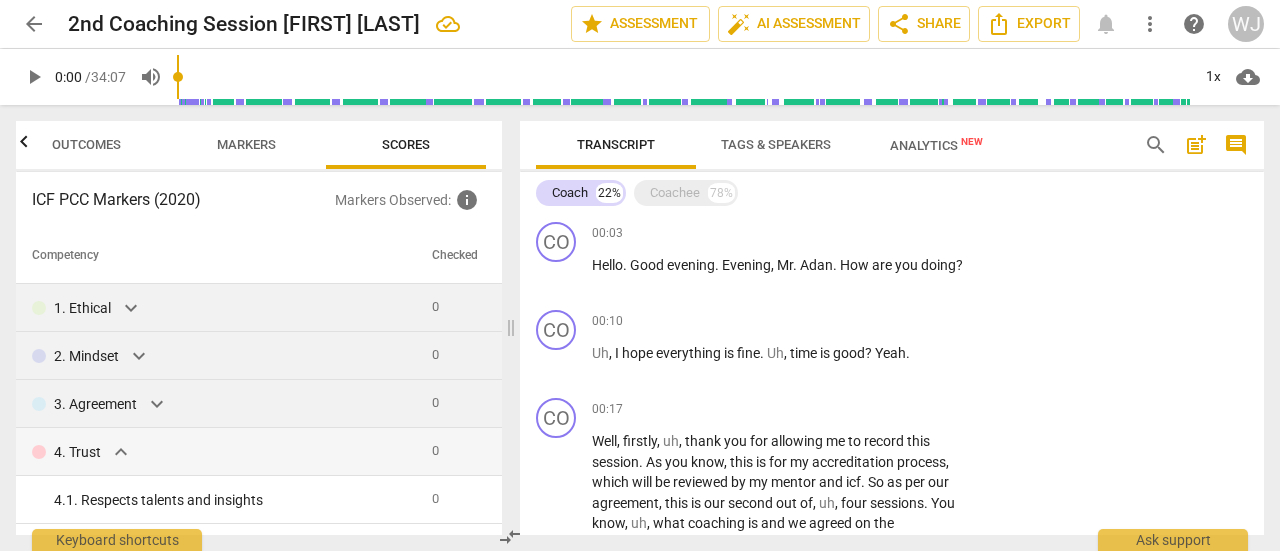 click on "expand_more" at bounding box center (157, 404) 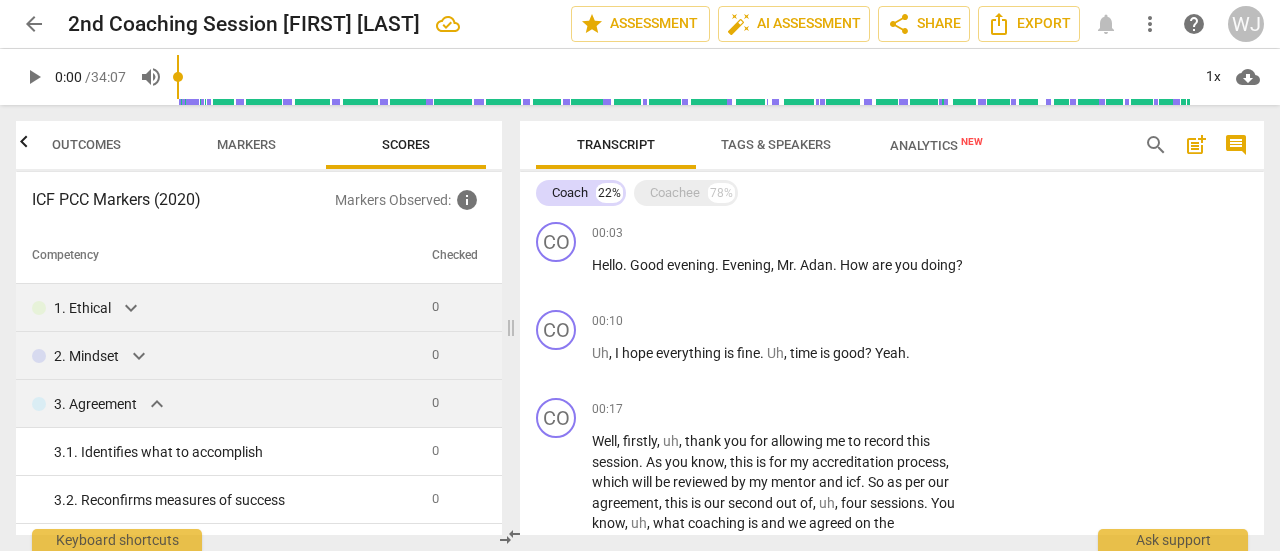 click on "expand_more" at bounding box center (139, 356) 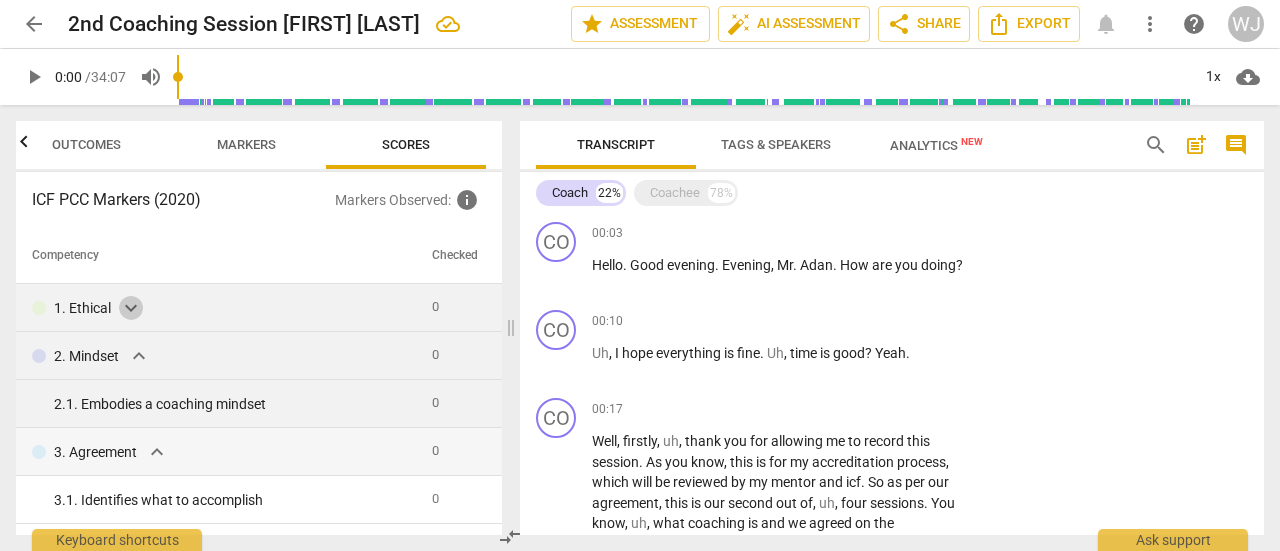 click on "expand_more" at bounding box center [131, 308] 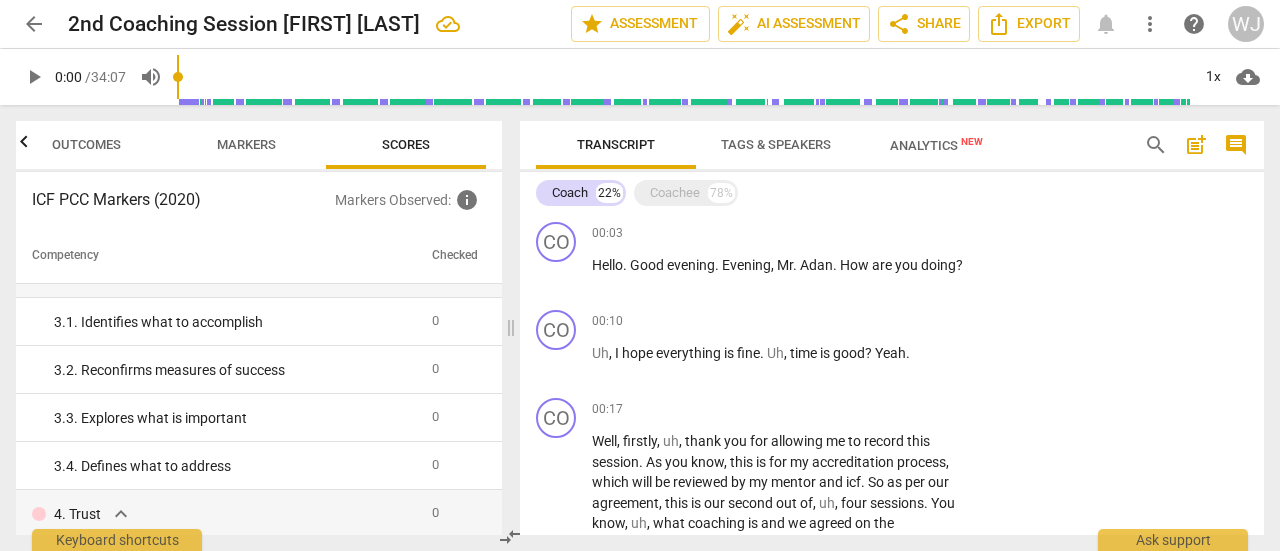scroll, scrollTop: 0, scrollLeft: 0, axis: both 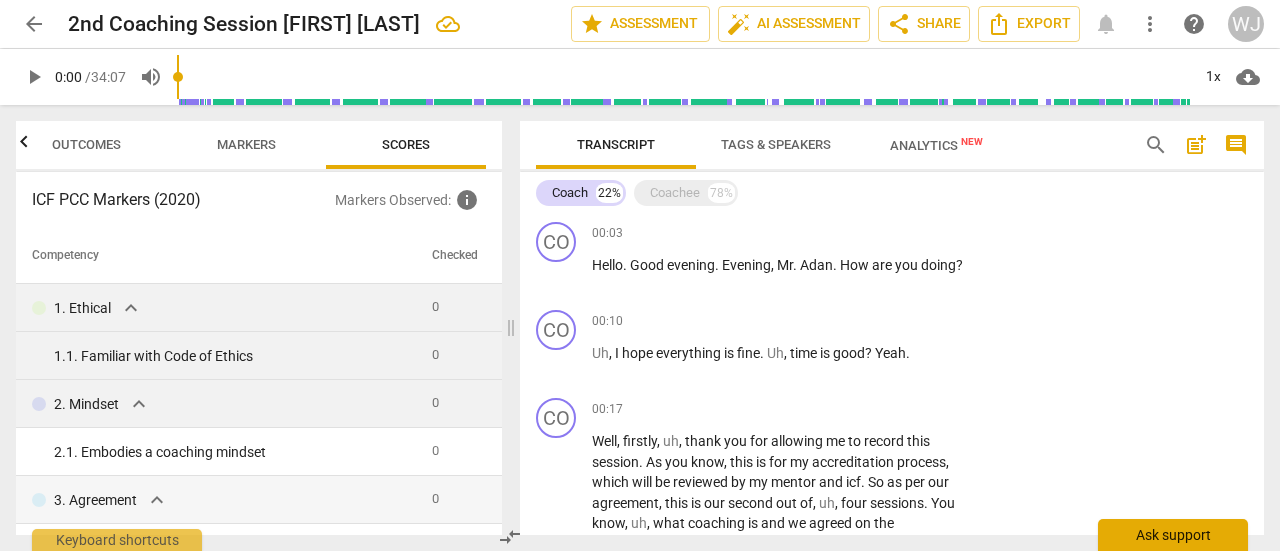 click on "Ask support" at bounding box center [1173, 535] 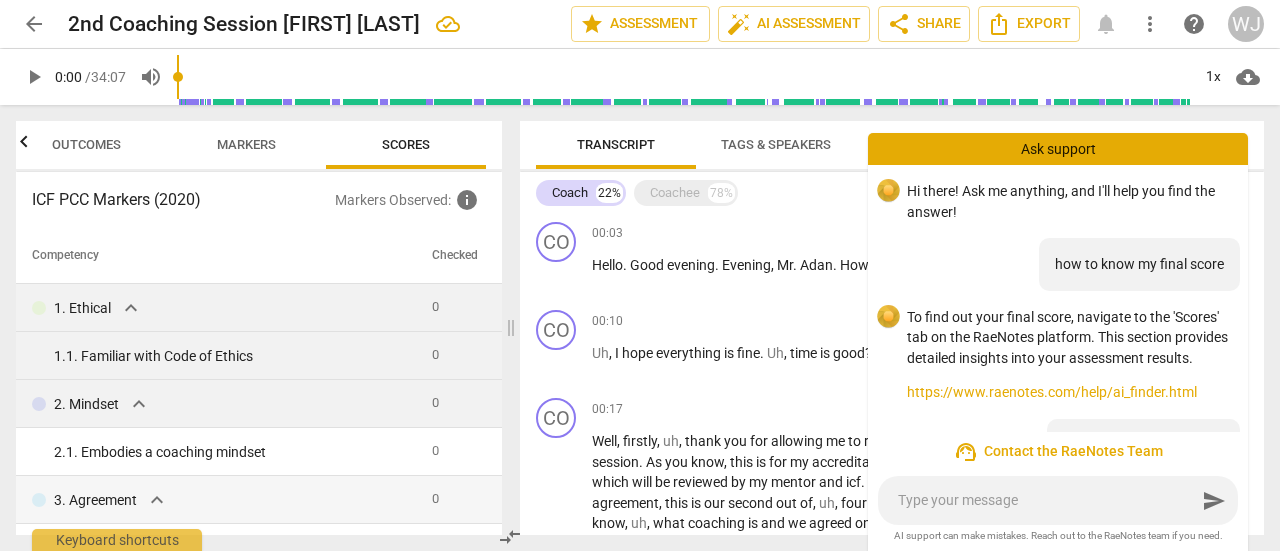 scroll, scrollTop: 588, scrollLeft: 0, axis: vertical 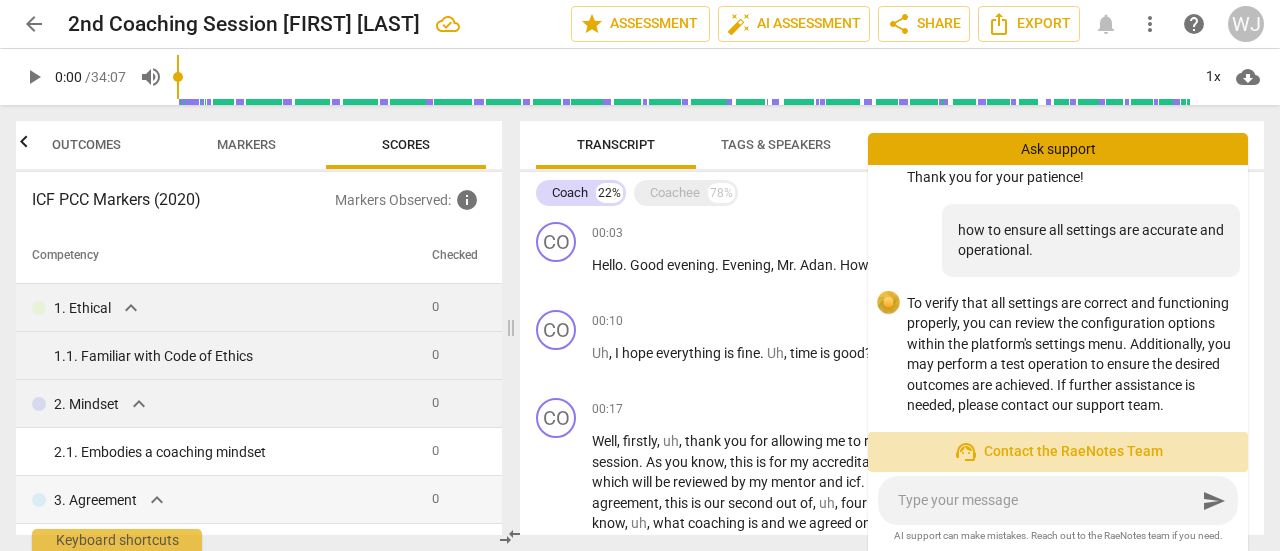 click on "support_agent    Contact the RaeNotes Team" at bounding box center [1058, 452] 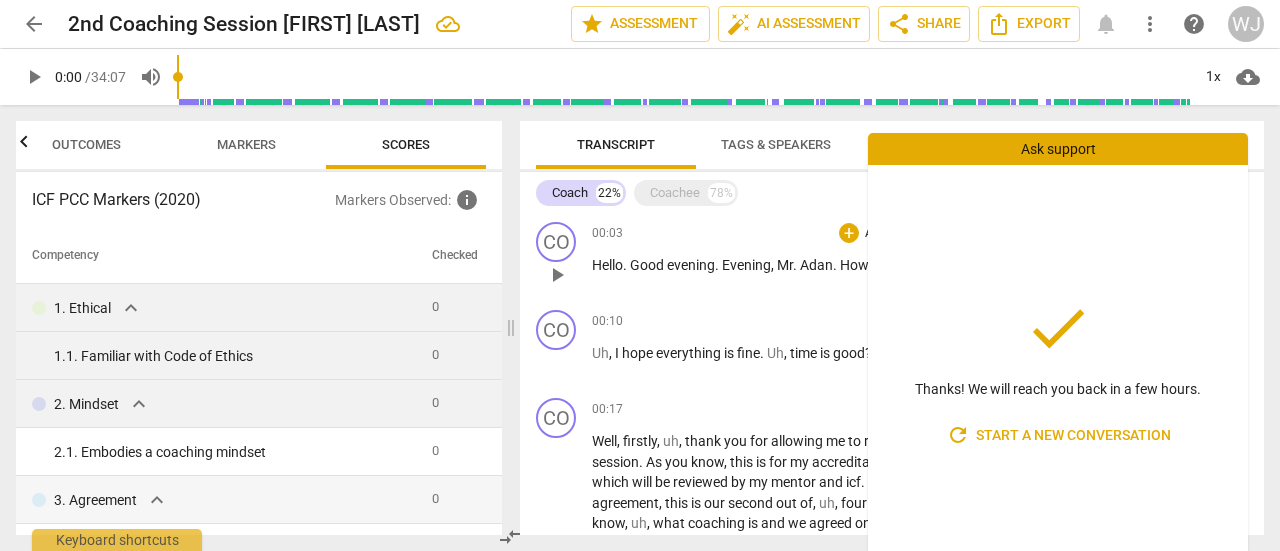 click on "evening" at bounding box center [691, 265] 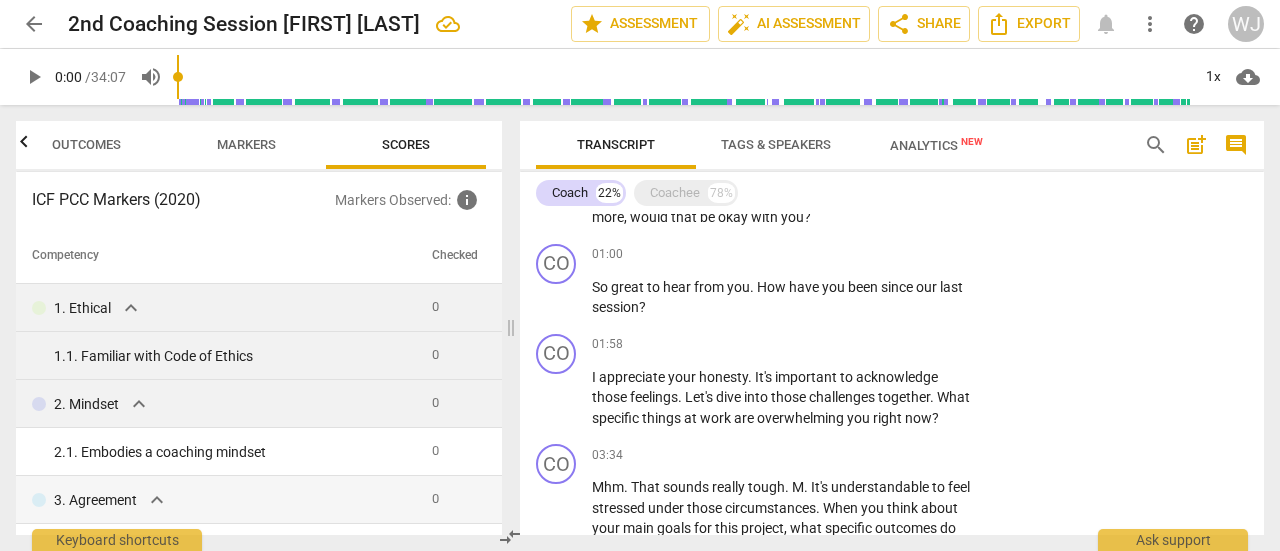 scroll, scrollTop: 437, scrollLeft: 0, axis: vertical 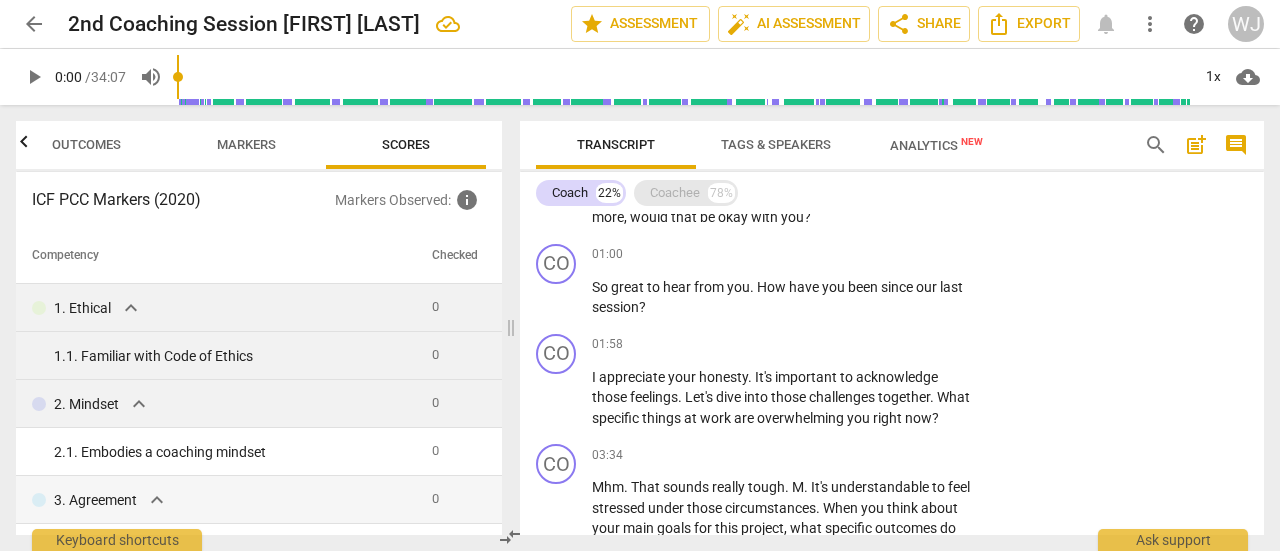 click on "Coachee" at bounding box center (675, 193) 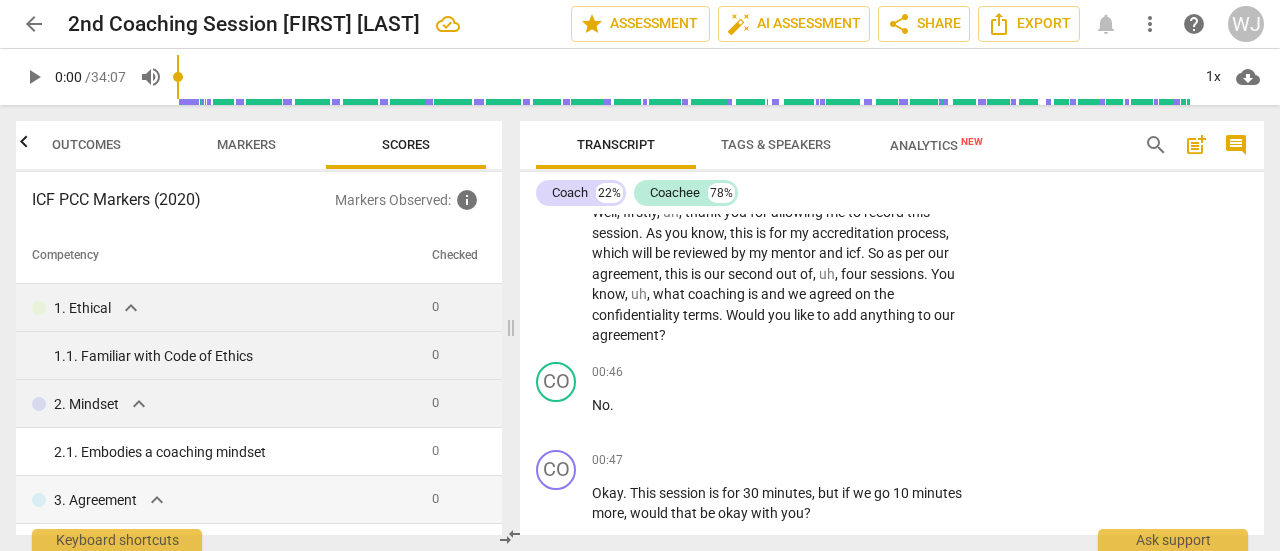 scroll, scrollTop: 0, scrollLeft: 0, axis: both 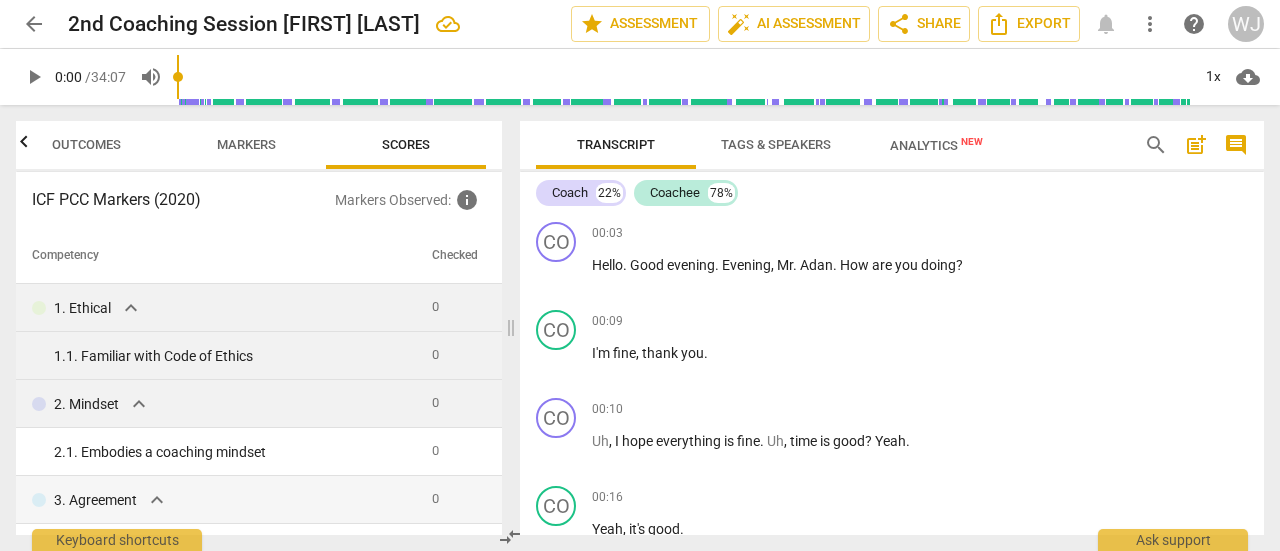 click on "help" at bounding box center (1194, 24) 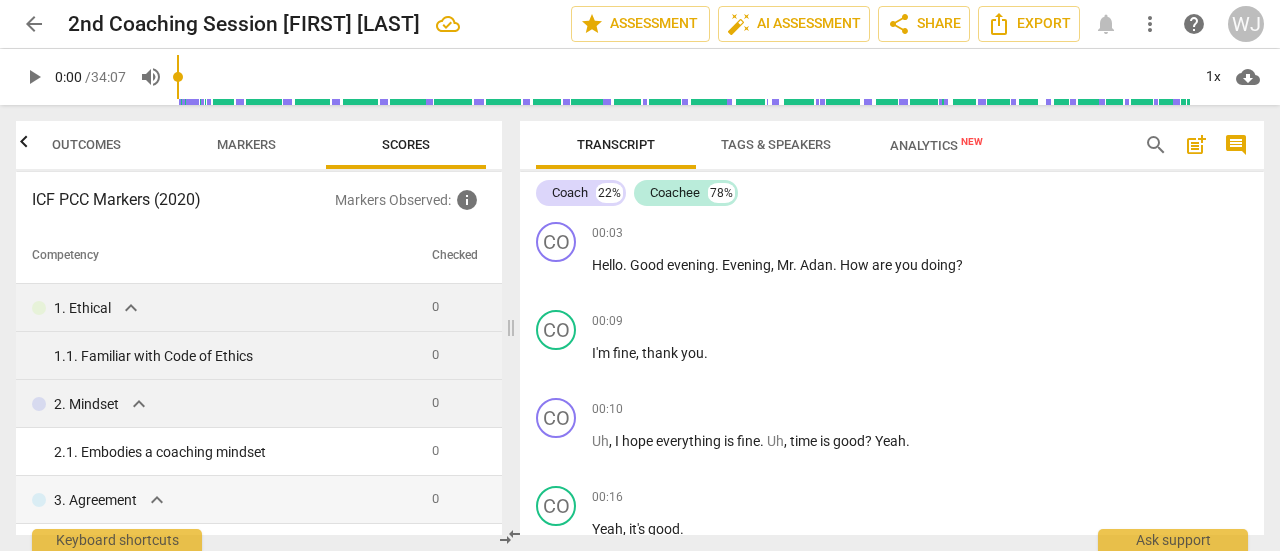 click on "Markers Observed : info" at bounding box center (410, 200) 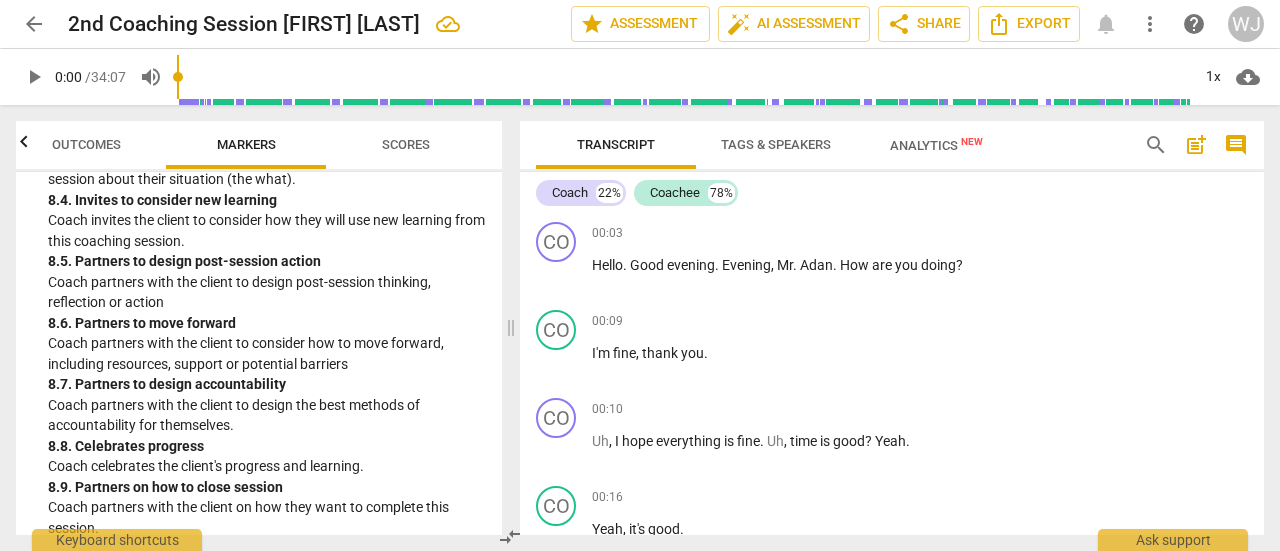 scroll, scrollTop: 2783, scrollLeft: 0, axis: vertical 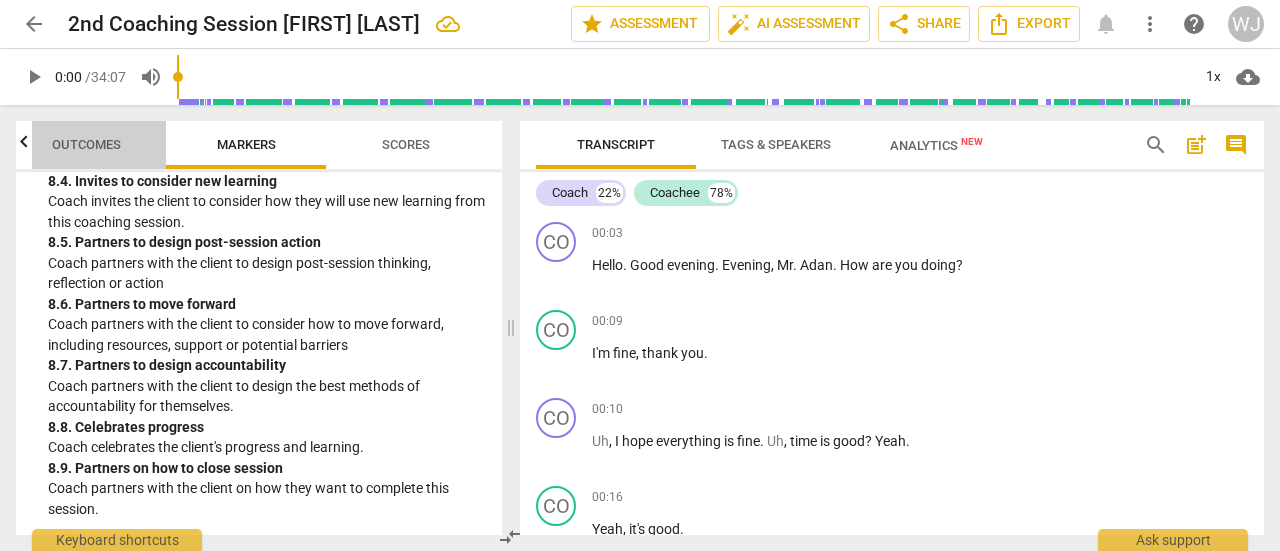 click on "Outcomes" at bounding box center (86, 144) 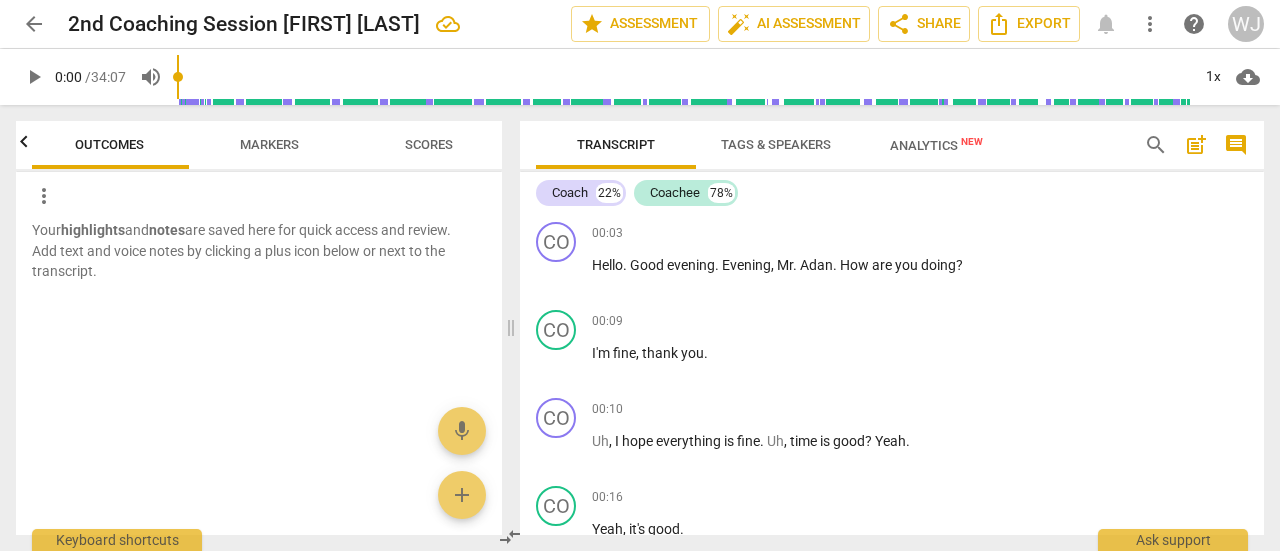 scroll, scrollTop: 0, scrollLeft: 0, axis: both 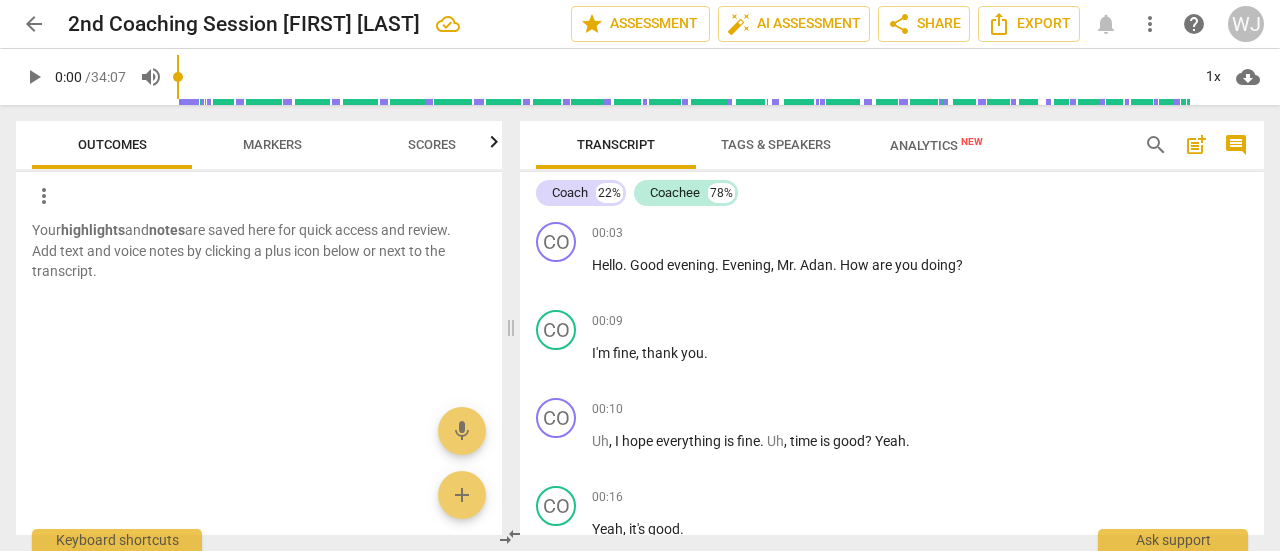click on "highlights" at bounding box center (93, 230) 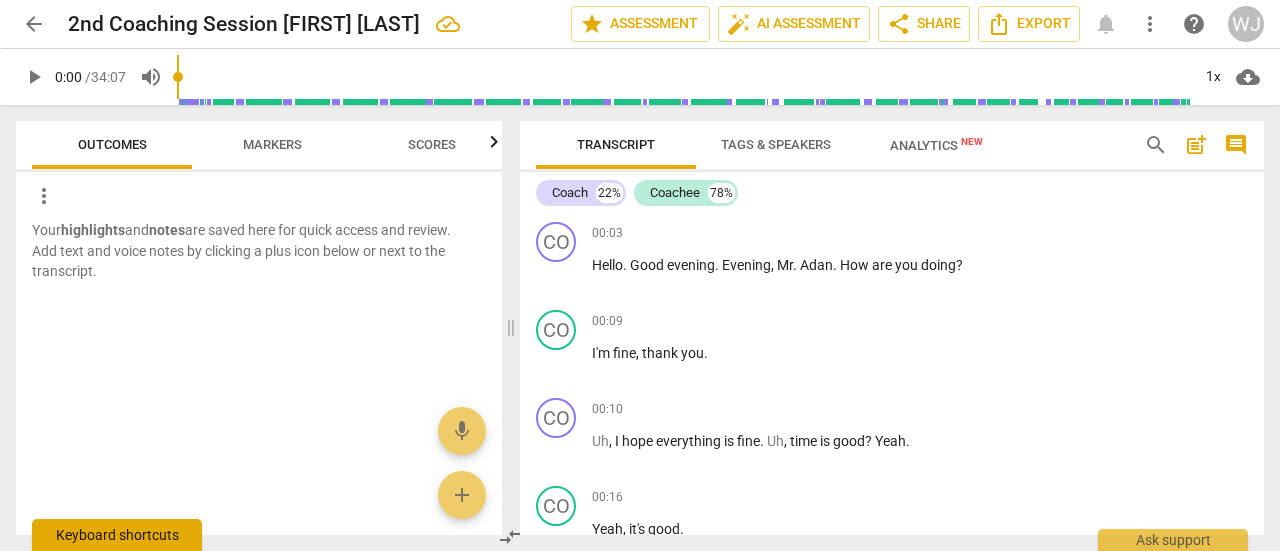 click on "Keyboard shortcuts" at bounding box center [117, 535] 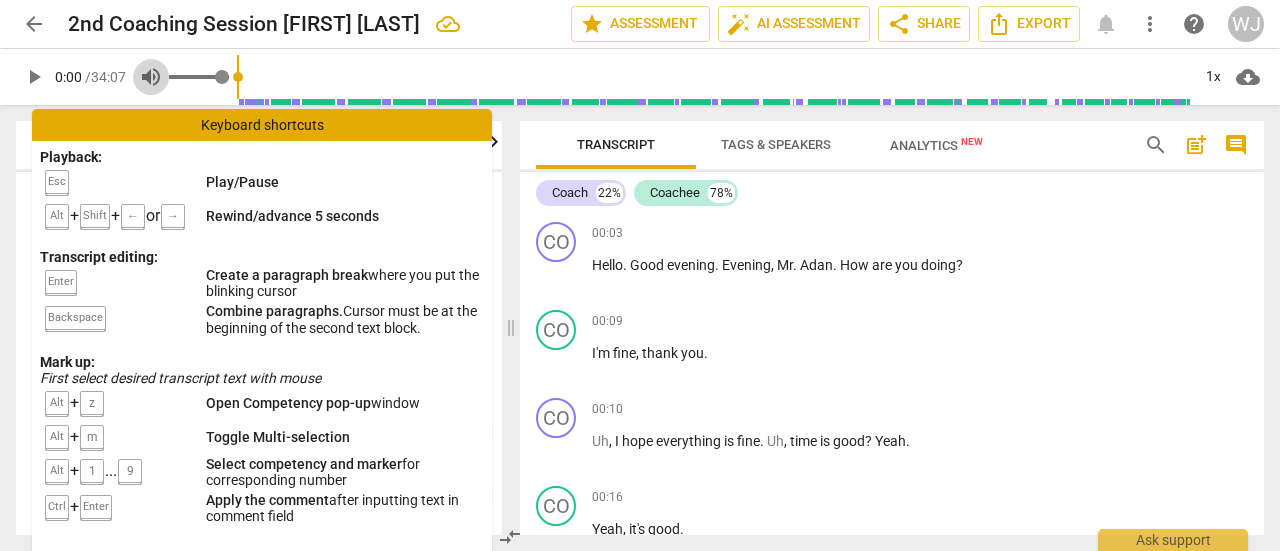 click on "volume_up" at bounding box center (151, 77) 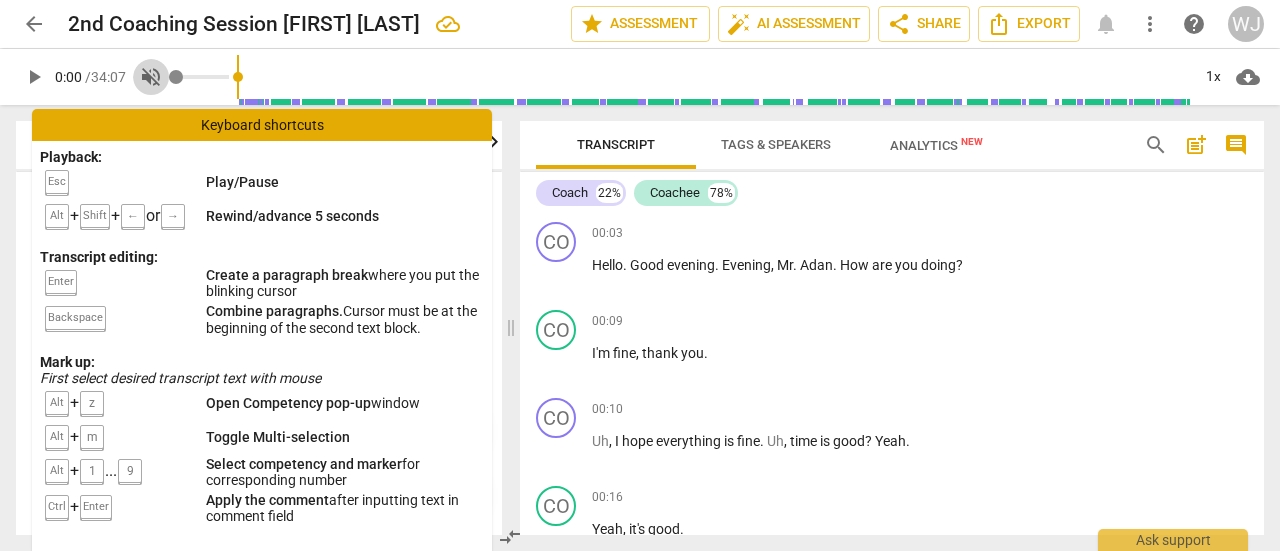 click on "volume_off" at bounding box center [151, 77] 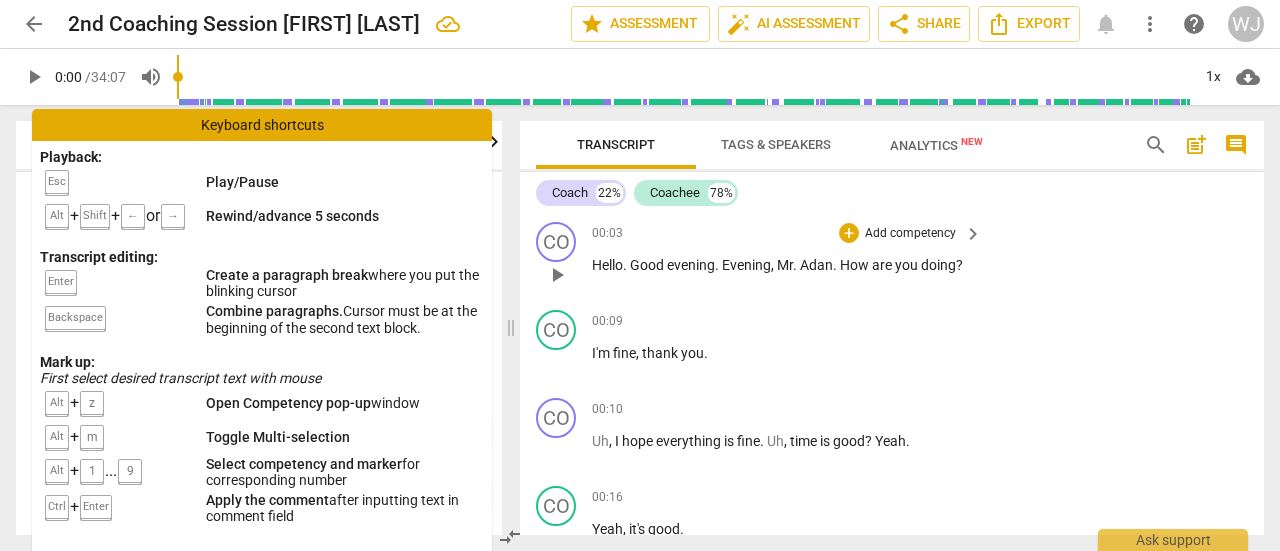 click on "00:03 + Add competency keyboard_arrow_right" at bounding box center (788, 233) 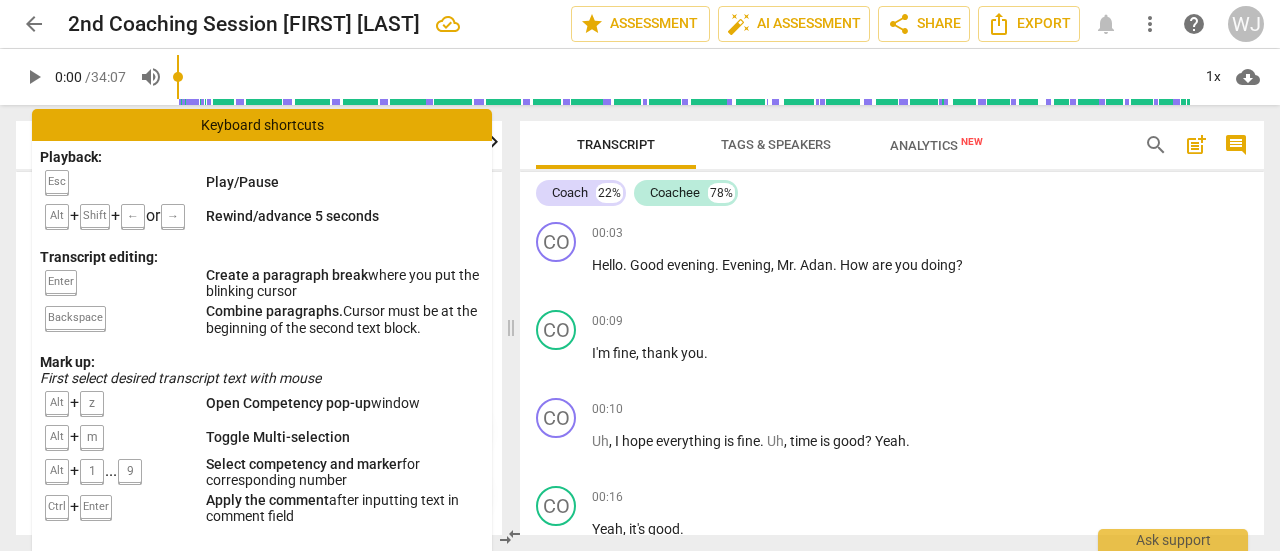 click on "Keyboard shortcuts" at bounding box center [262, 125] 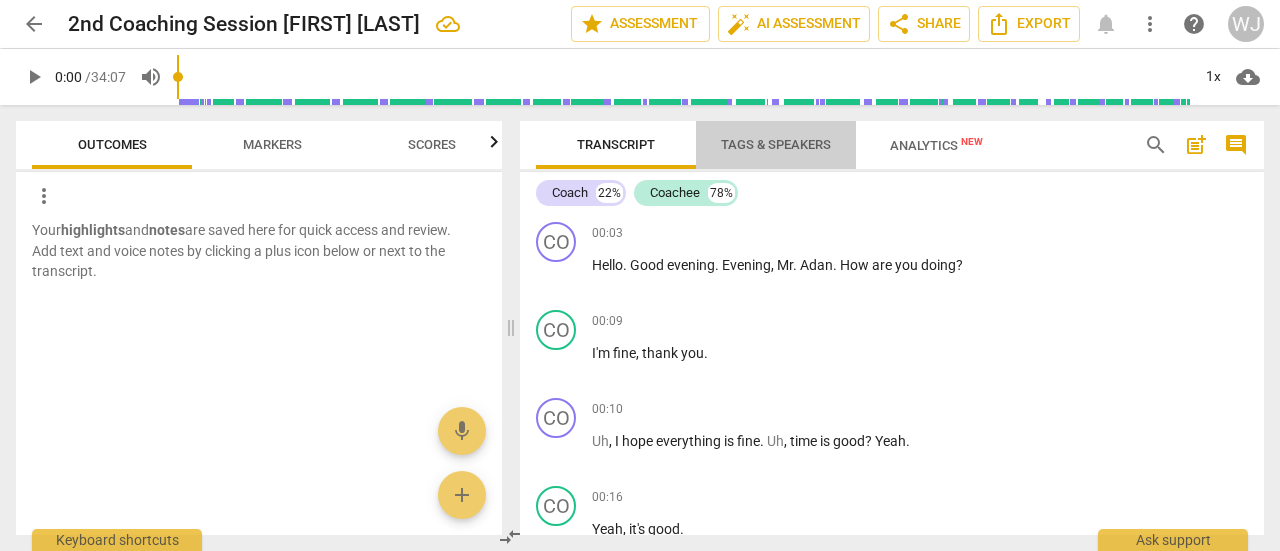 click on "Tags & Speakers" at bounding box center (776, 144) 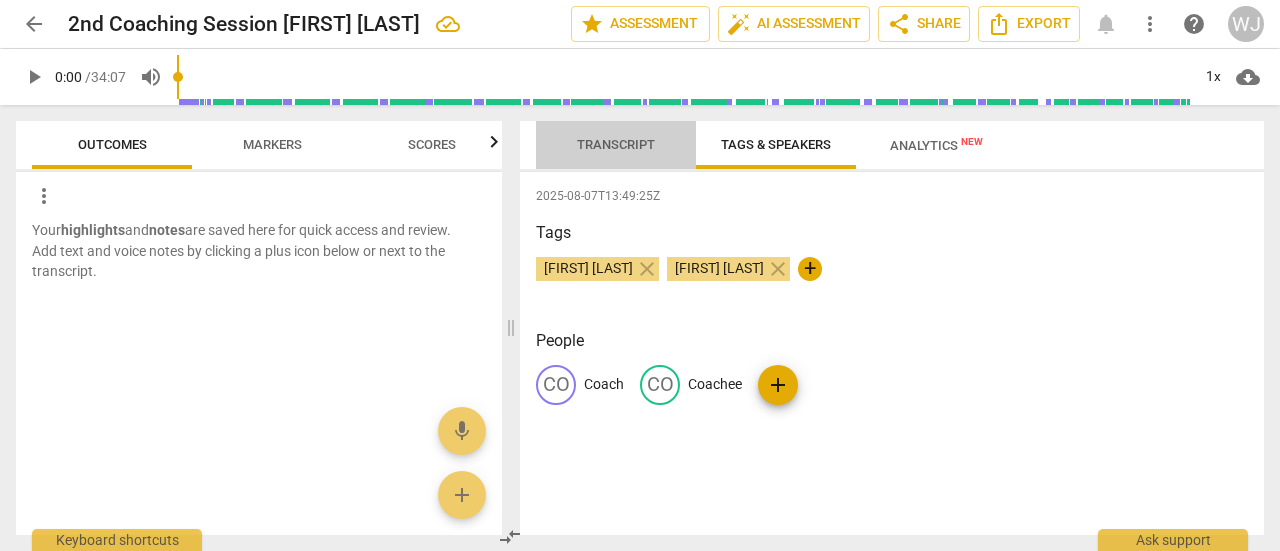 click on "Transcript" at bounding box center [616, 144] 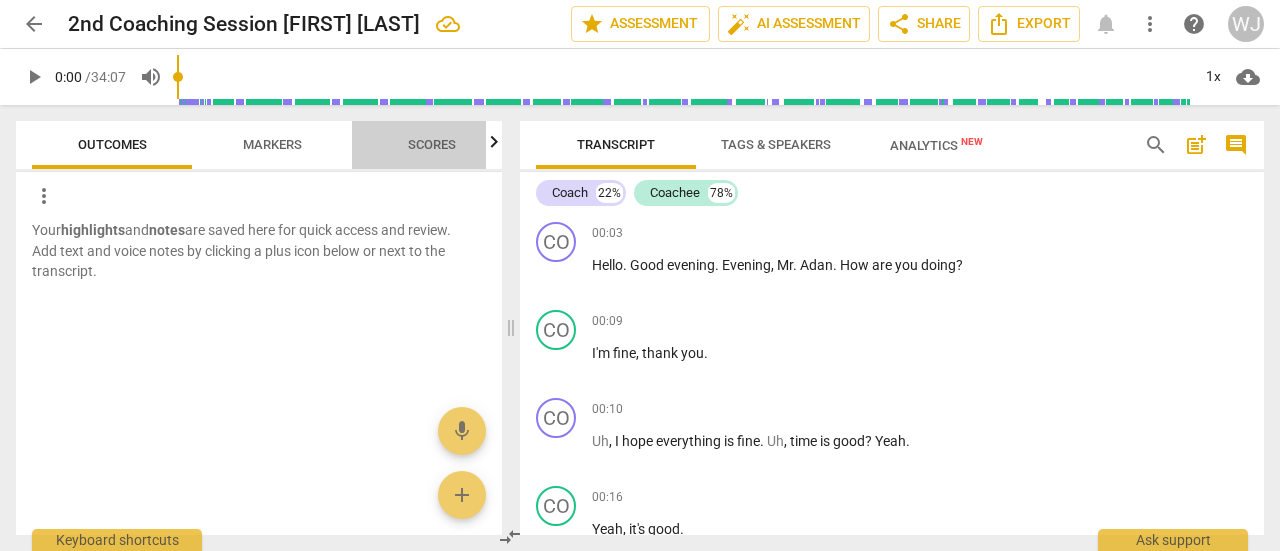 click on "Scores" at bounding box center [432, 144] 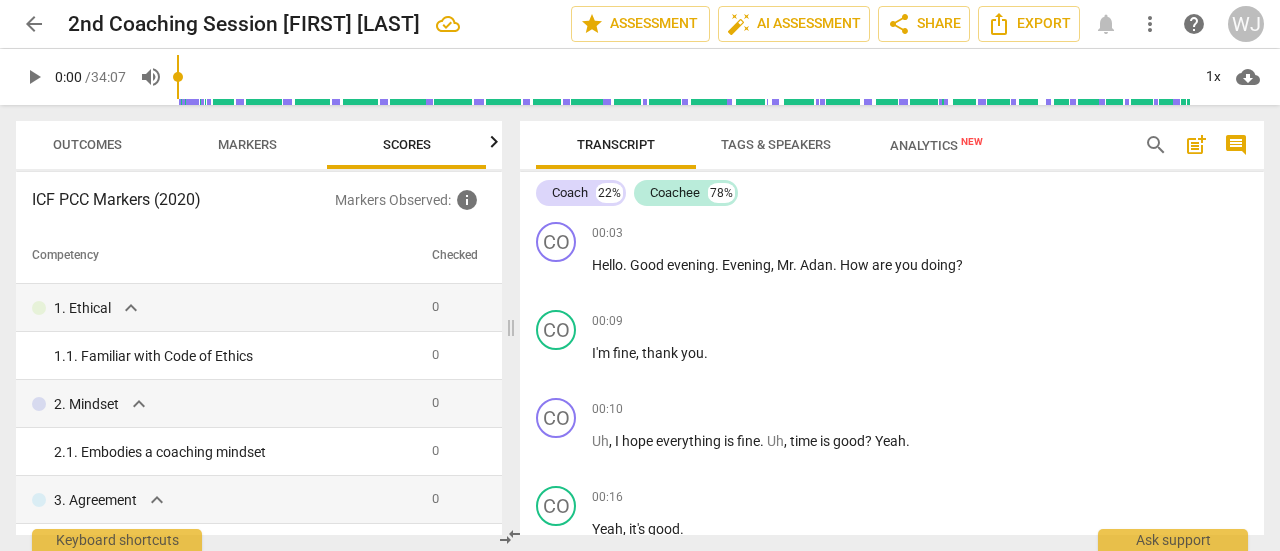 scroll, scrollTop: 0, scrollLeft: 26, axis: horizontal 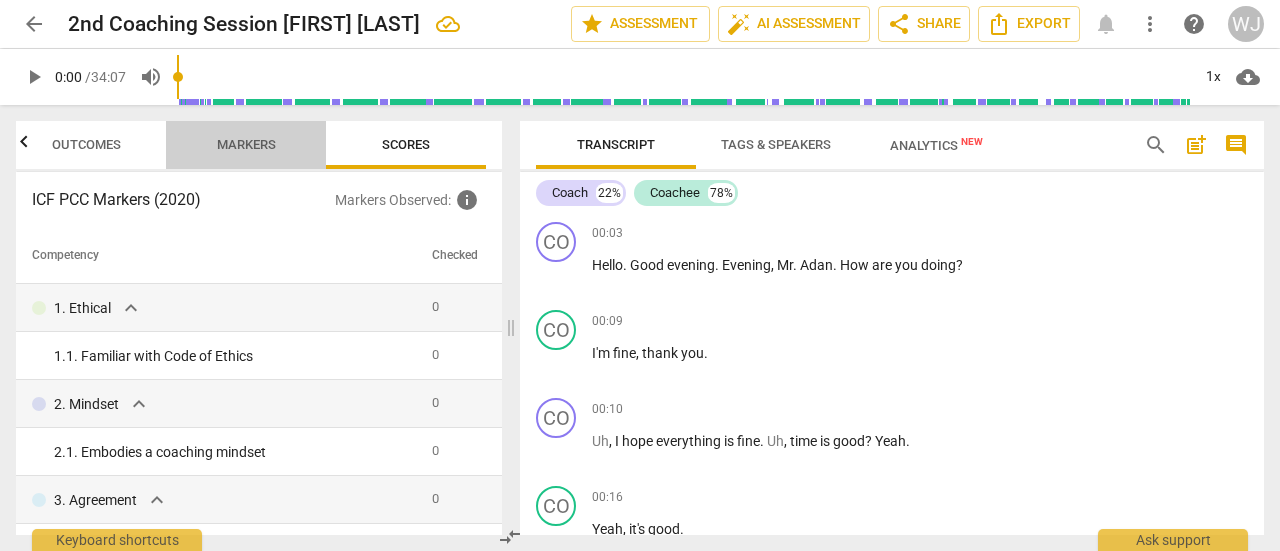 click on "Markers" at bounding box center (246, 144) 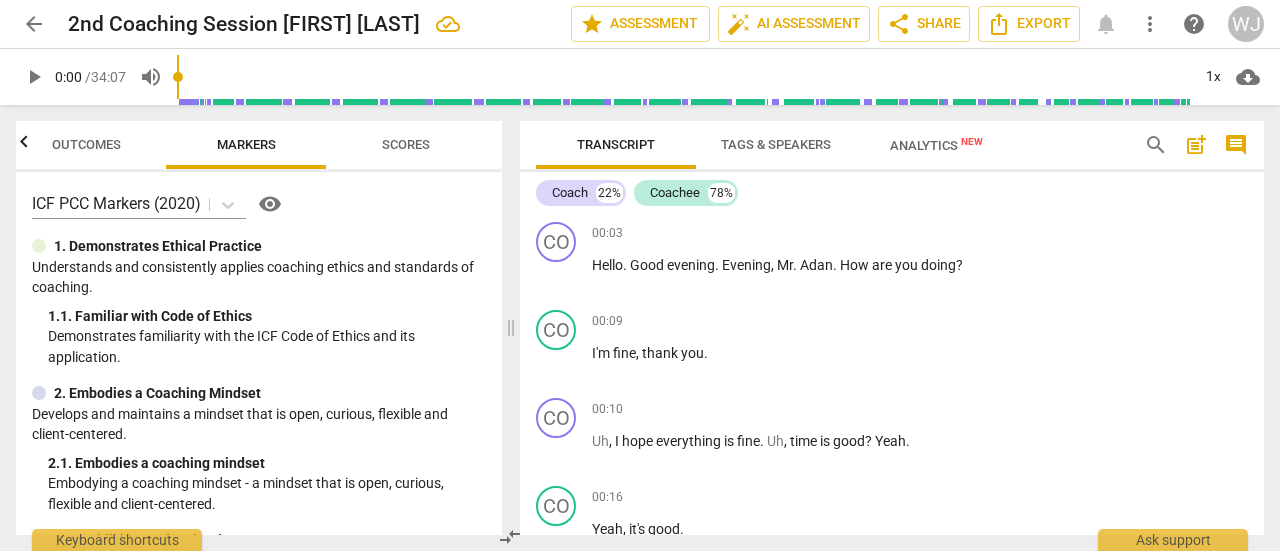 click on "Analytics   New" at bounding box center [936, 145] 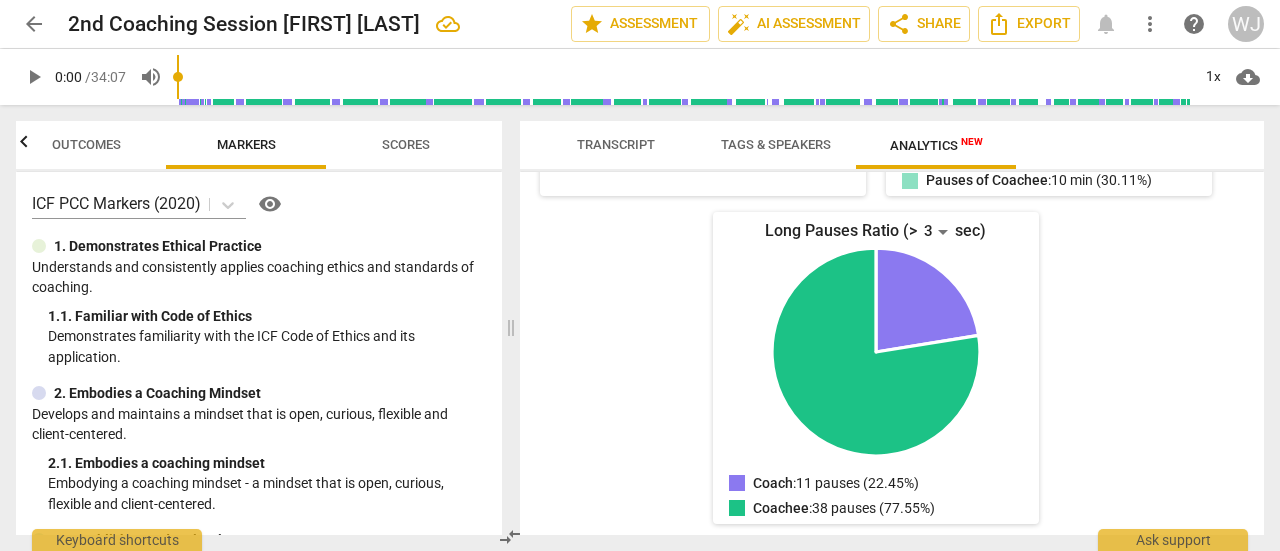 scroll, scrollTop: 0, scrollLeft: 0, axis: both 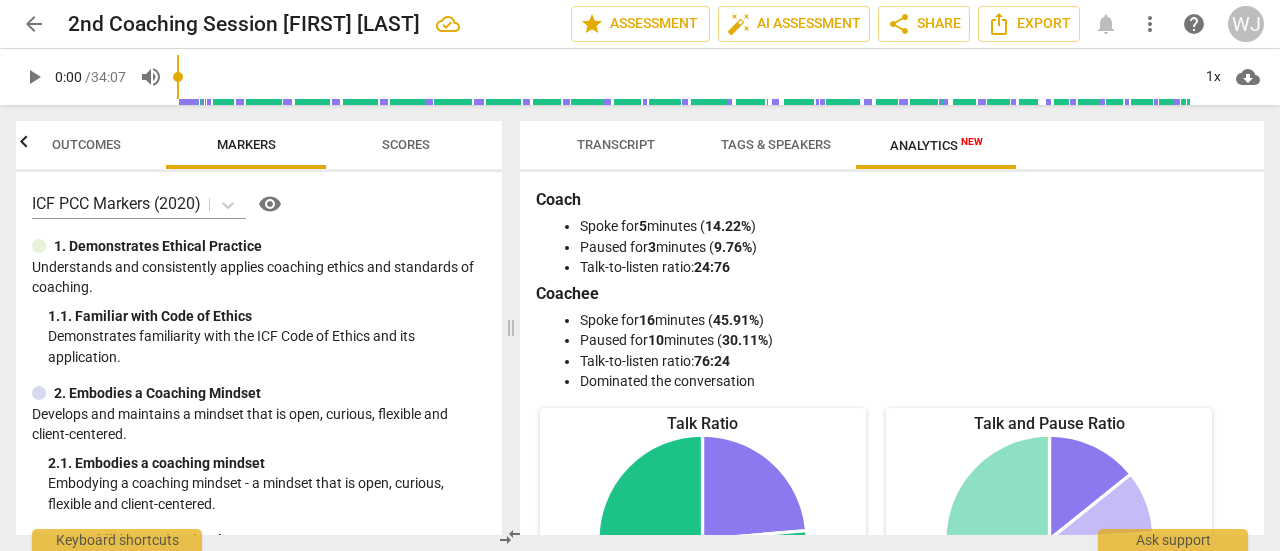 click on "Tags & Speakers" at bounding box center (776, 144) 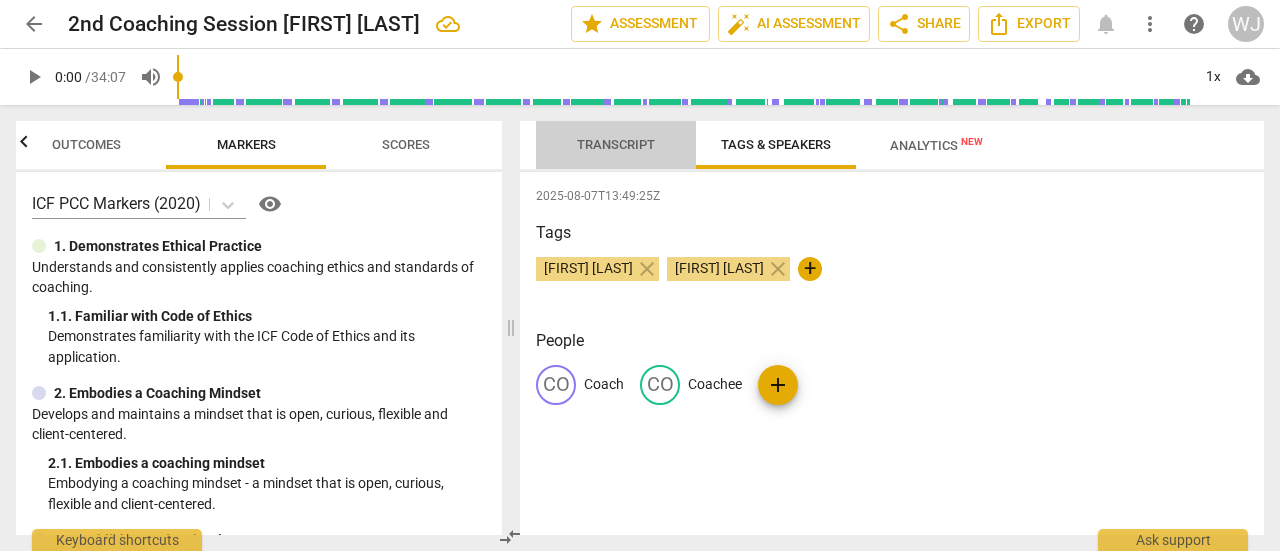 click on "Transcript" at bounding box center (616, 144) 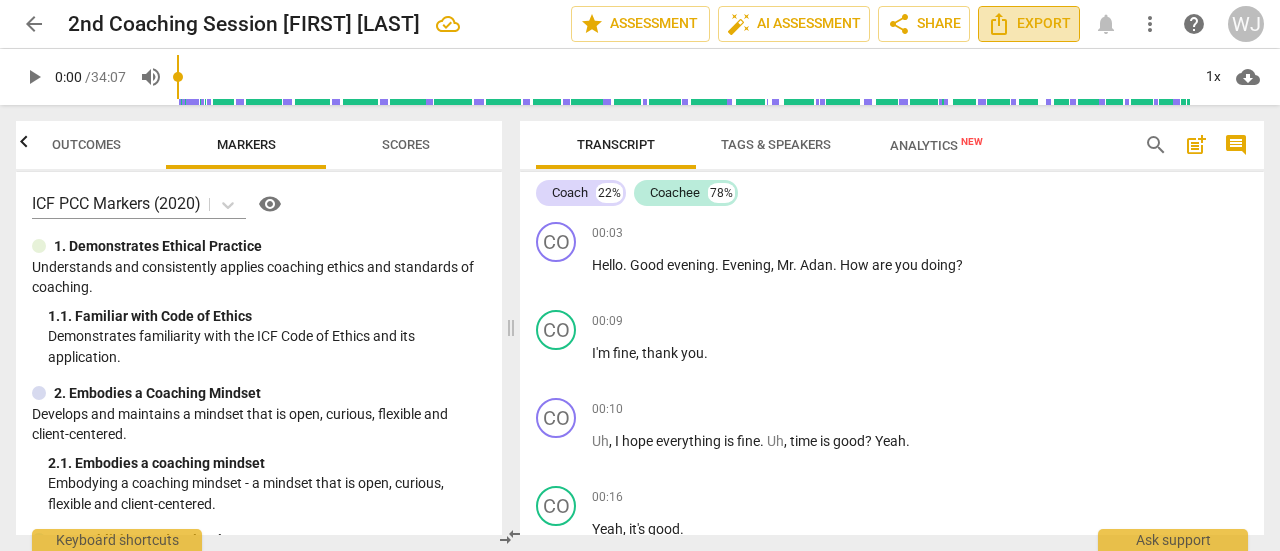 click on "Export" at bounding box center [1029, 24] 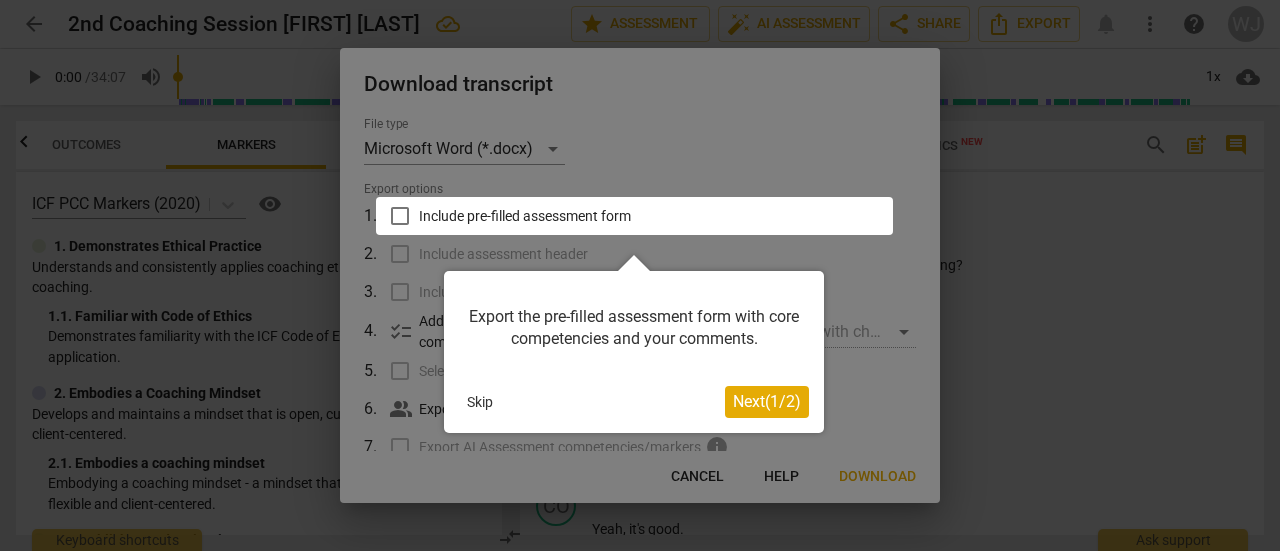 click on "Skip" at bounding box center (480, 402) 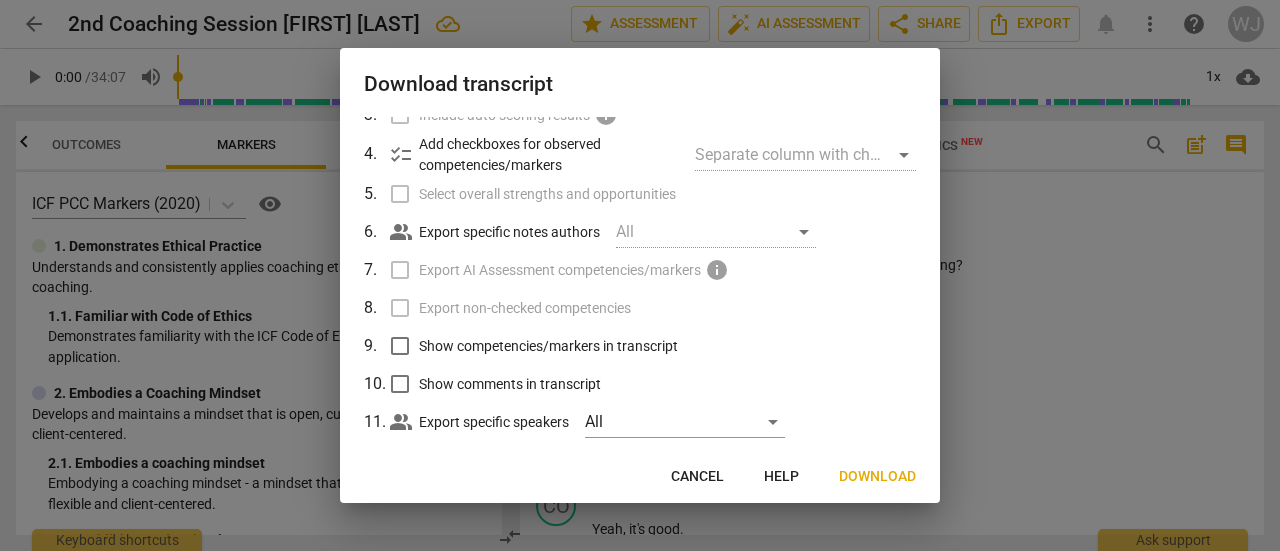 scroll, scrollTop: 206, scrollLeft: 0, axis: vertical 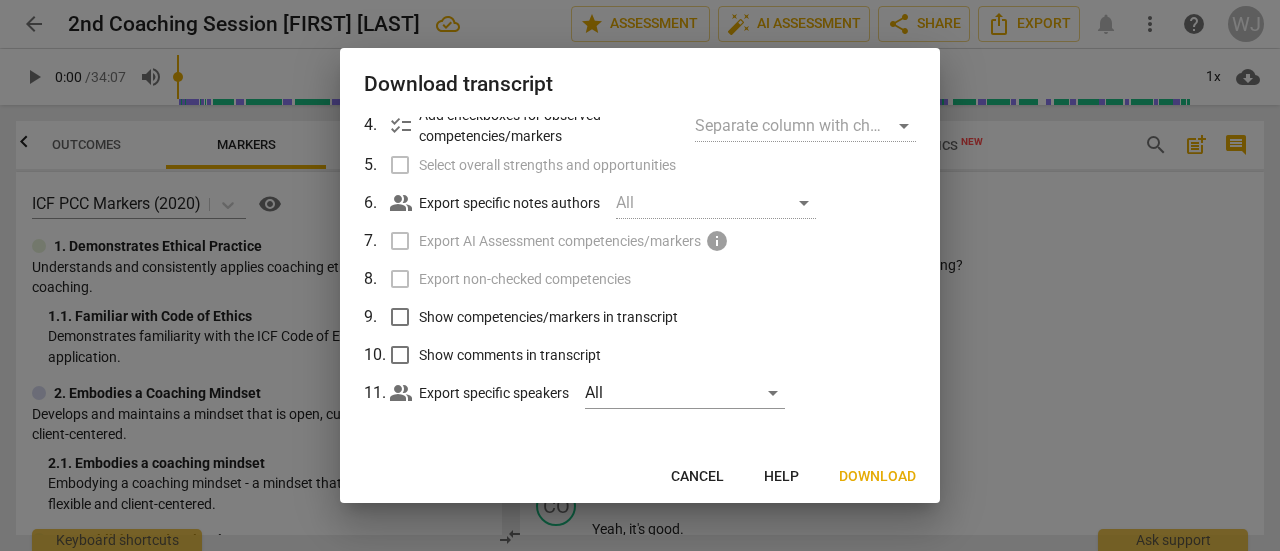 click on "Cancel" at bounding box center (697, 477) 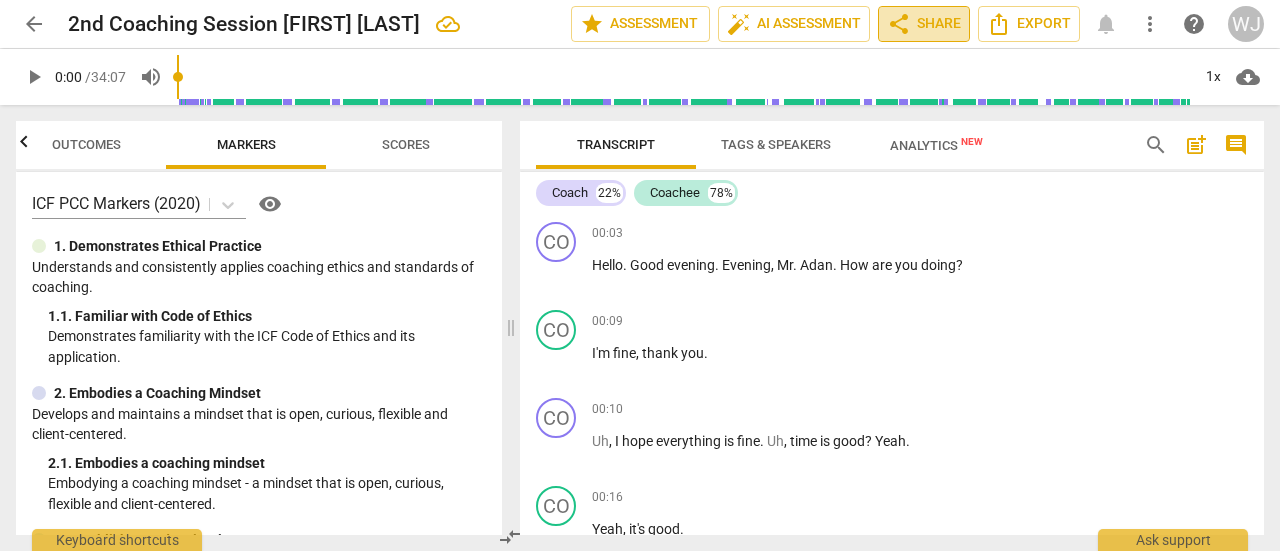 click on "share    Share" at bounding box center [924, 24] 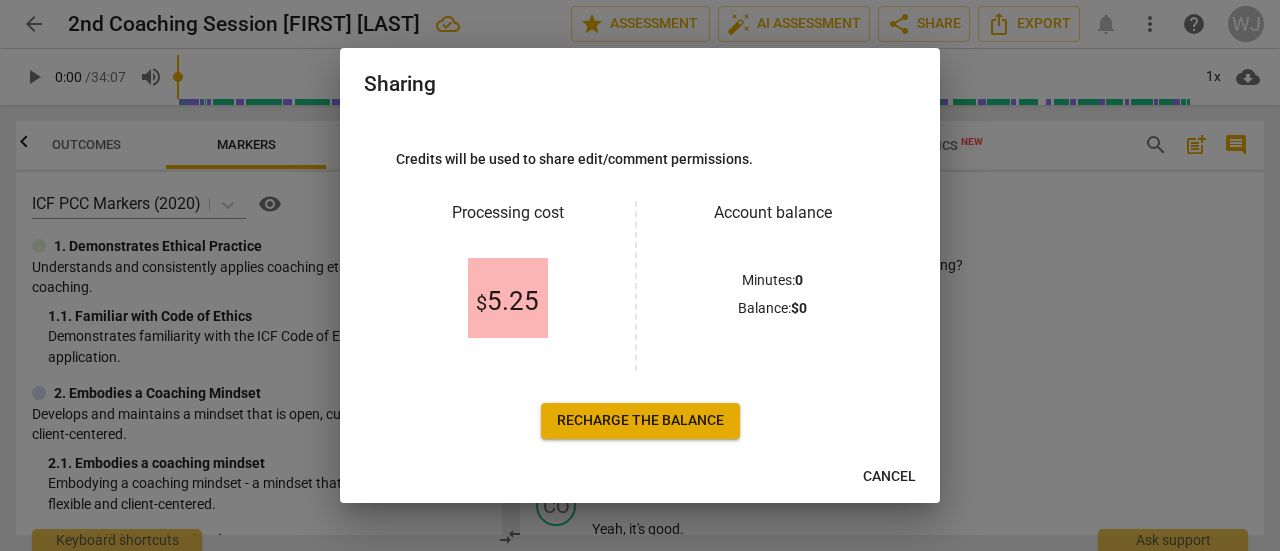 click on "Cancel" at bounding box center [889, 477] 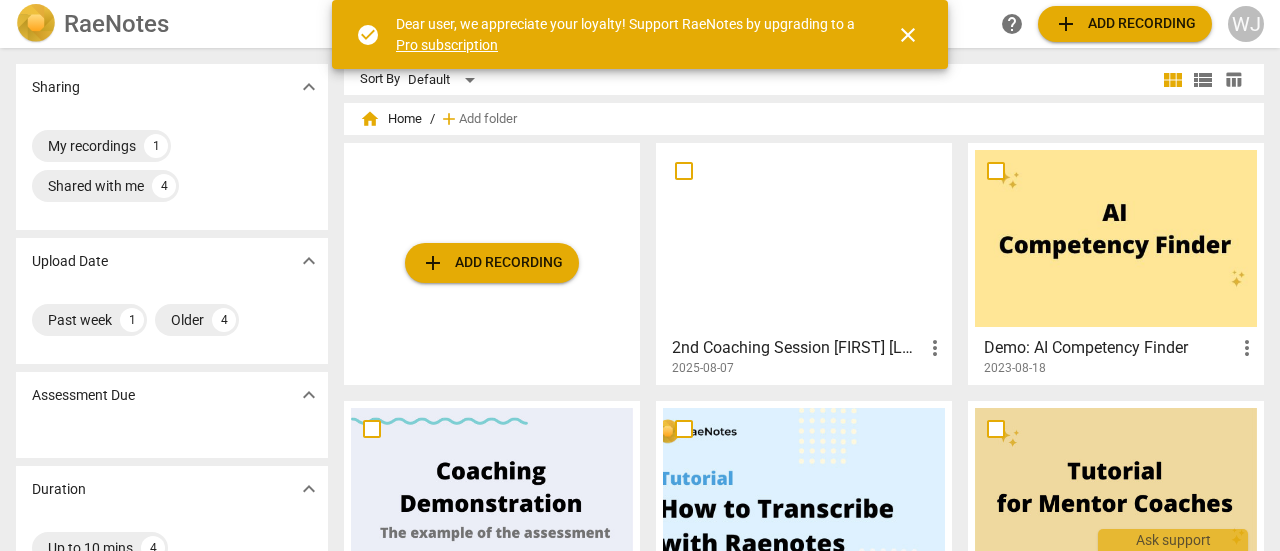 scroll, scrollTop: 0, scrollLeft: 0, axis: both 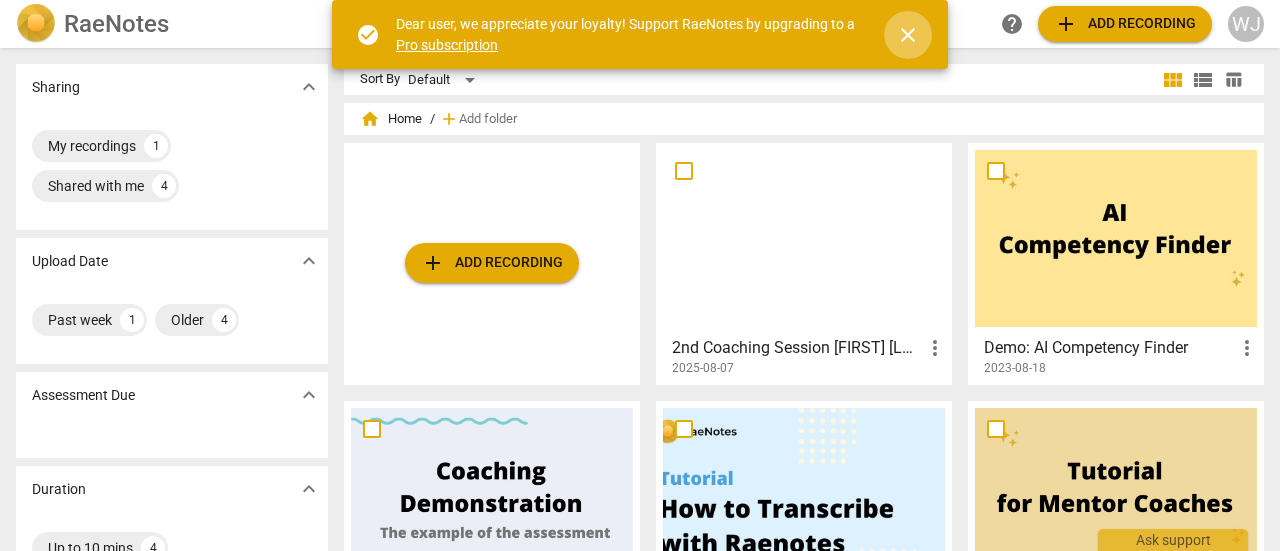 click on "close" at bounding box center (908, 35) 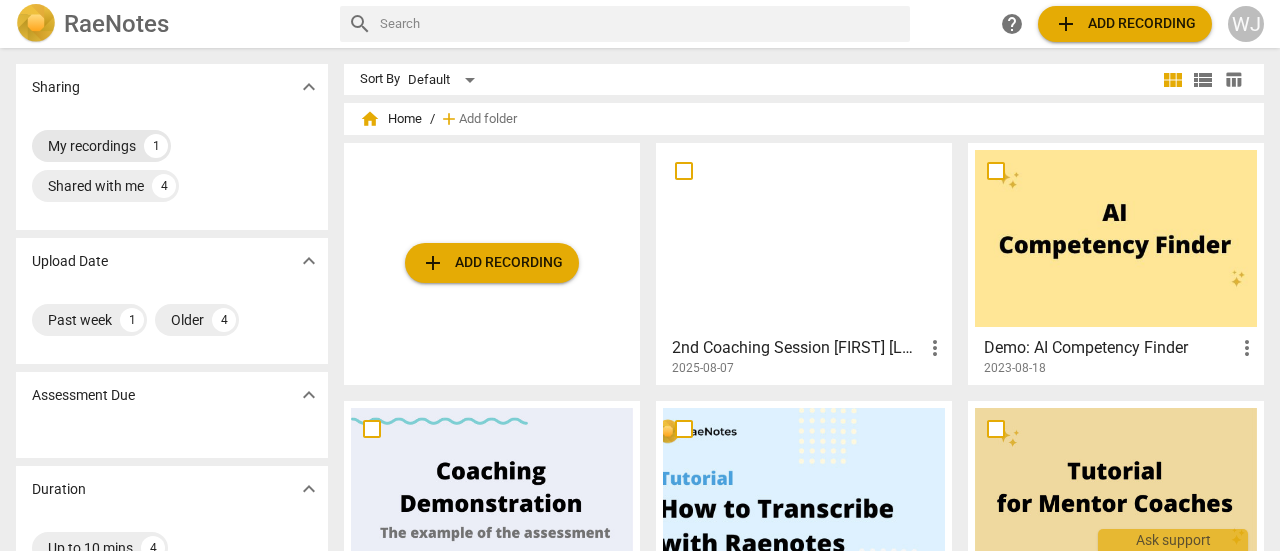 click on "My recordings" at bounding box center [92, 146] 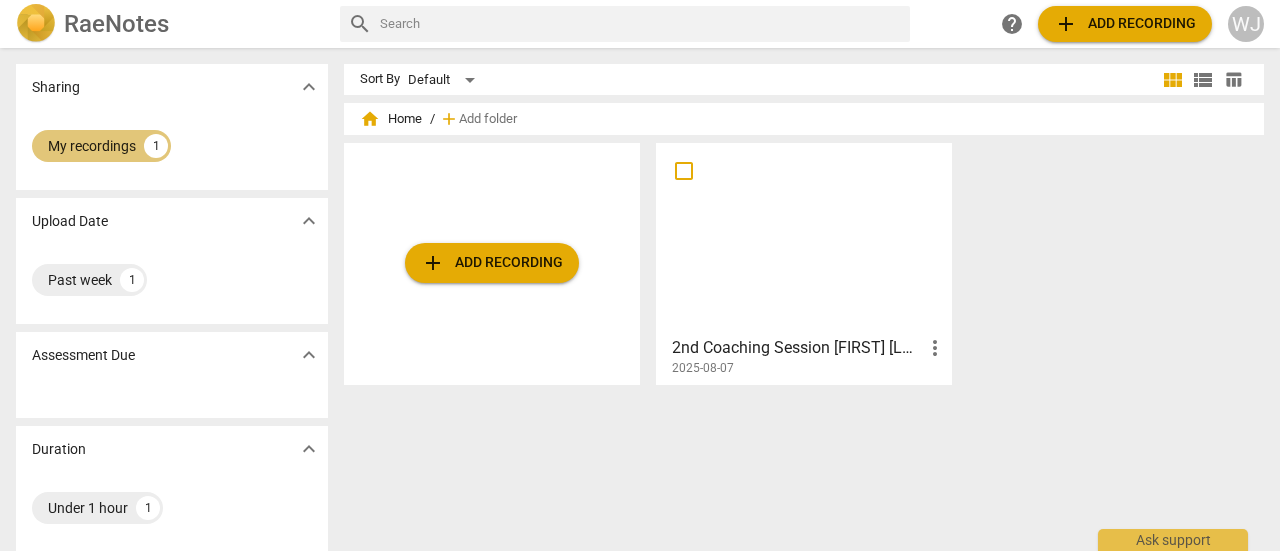 click on "My recordings" at bounding box center (92, 146) 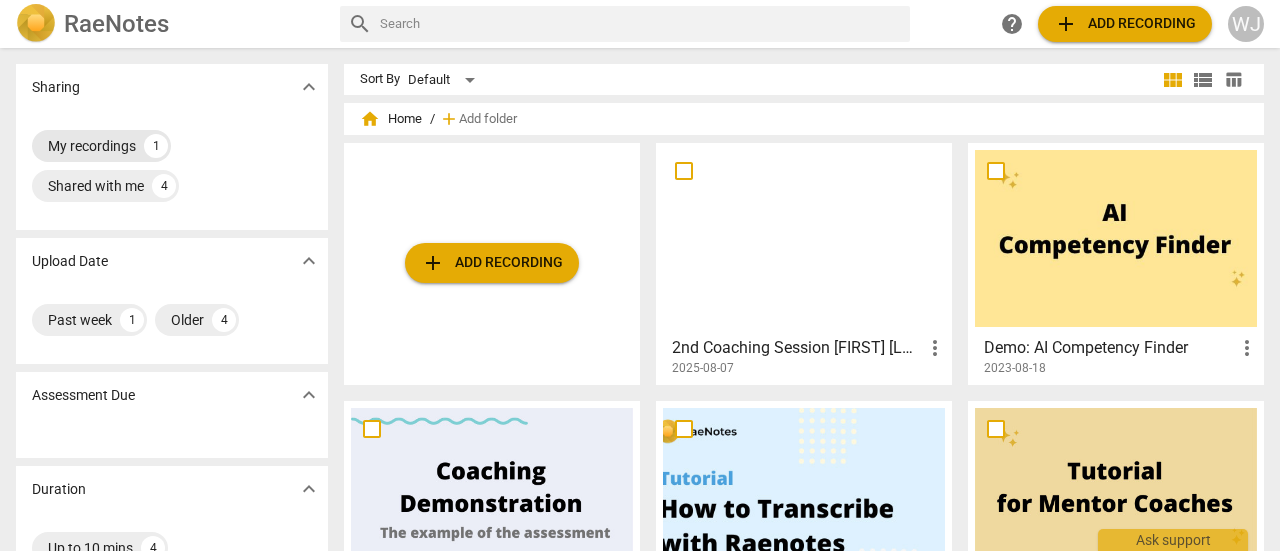 click on "1" at bounding box center (156, 146) 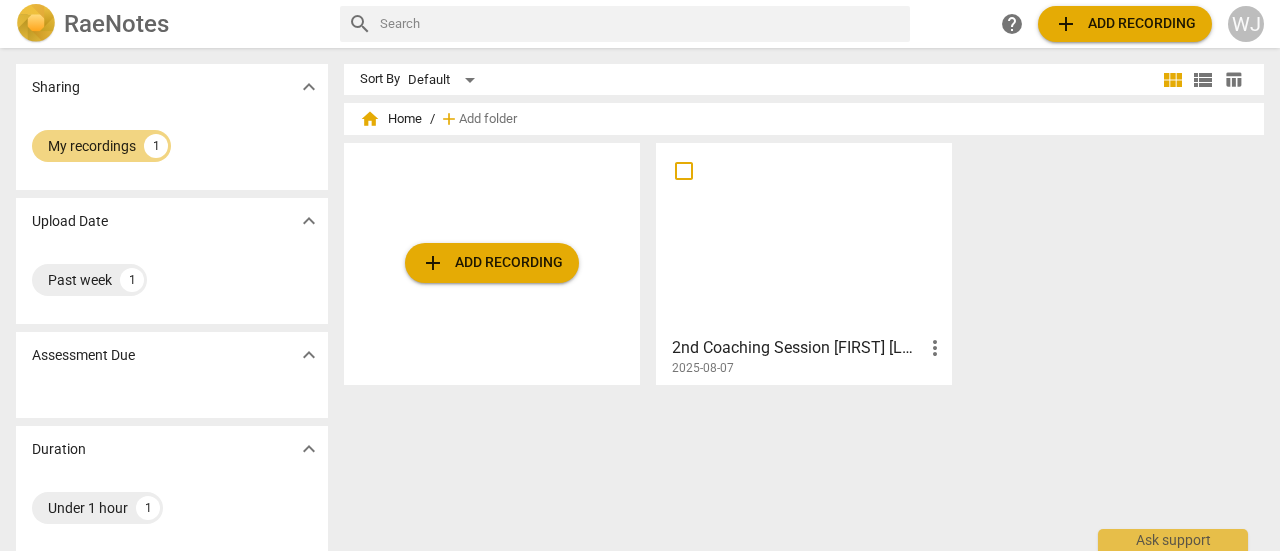 click at bounding box center (804, 238) 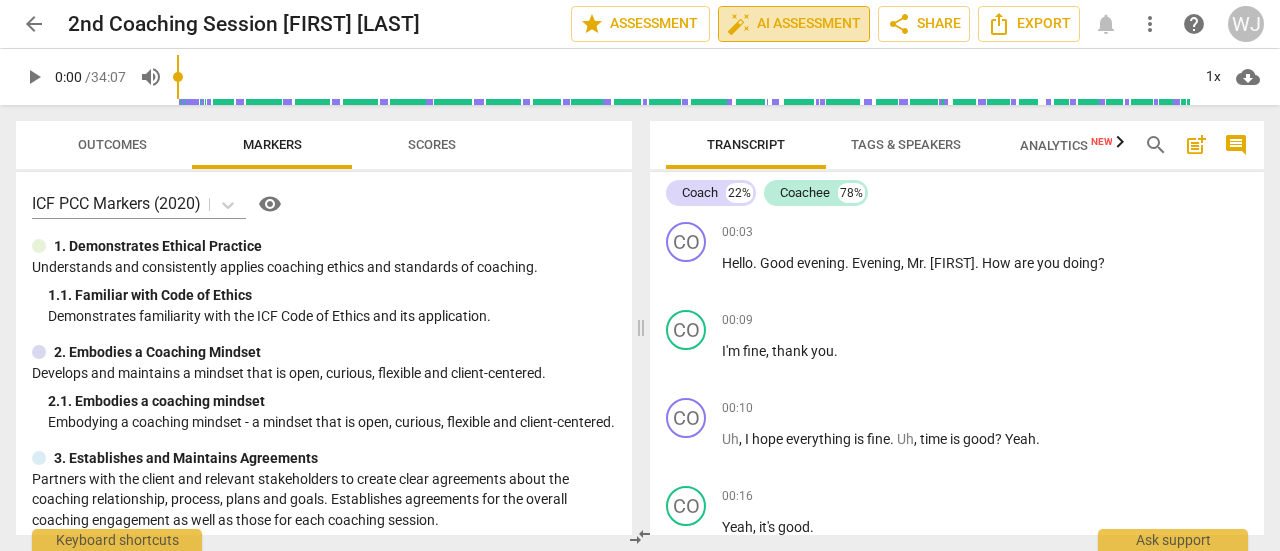 click on "auto_fix_high    AI Assessment" at bounding box center (794, 24) 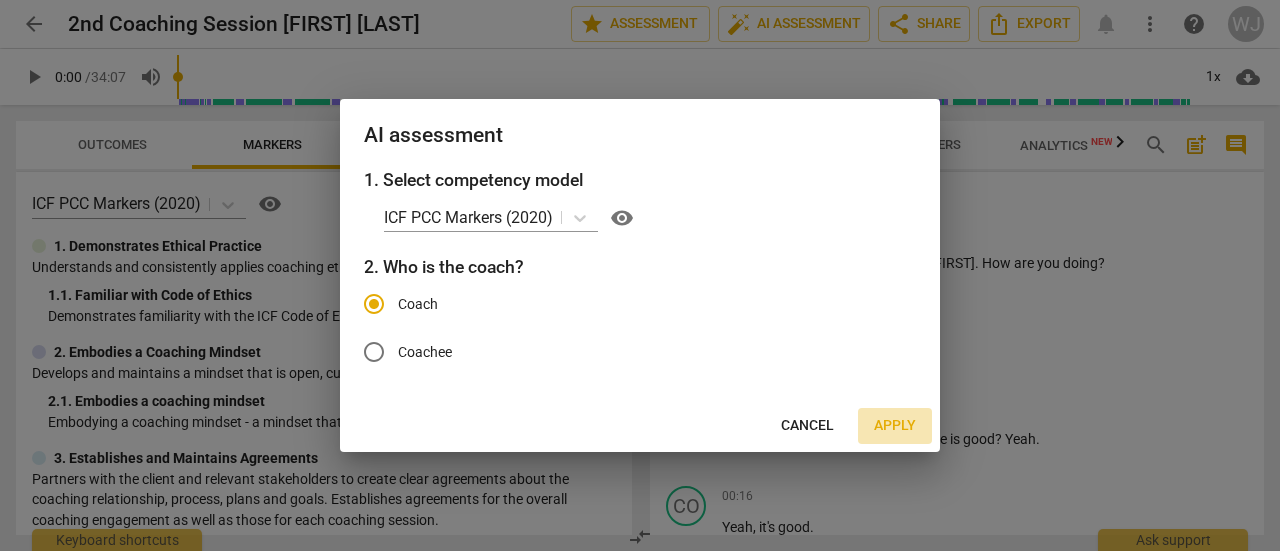 click on "Apply" at bounding box center (895, 426) 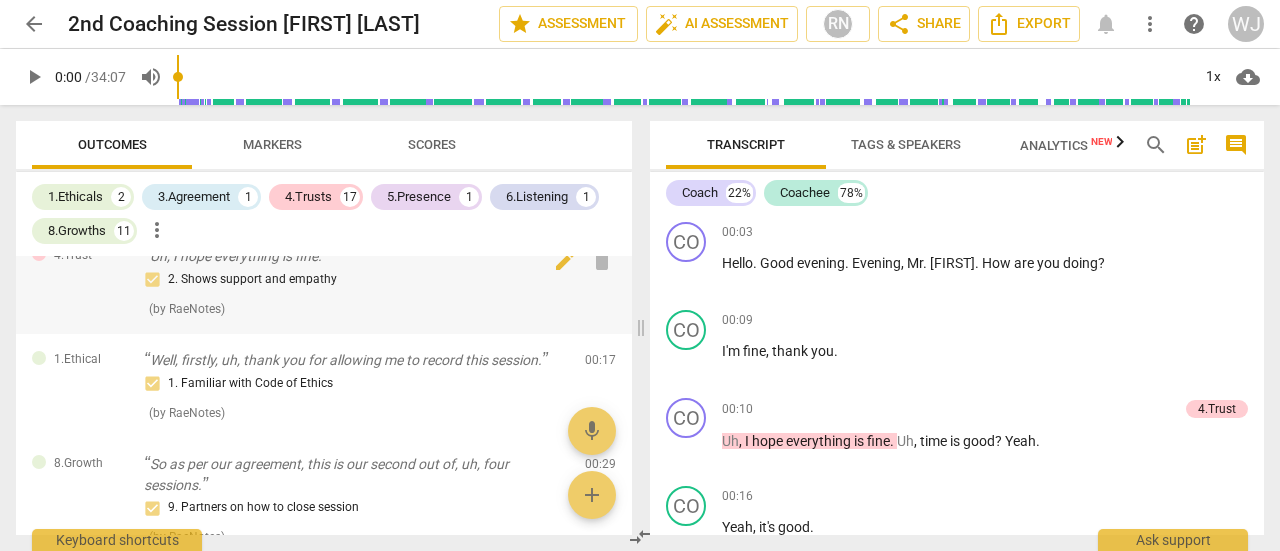 scroll, scrollTop: 0, scrollLeft: 0, axis: both 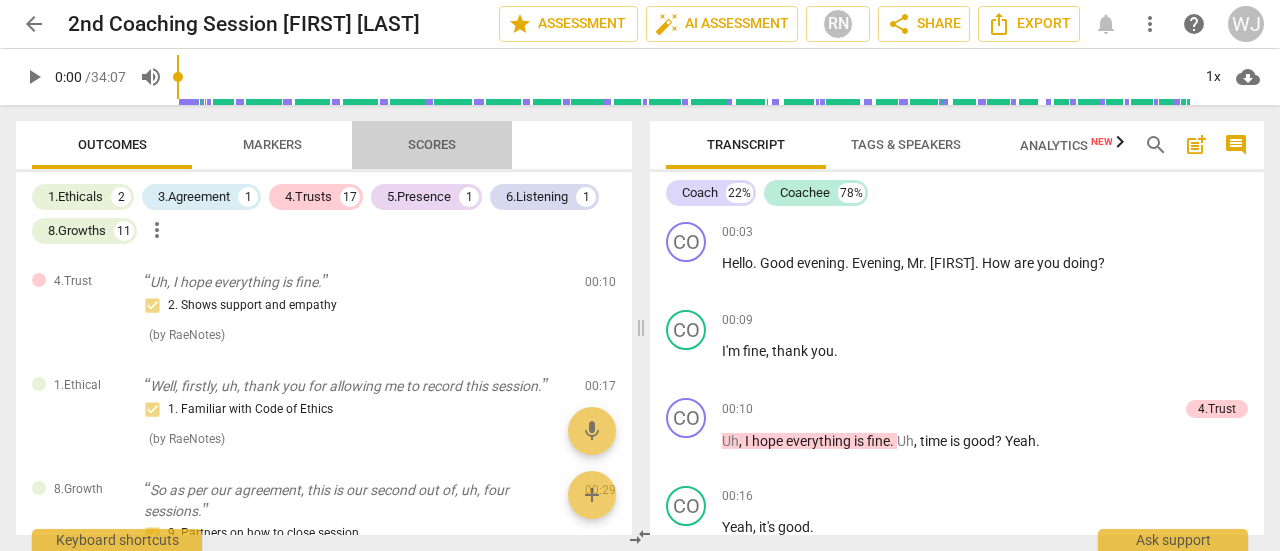 click on "Scores" at bounding box center [432, 144] 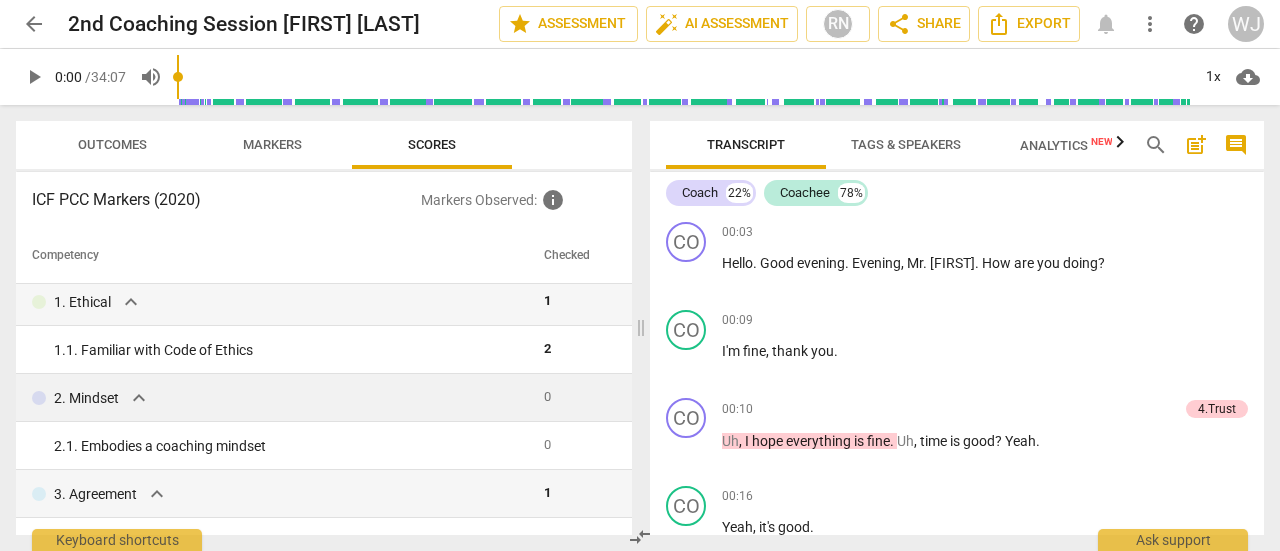 scroll, scrollTop: 0, scrollLeft: 0, axis: both 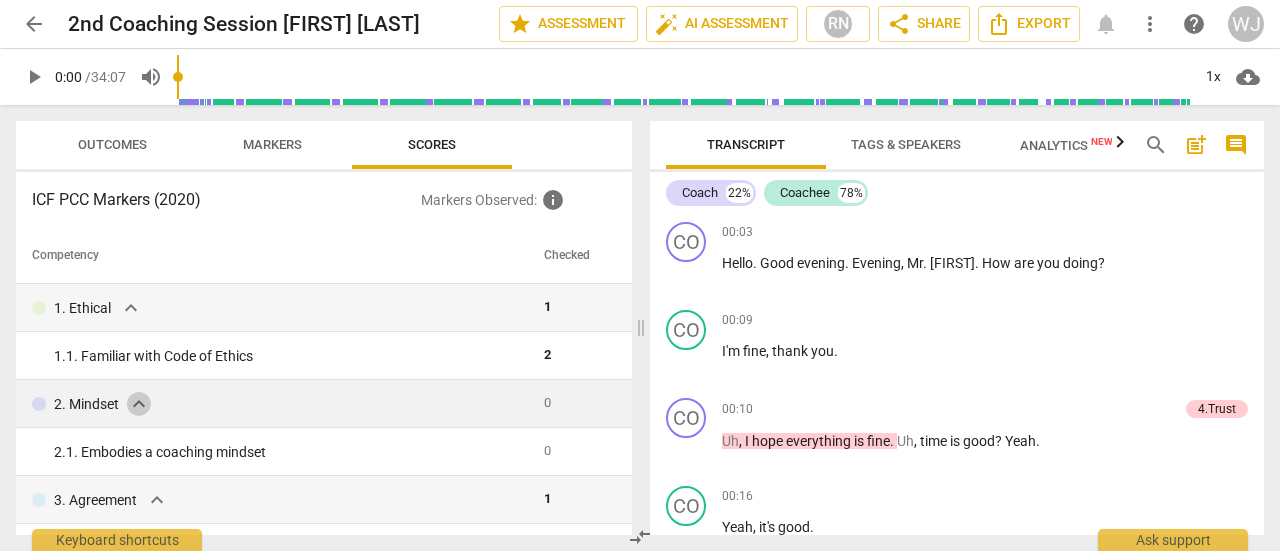 click on "expand_more" at bounding box center [139, 404] 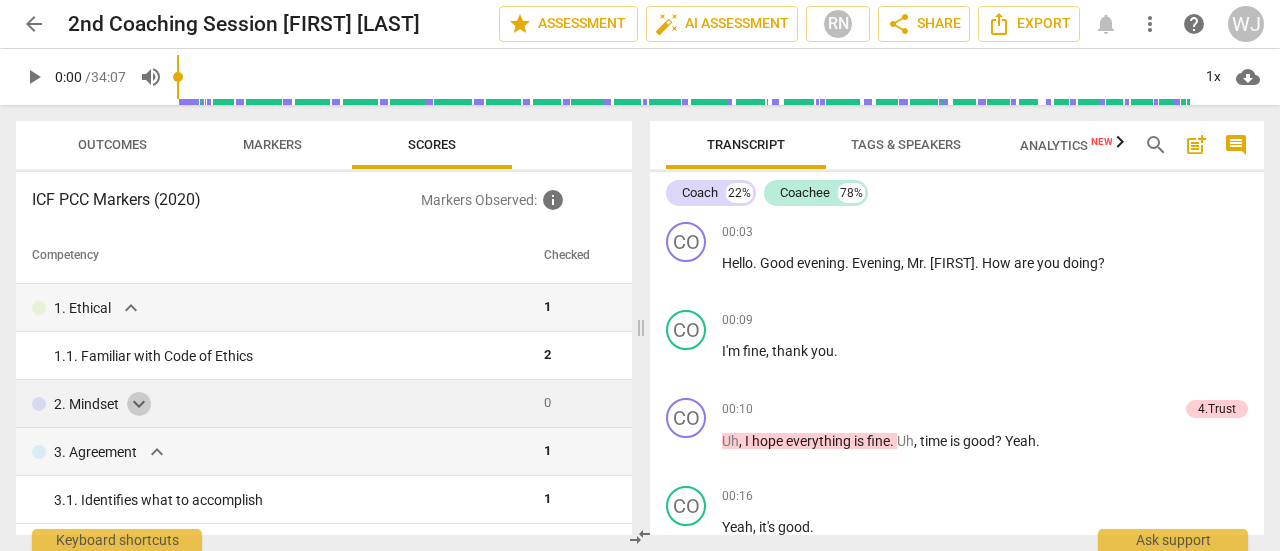 click on "expand_more" at bounding box center [139, 404] 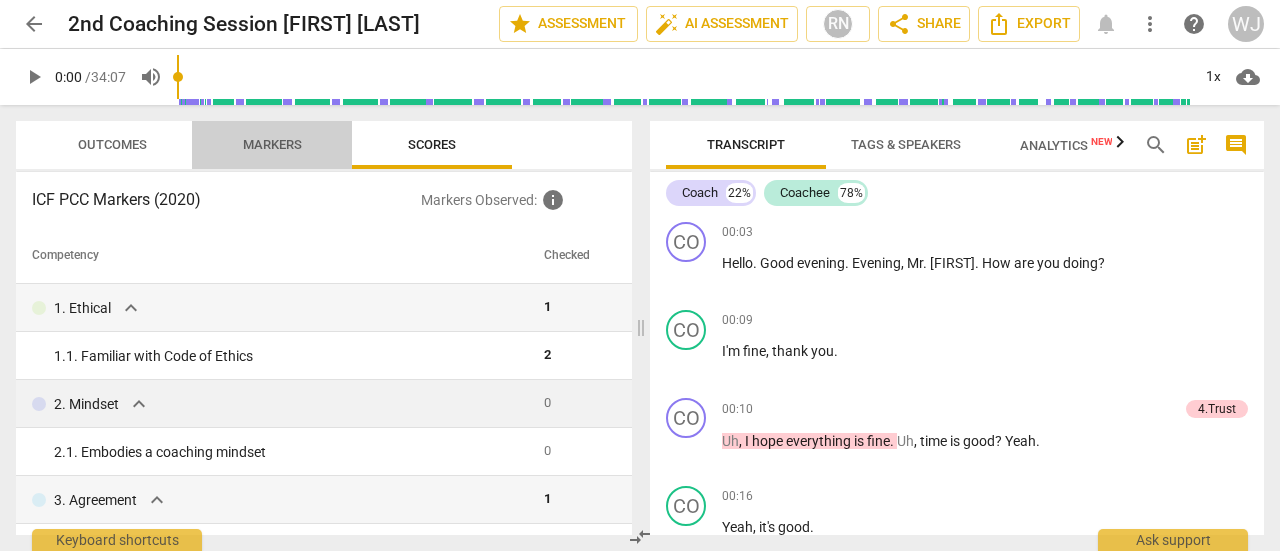 click on "Markers" at bounding box center [272, 144] 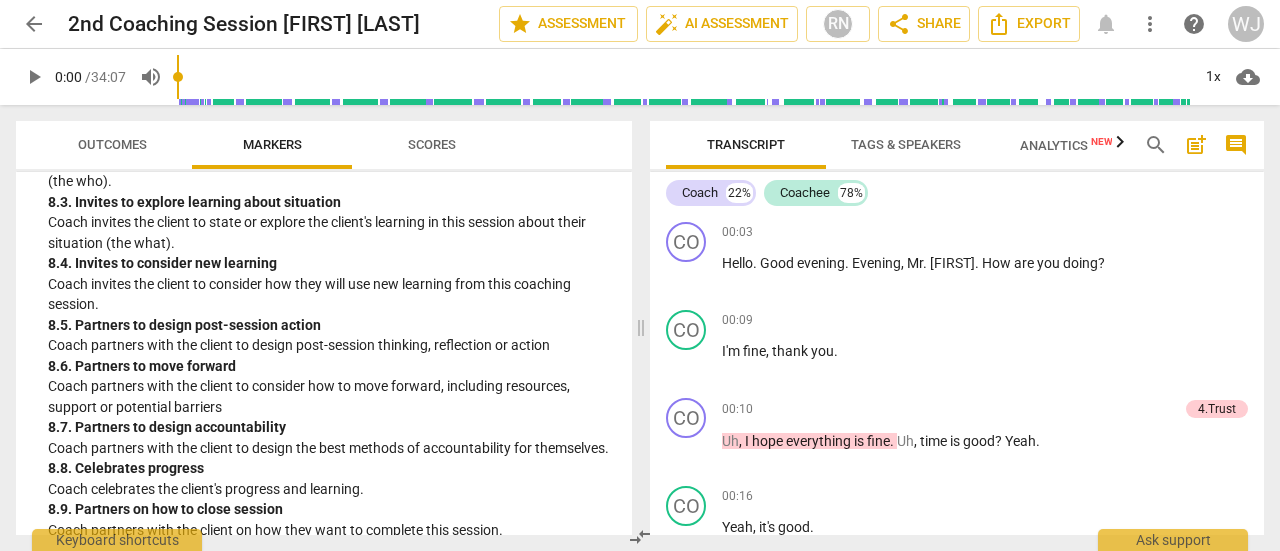 scroll, scrollTop: 2496, scrollLeft: 0, axis: vertical 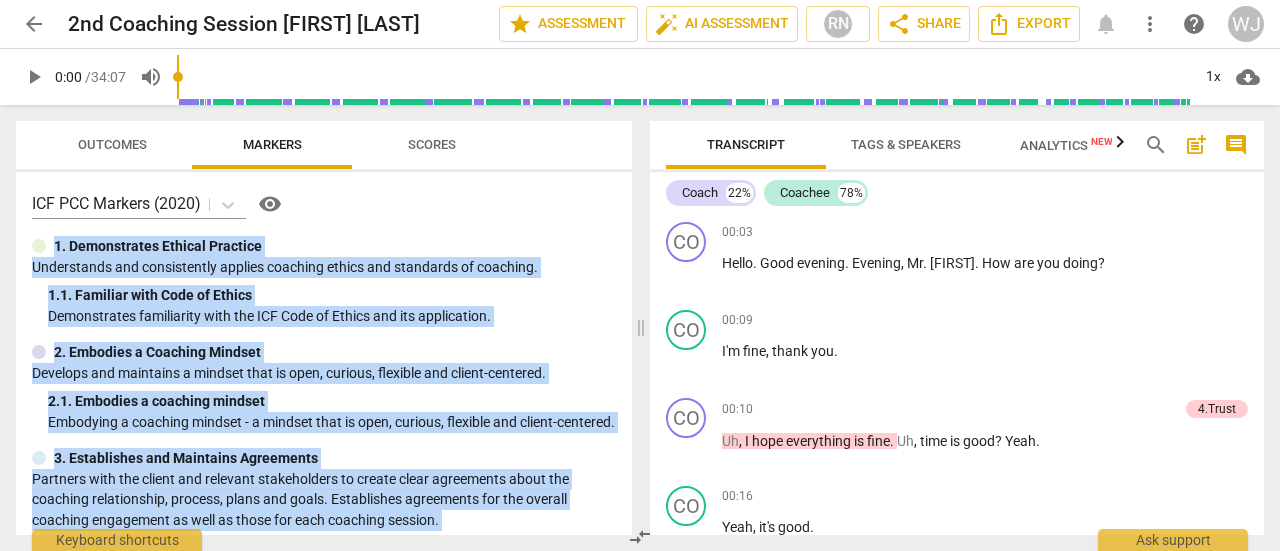 drag, startPoint x: 506, startPoint y: 512, endPoint x: 54, endPoint y: 248, distance: 523.4501 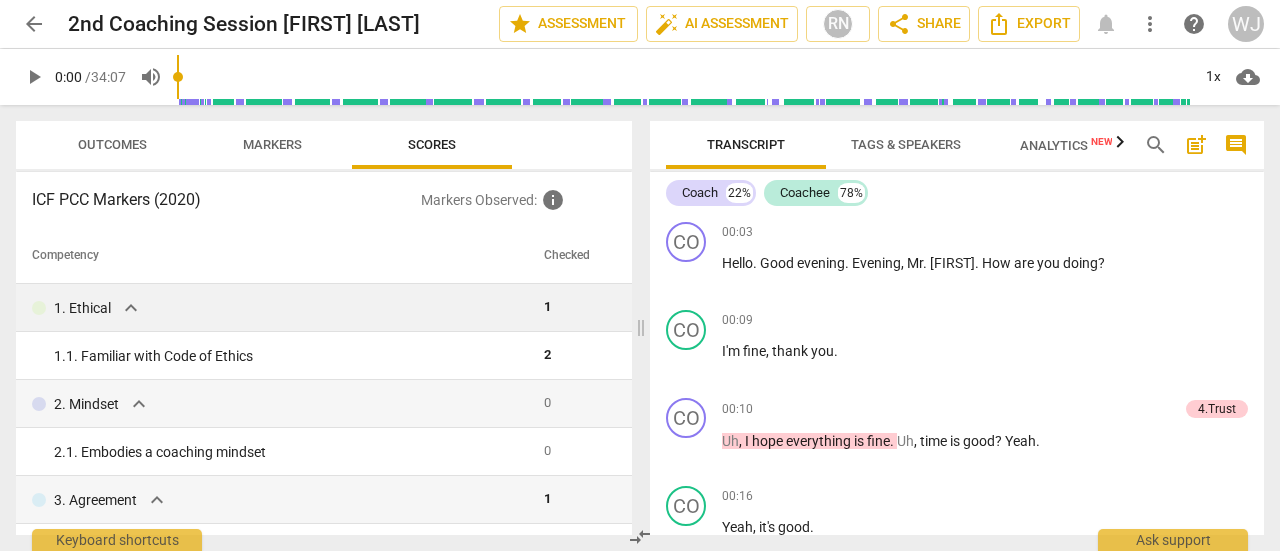 click on "expand_more" at bounding box center [131, 308] 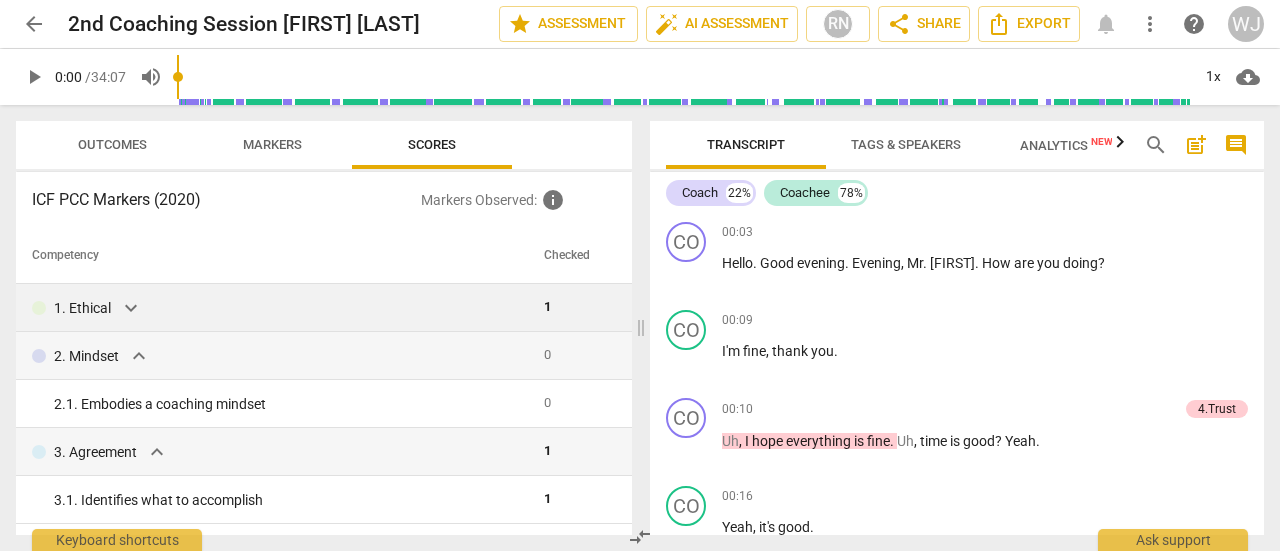 click on "expand_more" at bounding box center [131, 308] 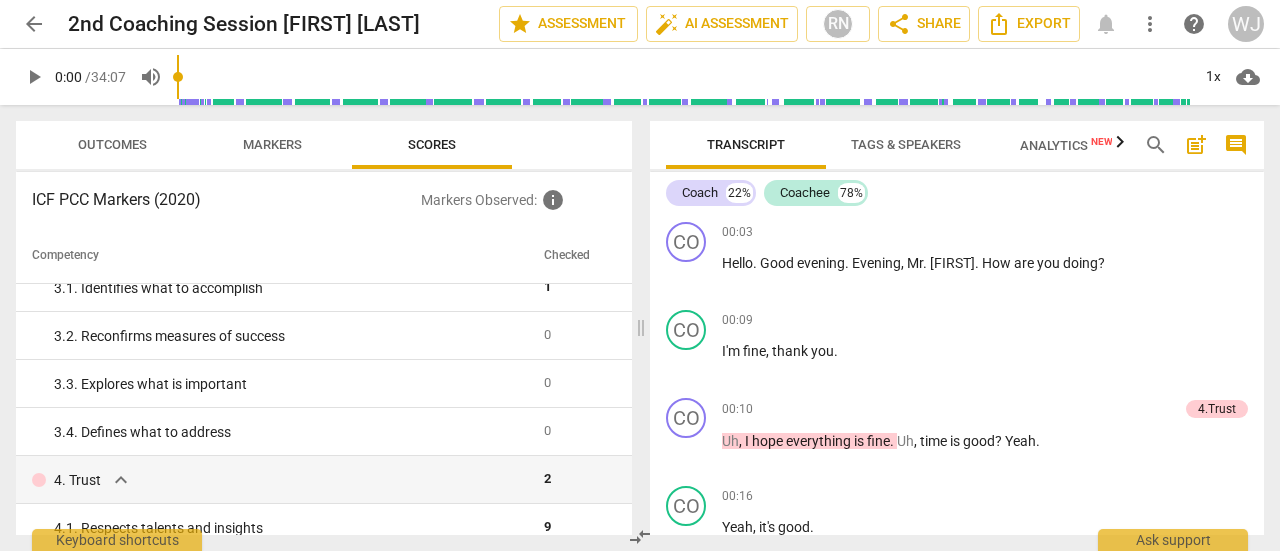 scroll, scrollTop: 260, scrollLeft: 0, axis: vertical 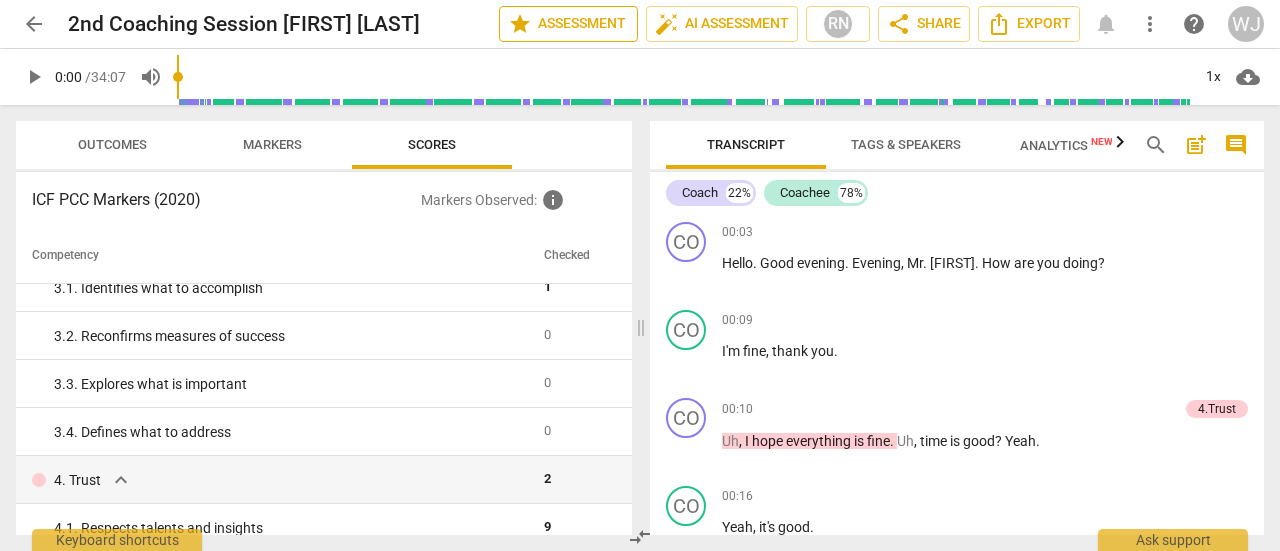 click on "star    Assessment" at bounding box center (568, 24) 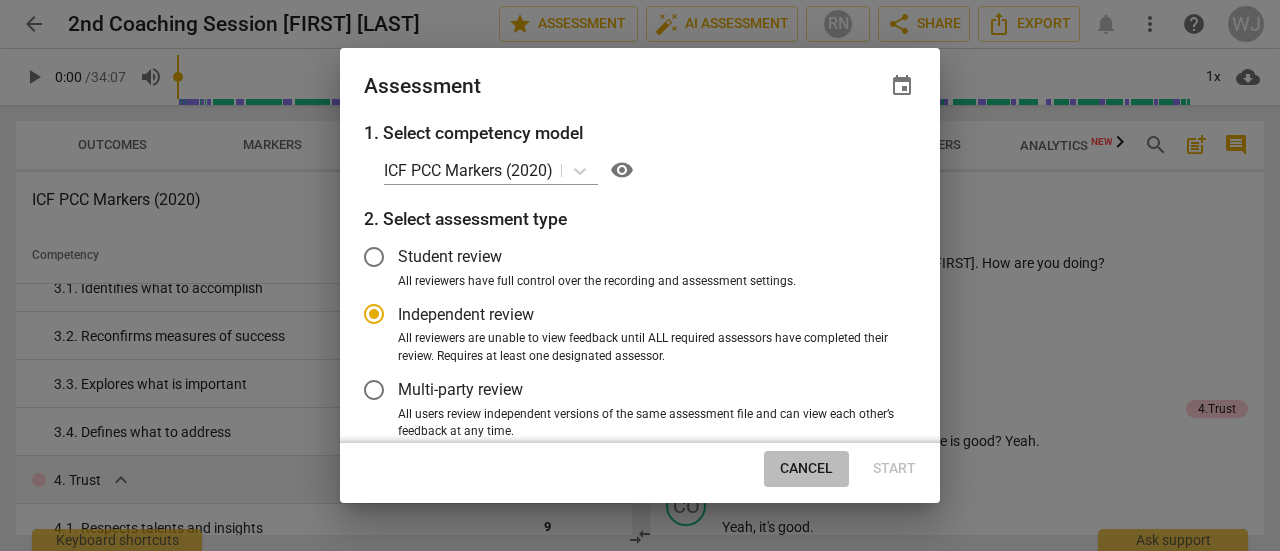 click on "Cancel" at bounding box center [806, 469] 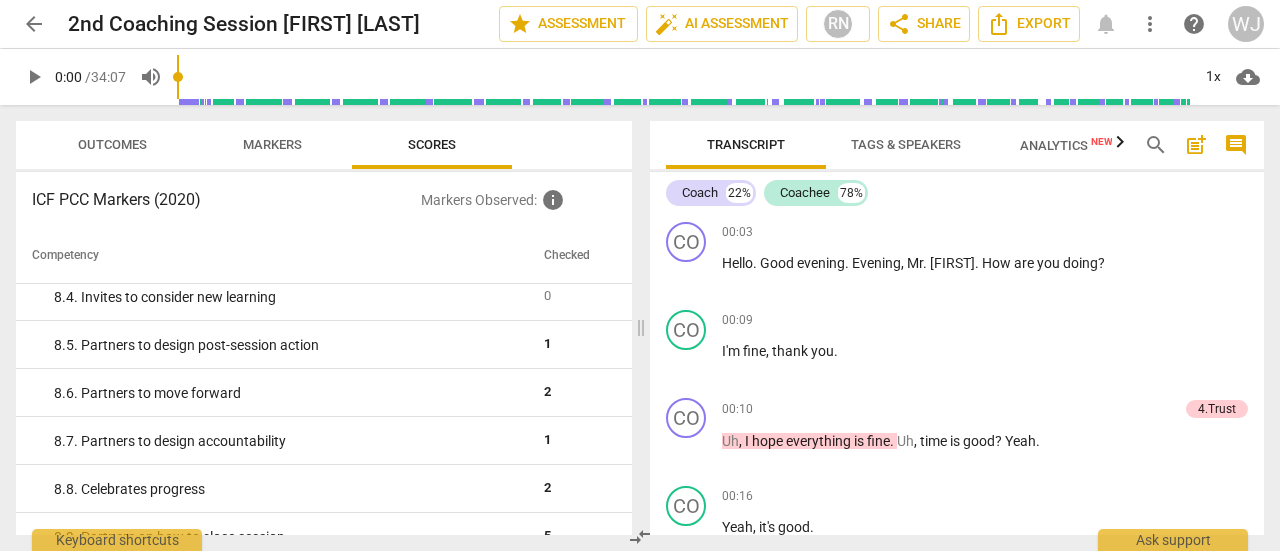 scroll, scrollTop: 2005, scrollLeft: 0, axis: vertical 